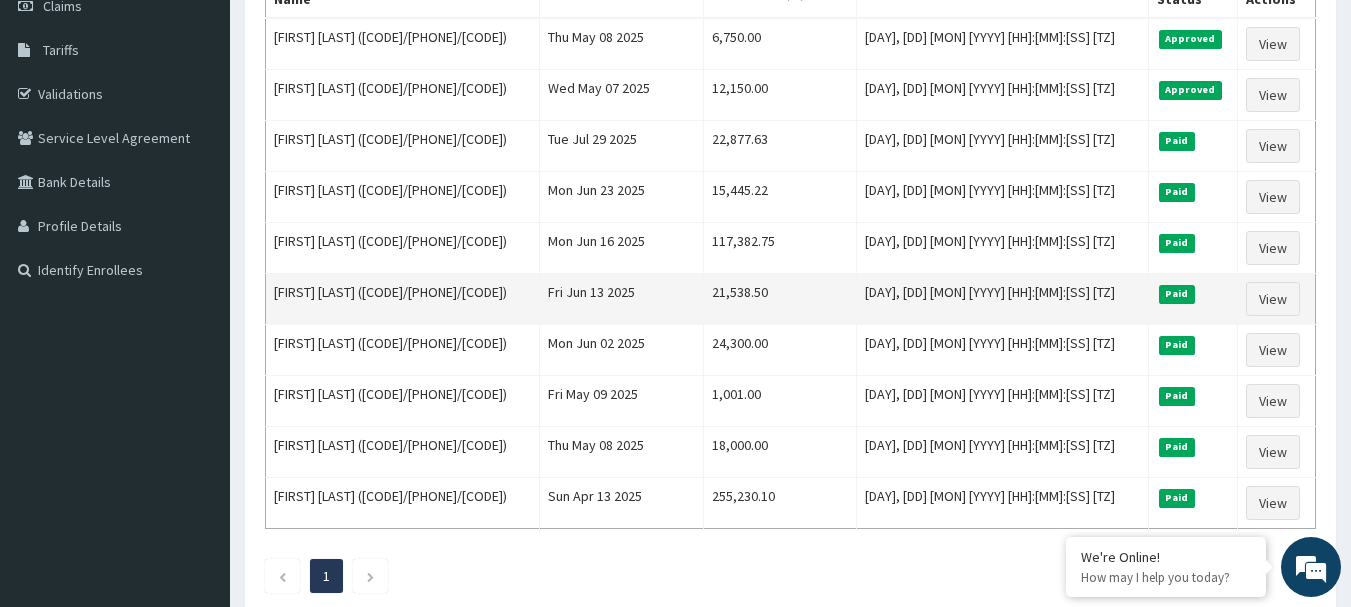 scroll, scrollTop: 0, scrollLeft: 0, axis: both 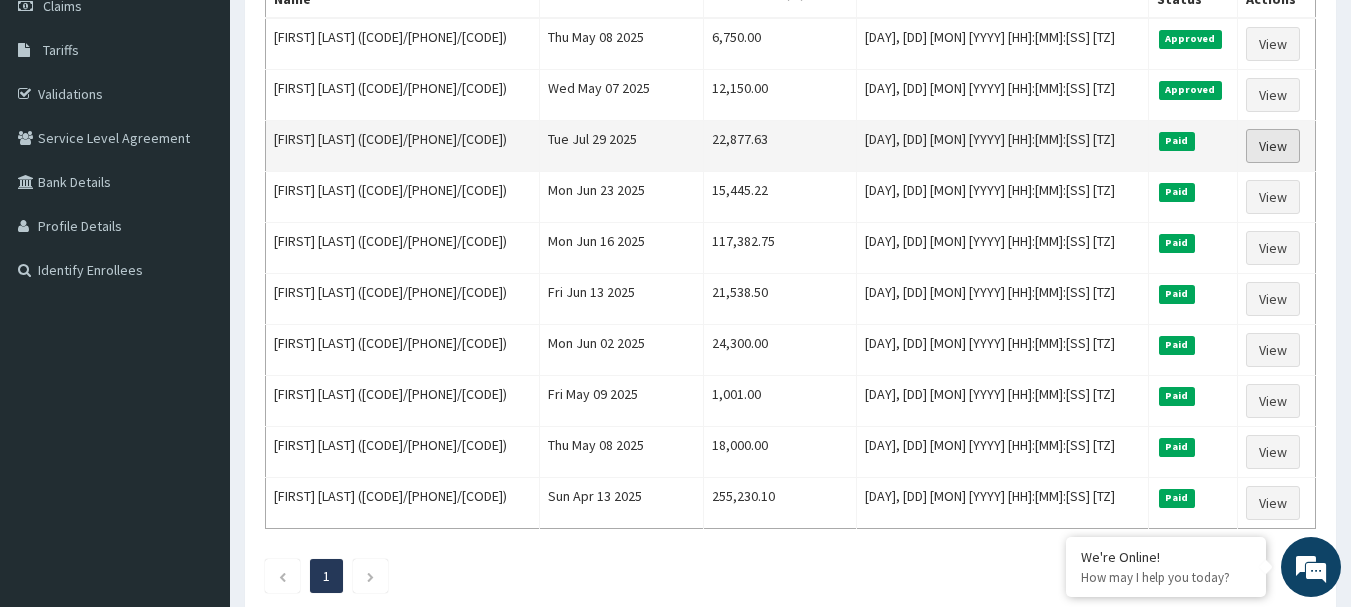 click on "View" at bounding box center (1273, 146) 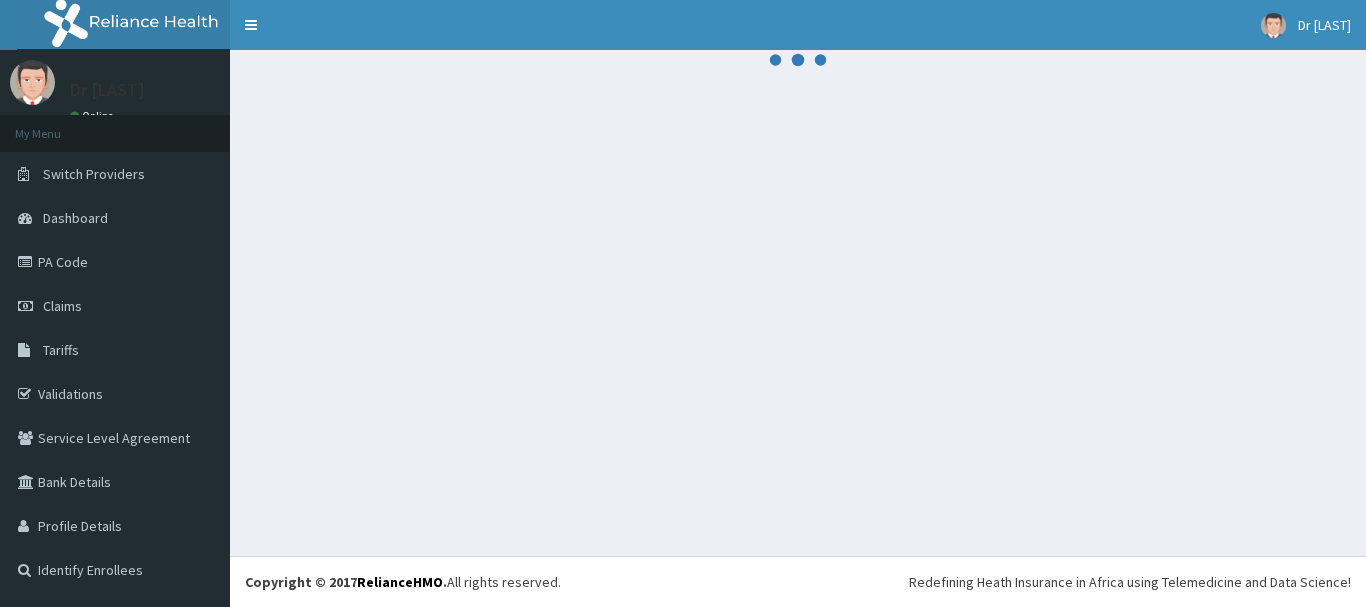 scroll, scrollTop: 0, scrollLeft: 0, axis: both 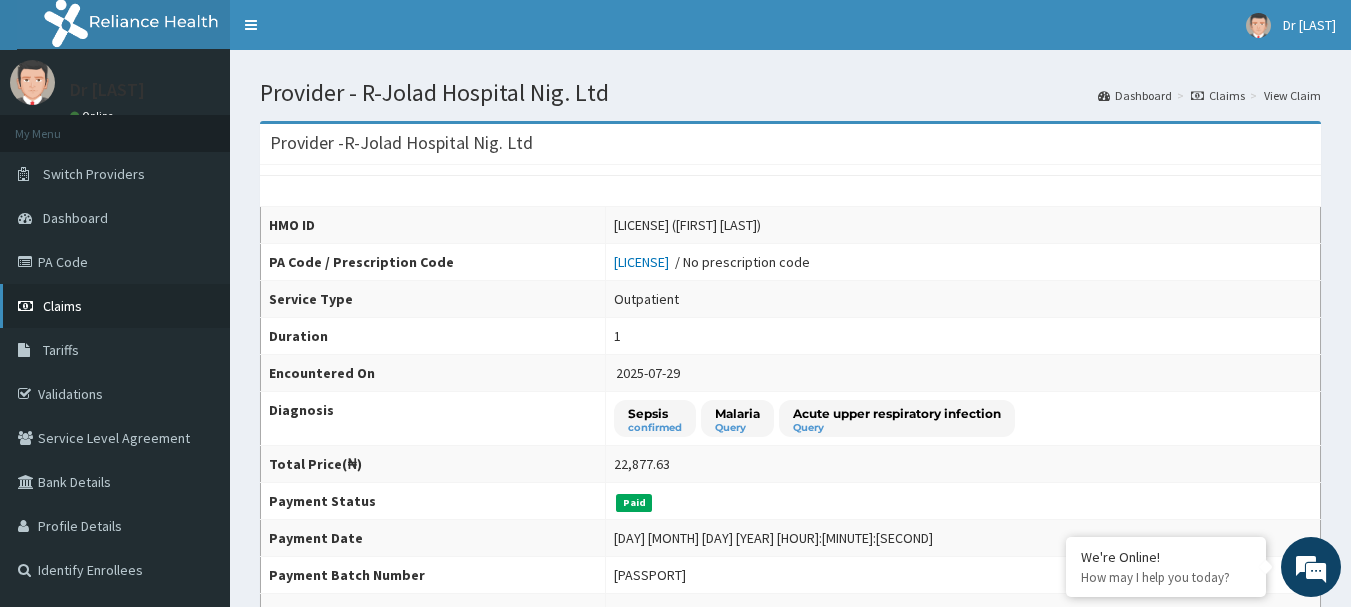 click on "Claims" at bounding box center (62, 306) 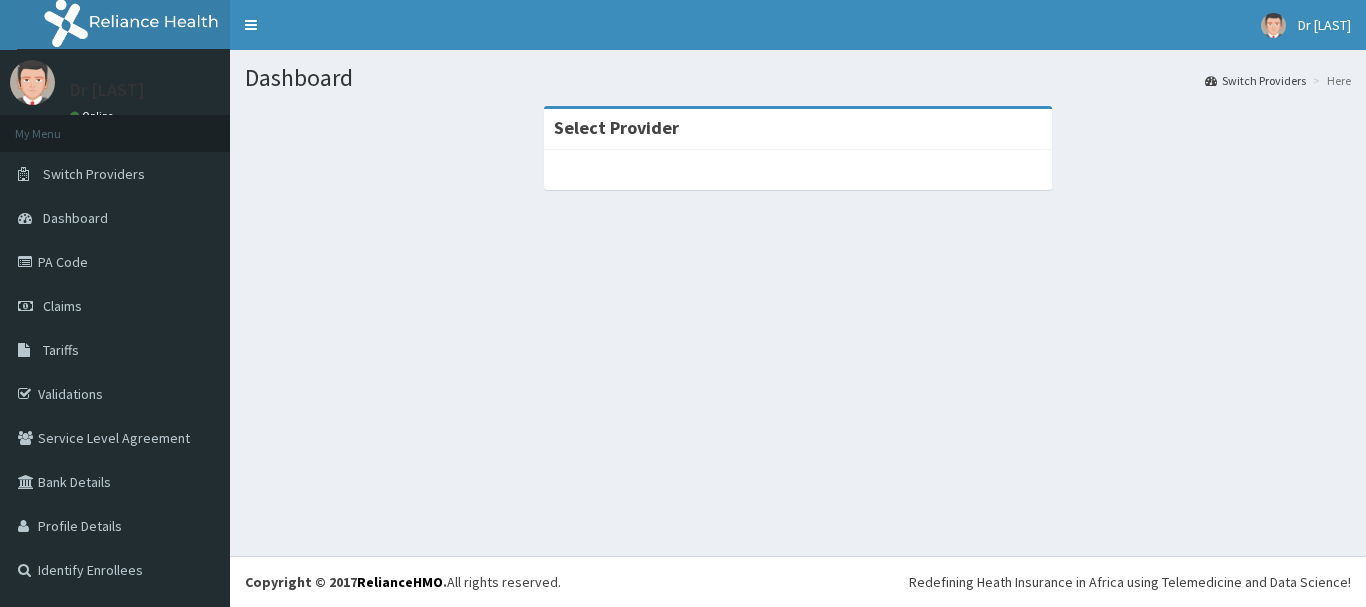 scroll, scrollTop: 0, scrollLeft: 0, axis: both 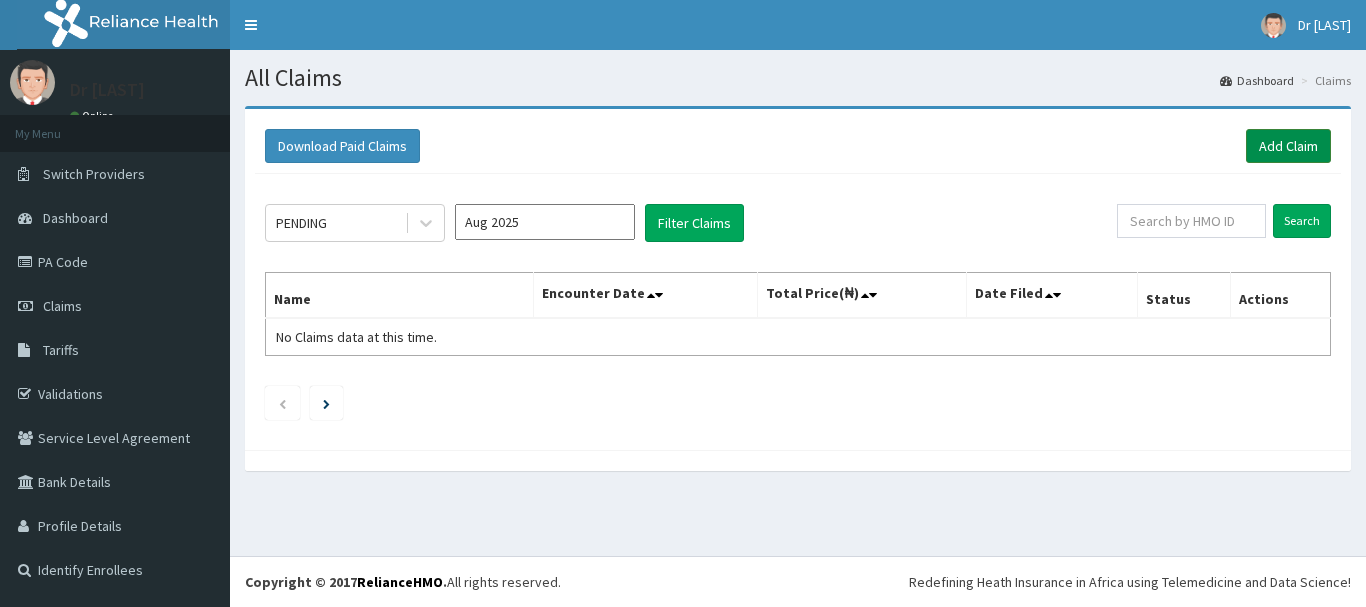 click on "Add Claim" at bounding box center [1288, 146] 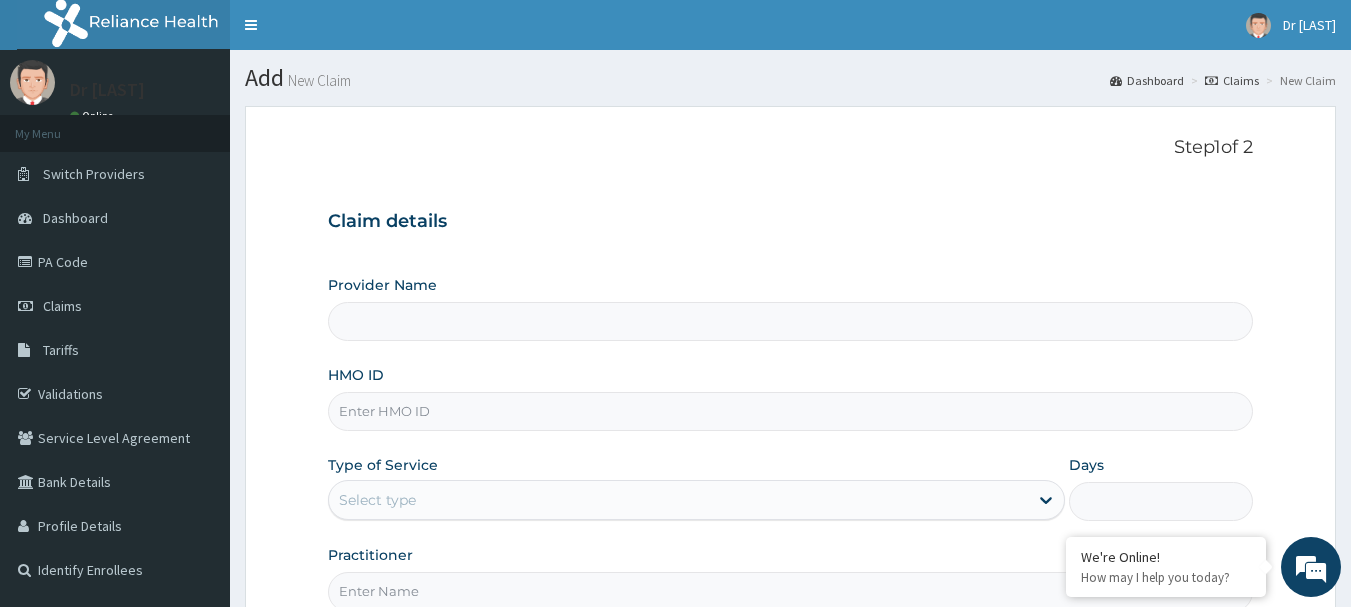 scroll, scrollTop: 0, scrollLeft: 0, axis: both 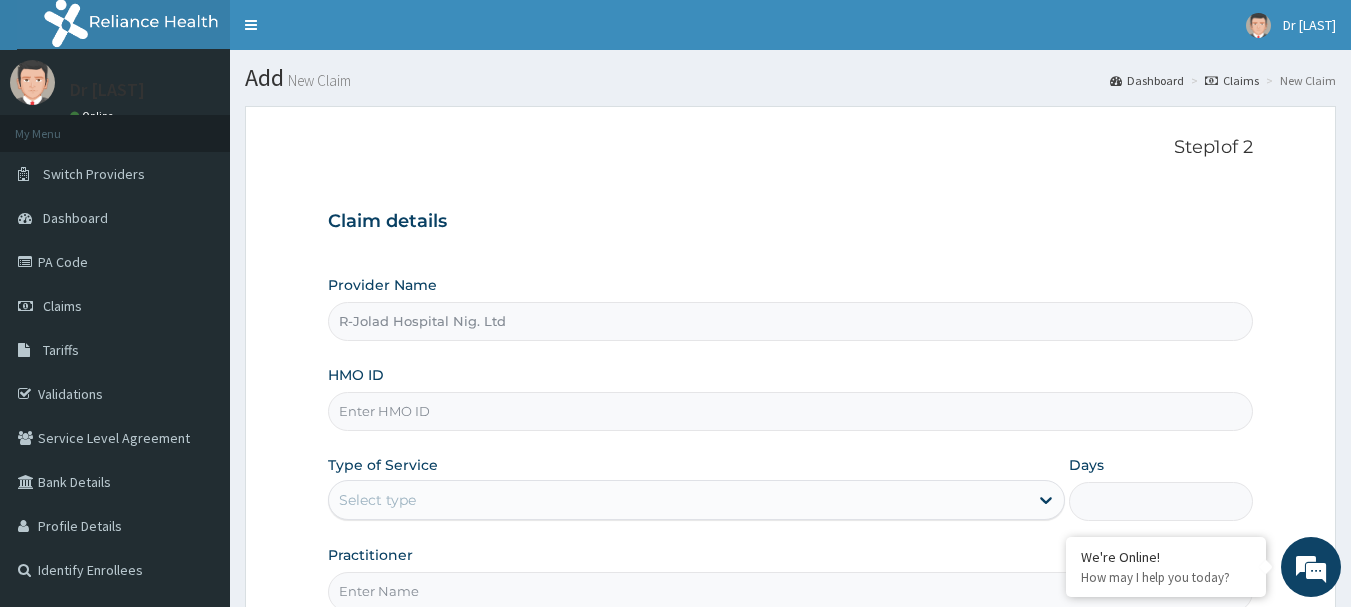 click on "HMO ID" at bounding box center [791, 411] 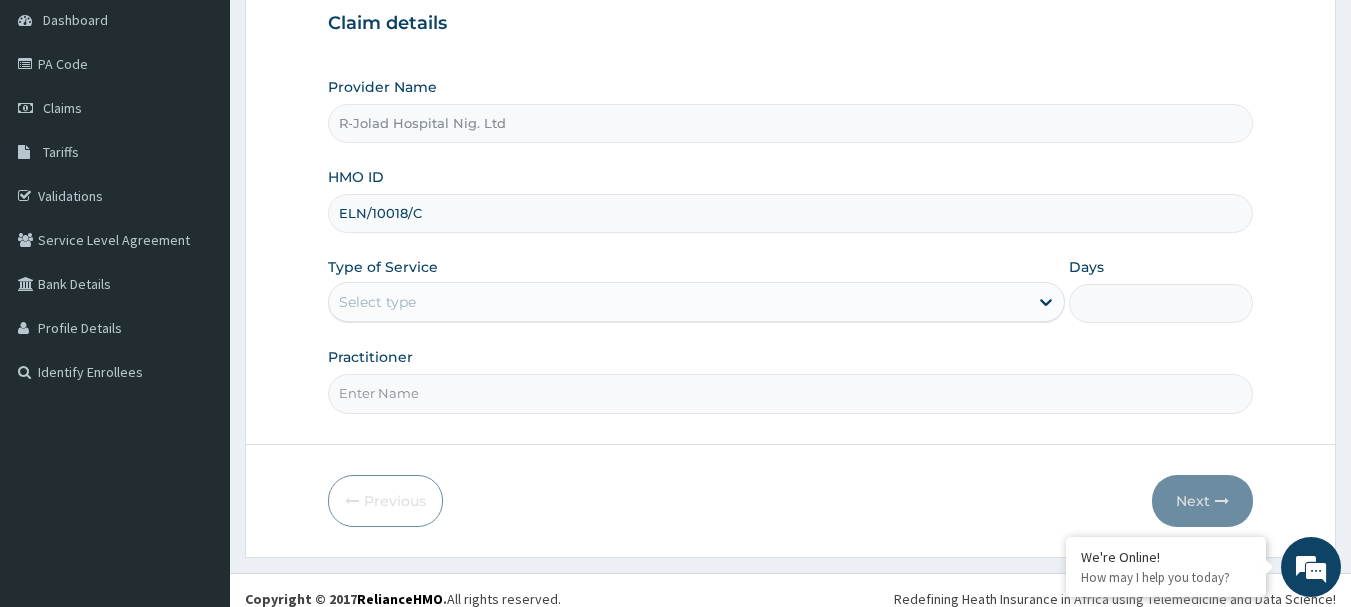 scroll, scrollTop: 200, scrollLeft: 0, axis: vertical 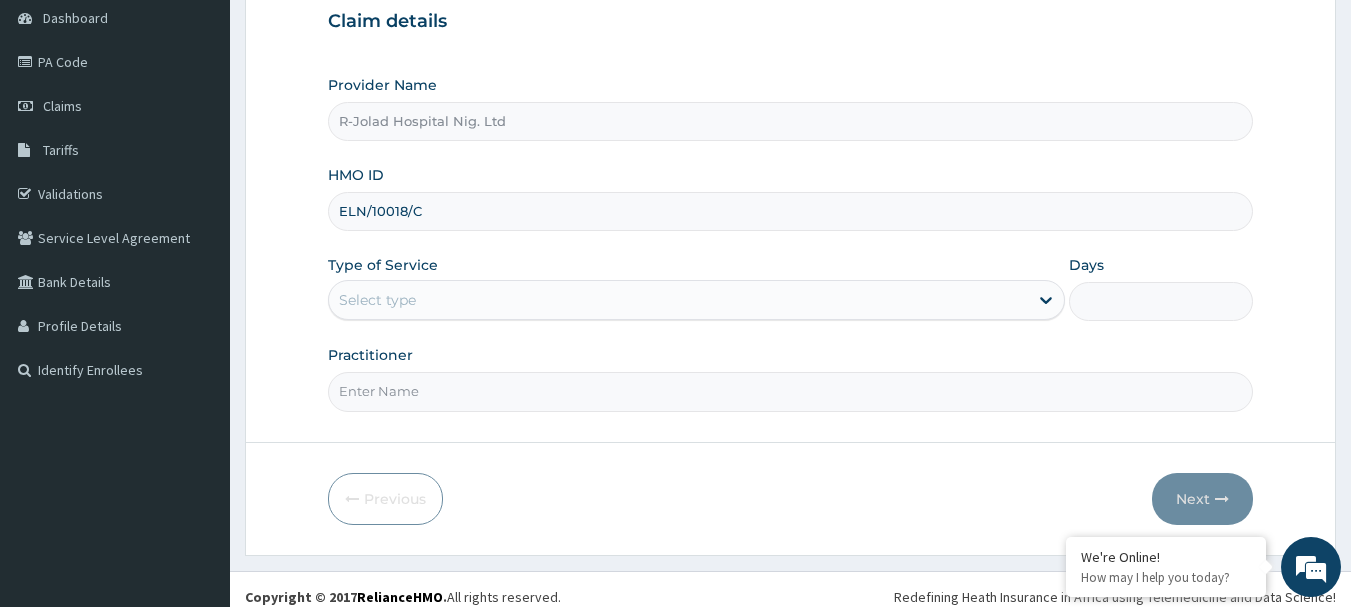 type on "ELN/10018/C" 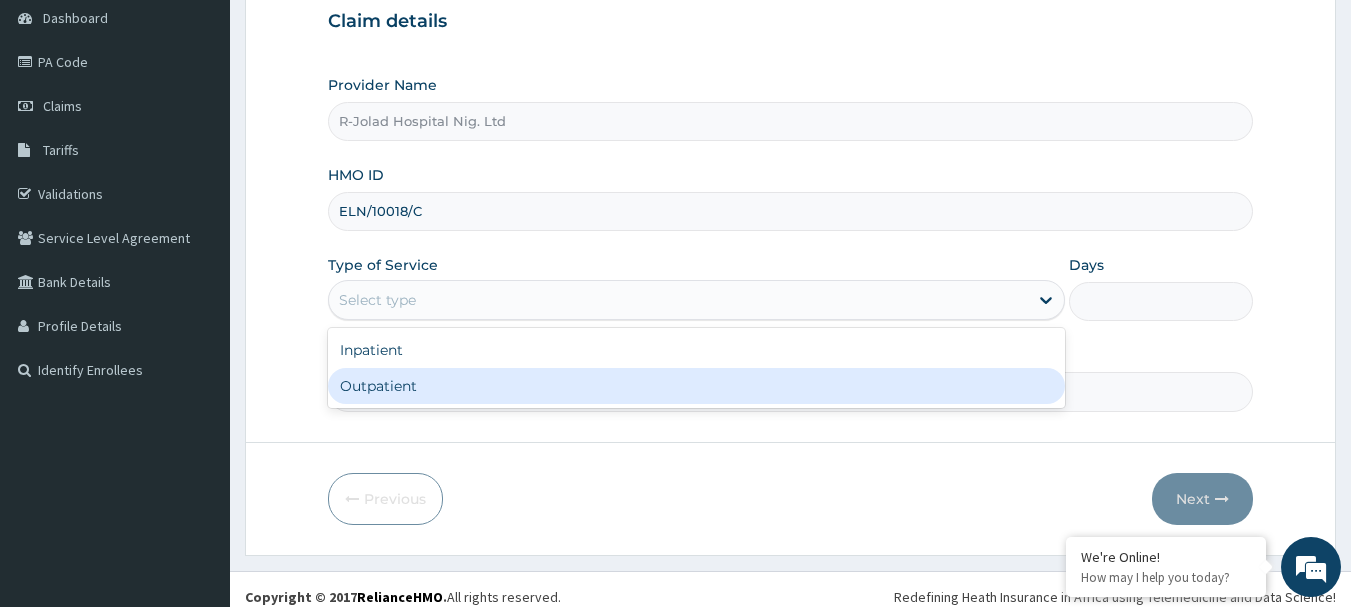 click on "Outpatient" at bounding box center [696, 386] 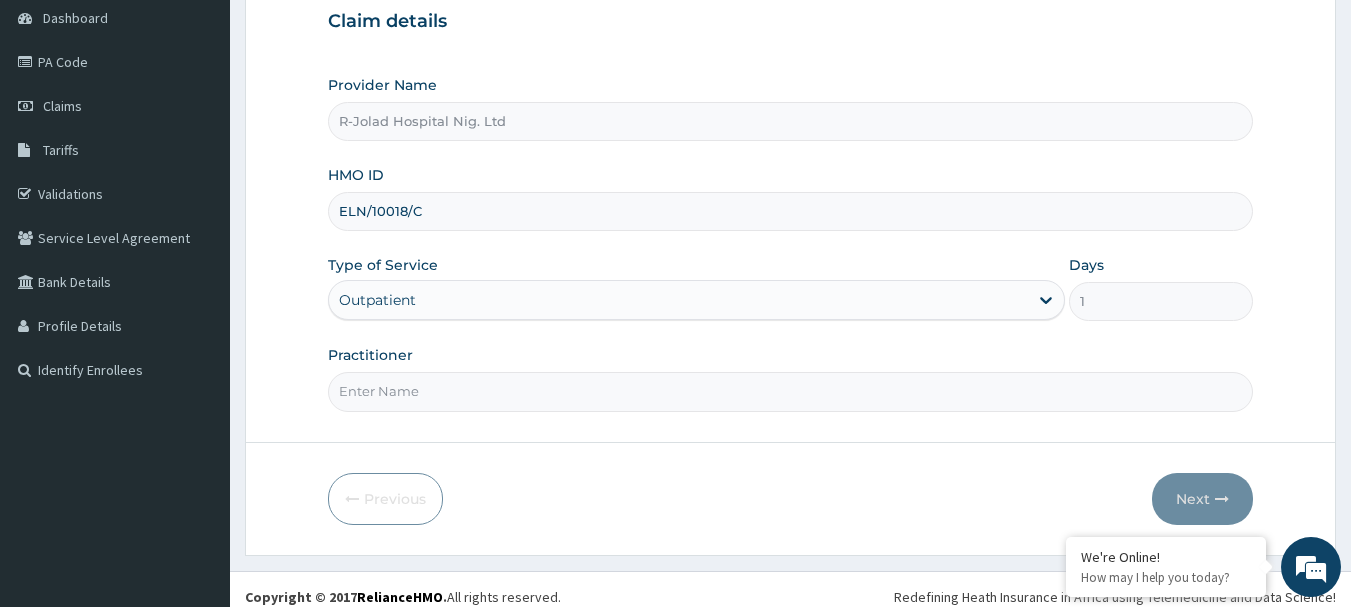 click on "Practitioner" at bounding box center (791, 391) 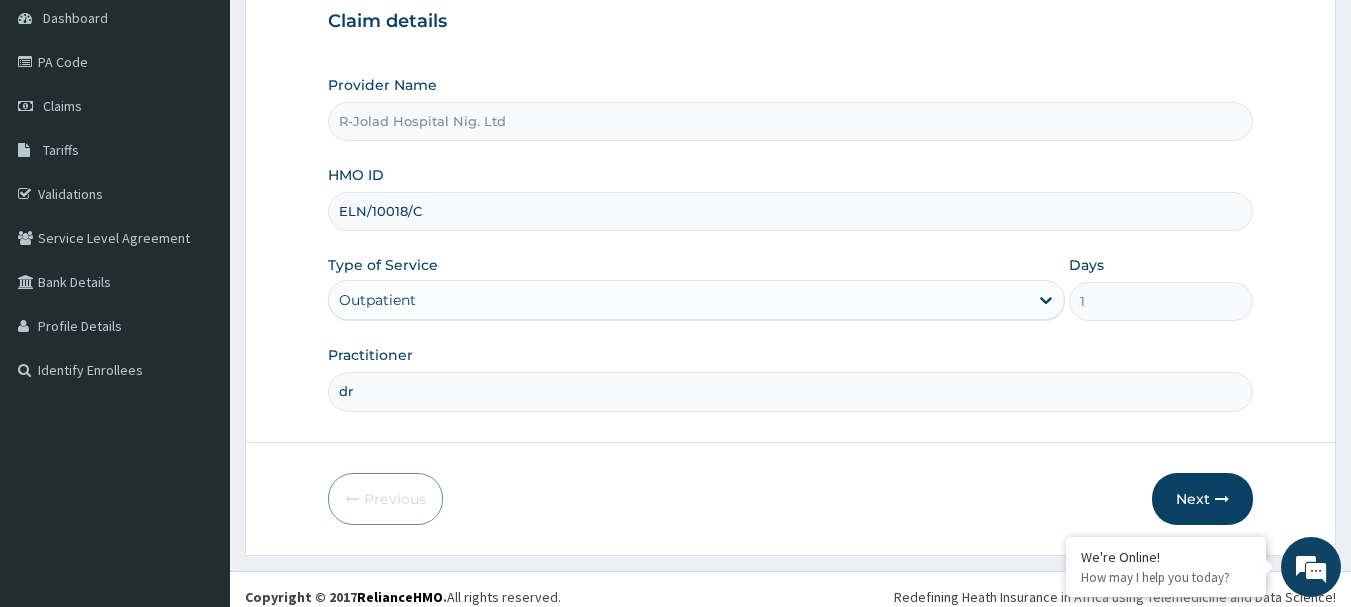 paste on "Olatunbosun Adebayo" 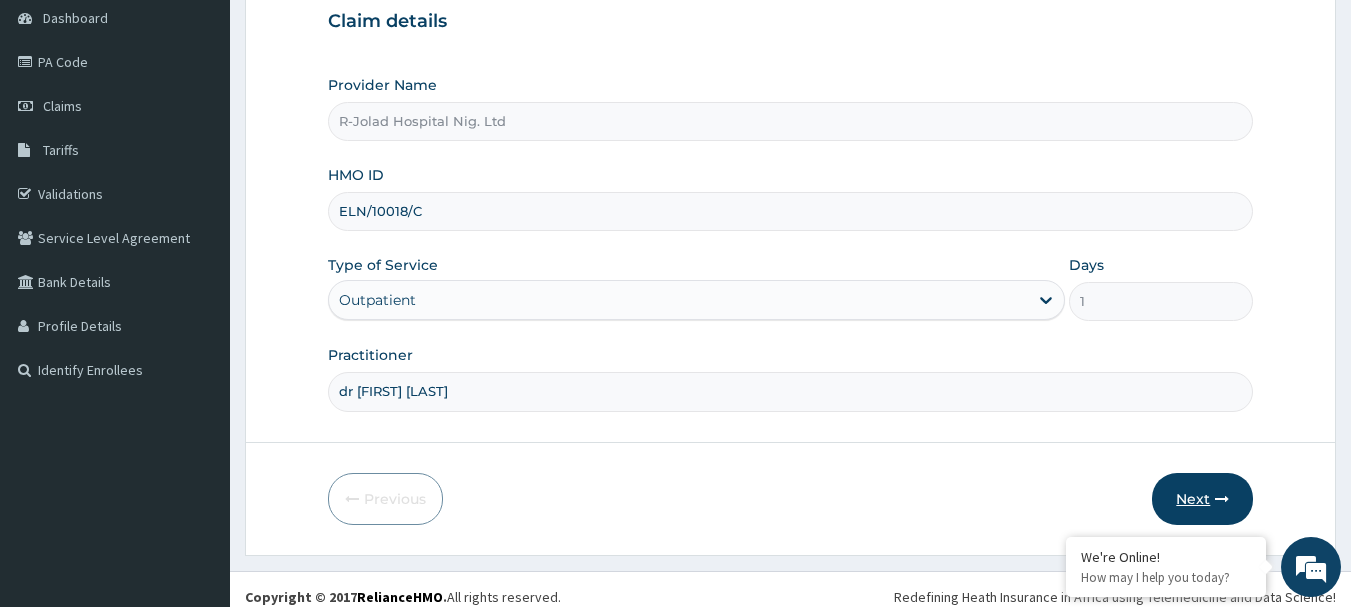 type on "dr Olatunbosun Adebayo" 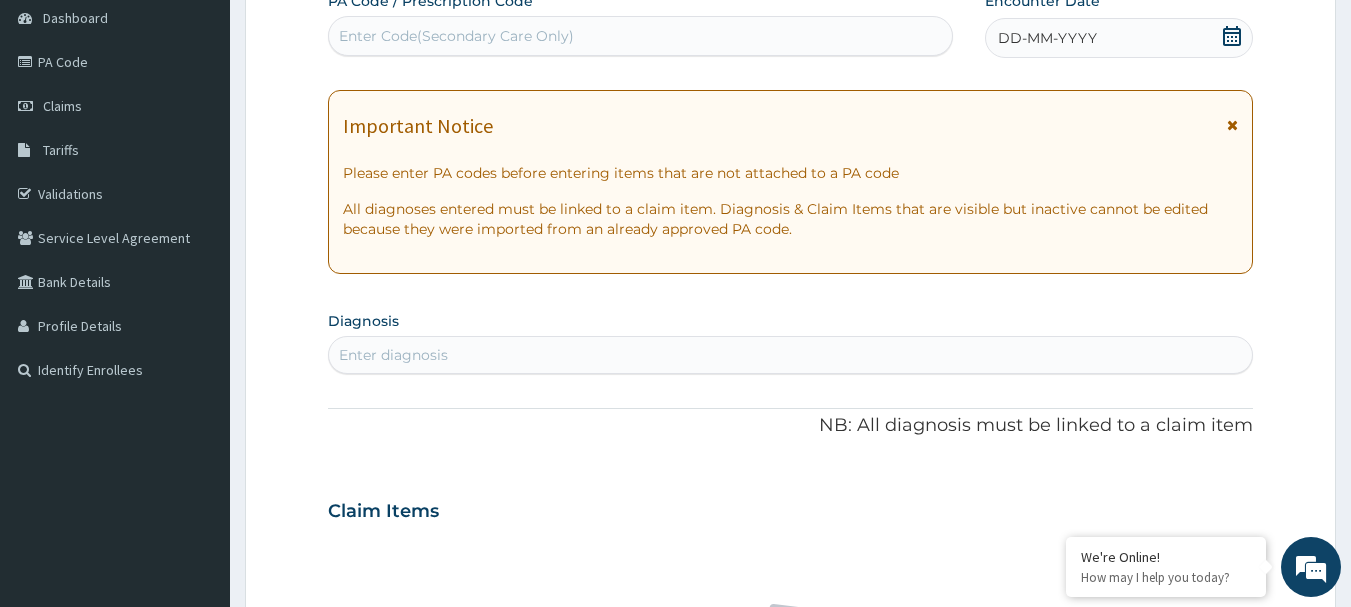click 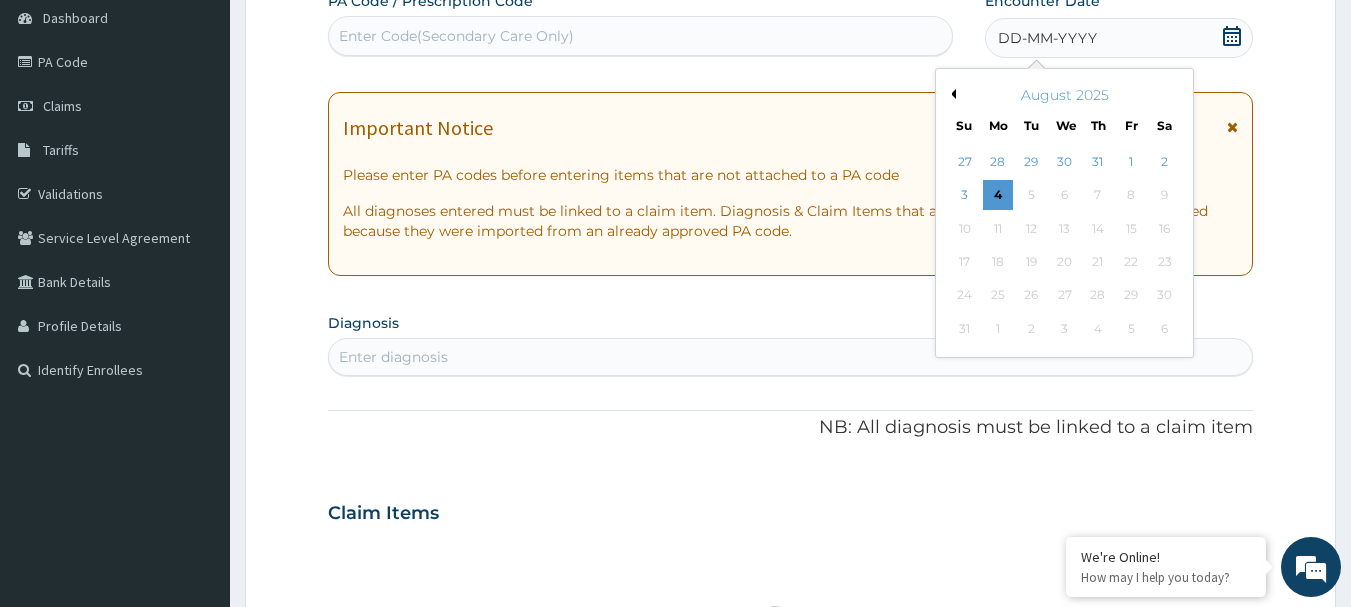 click on "Previous Month" at bounding box center (951, 94) 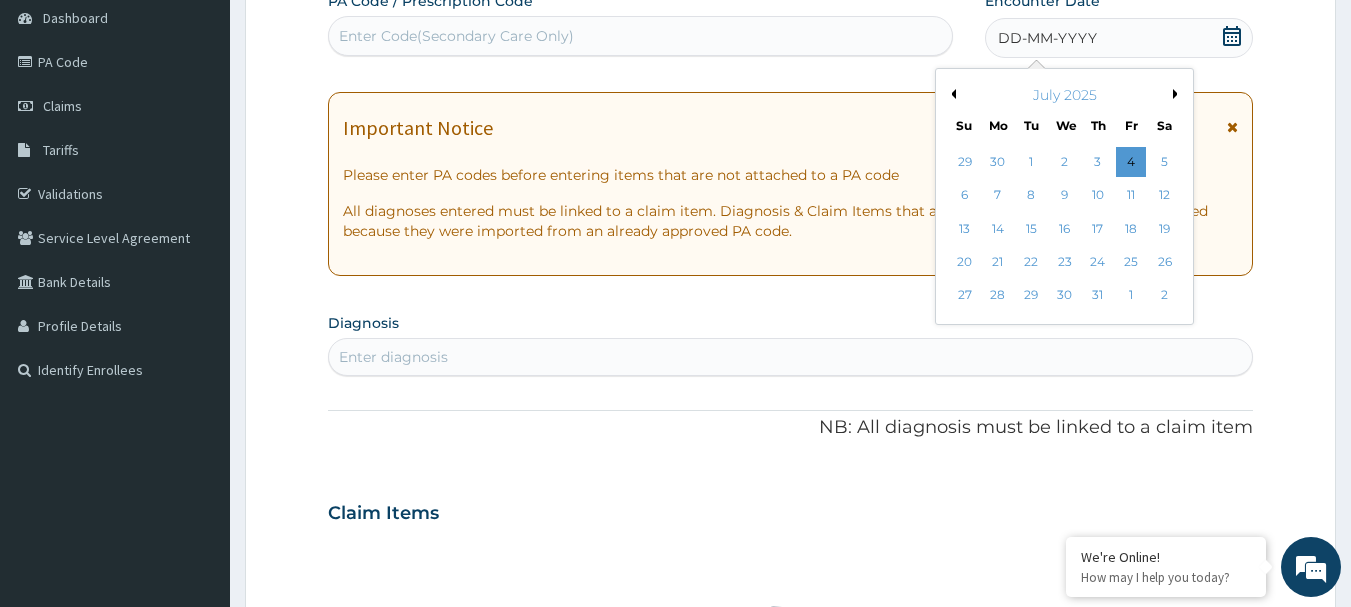 click on "Previous Month" at bounding box center (951, 94) 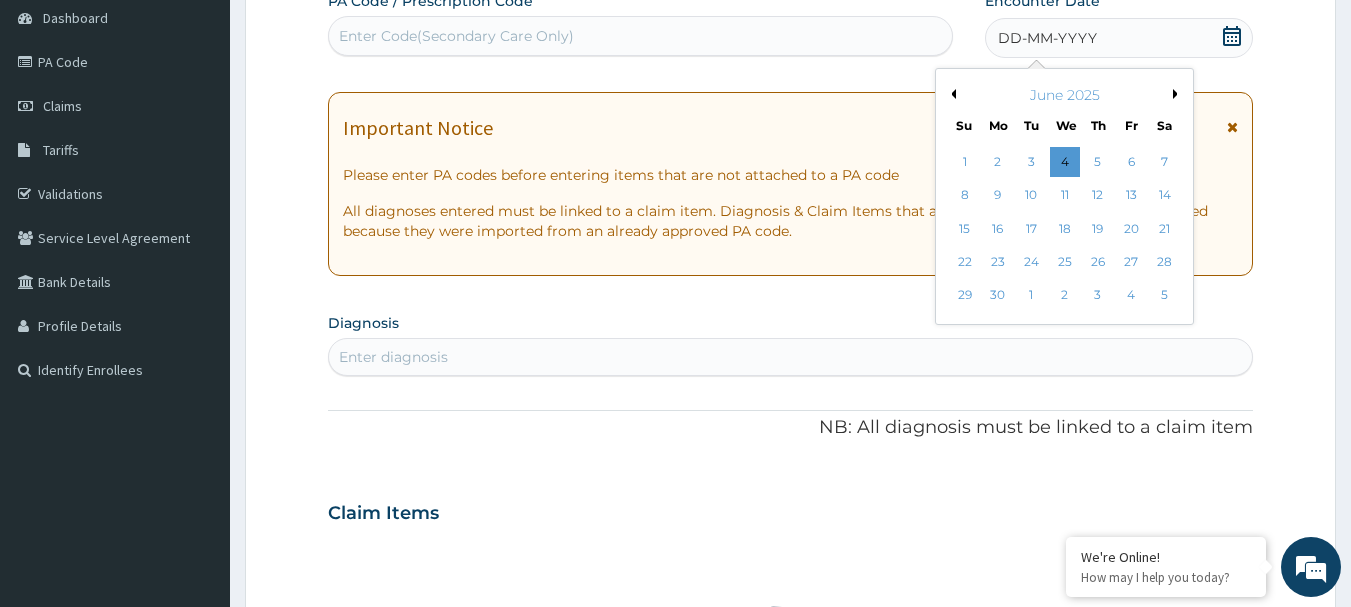 click on "Previous Month" at bounding box center (951, 94) 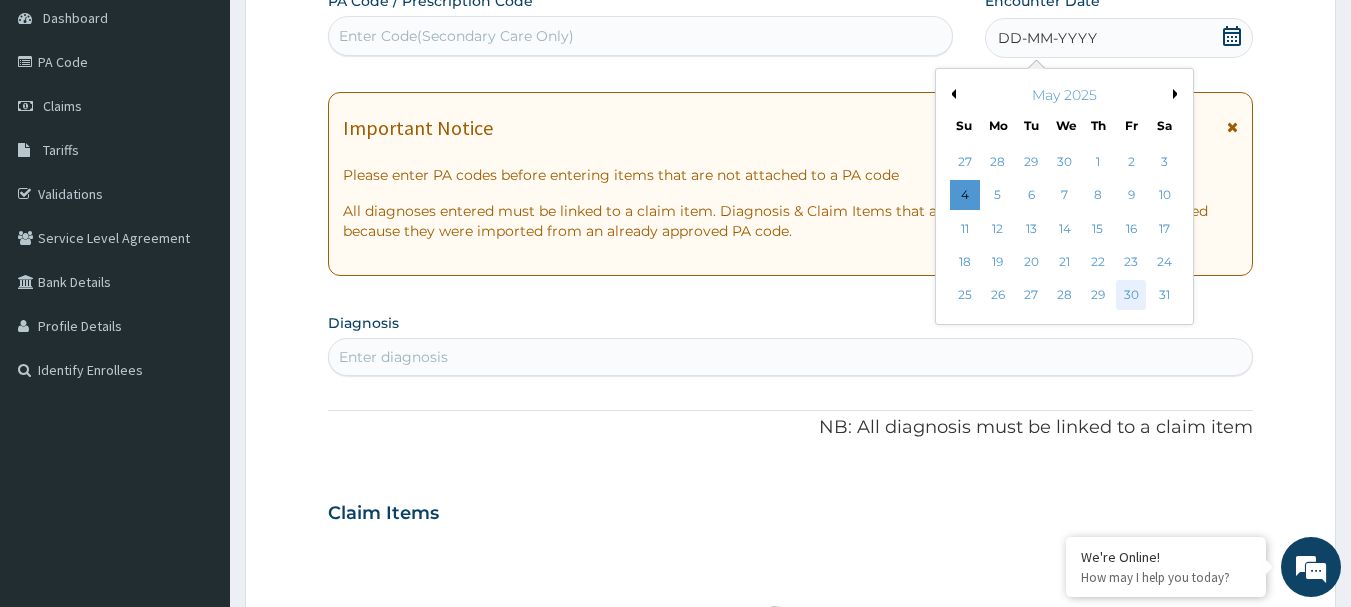 click on "30" at bounding box center [1131, 296] 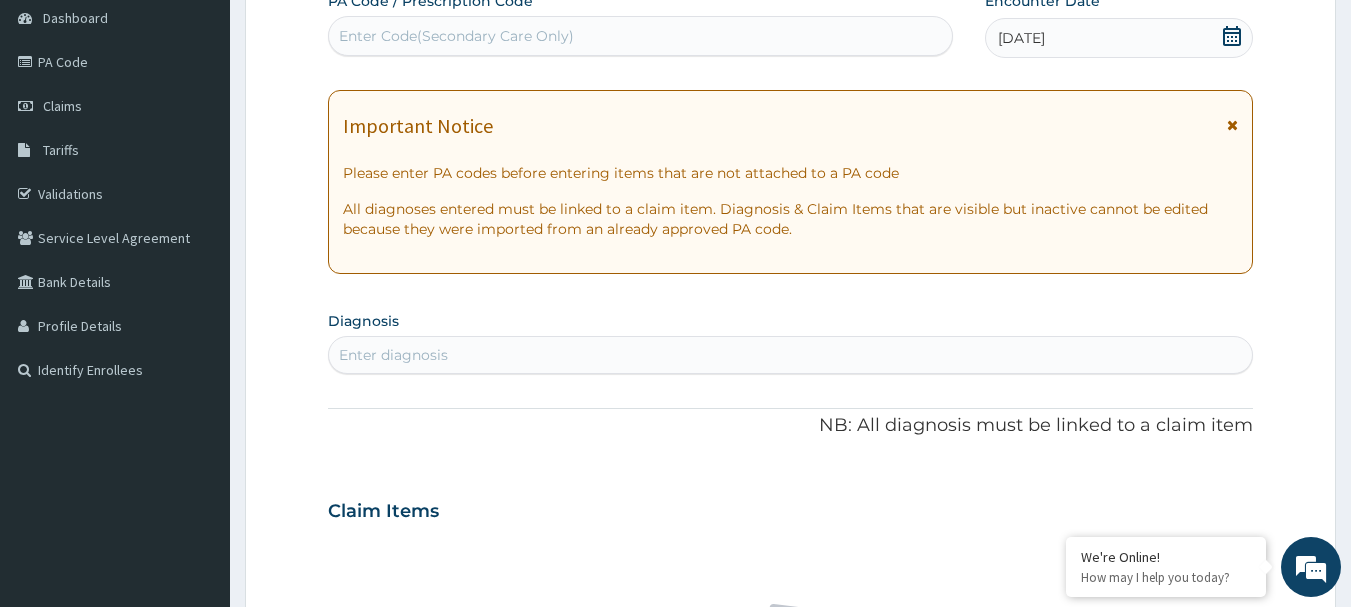 click on "Enter diagnosis" at bounding box center [791, 355] 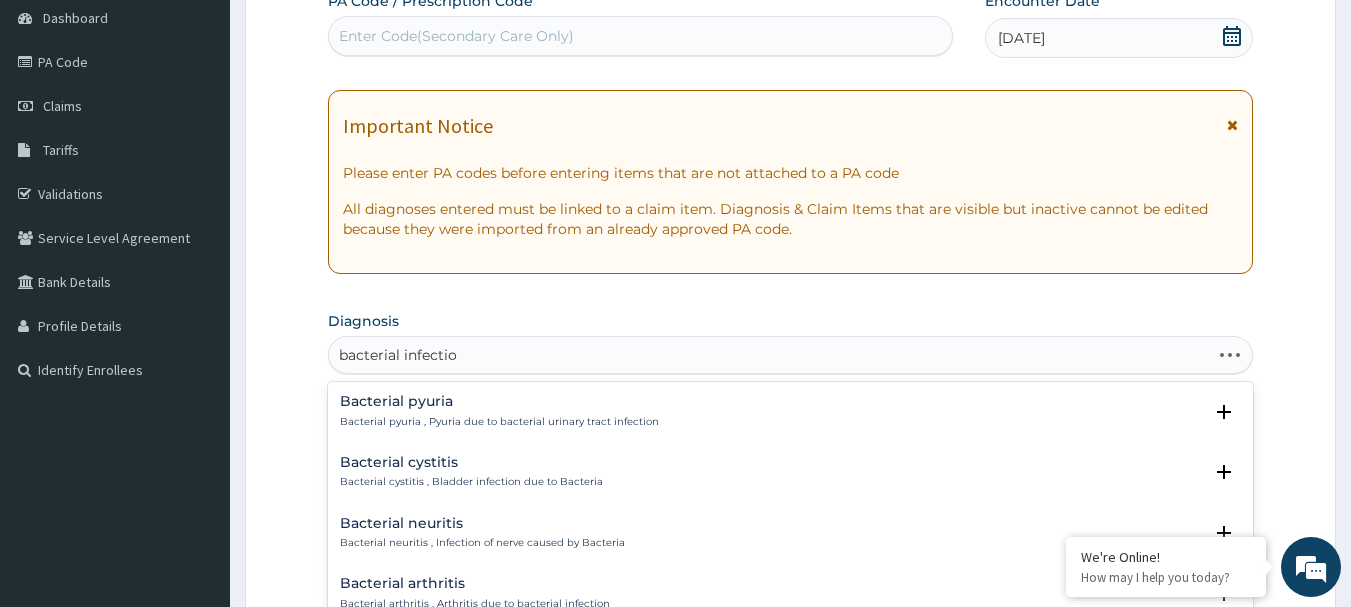 type on "bacterial infection" 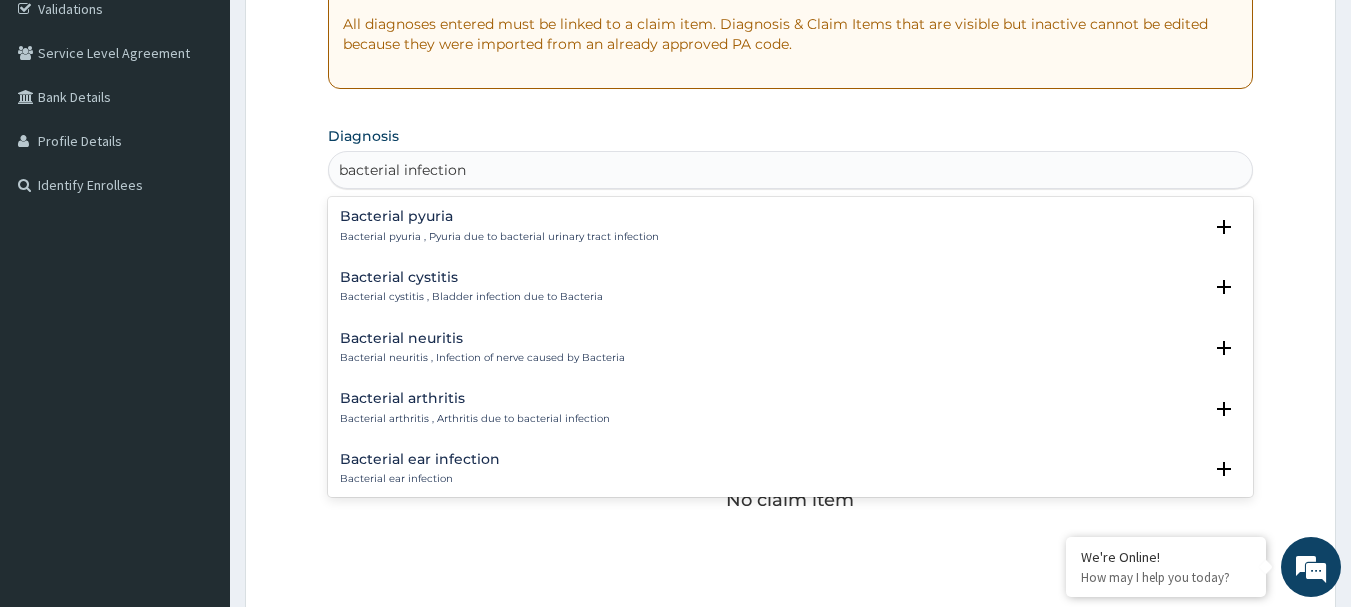 scroll, scrollTop: 400, scrollLeft: 0, axis: vertical 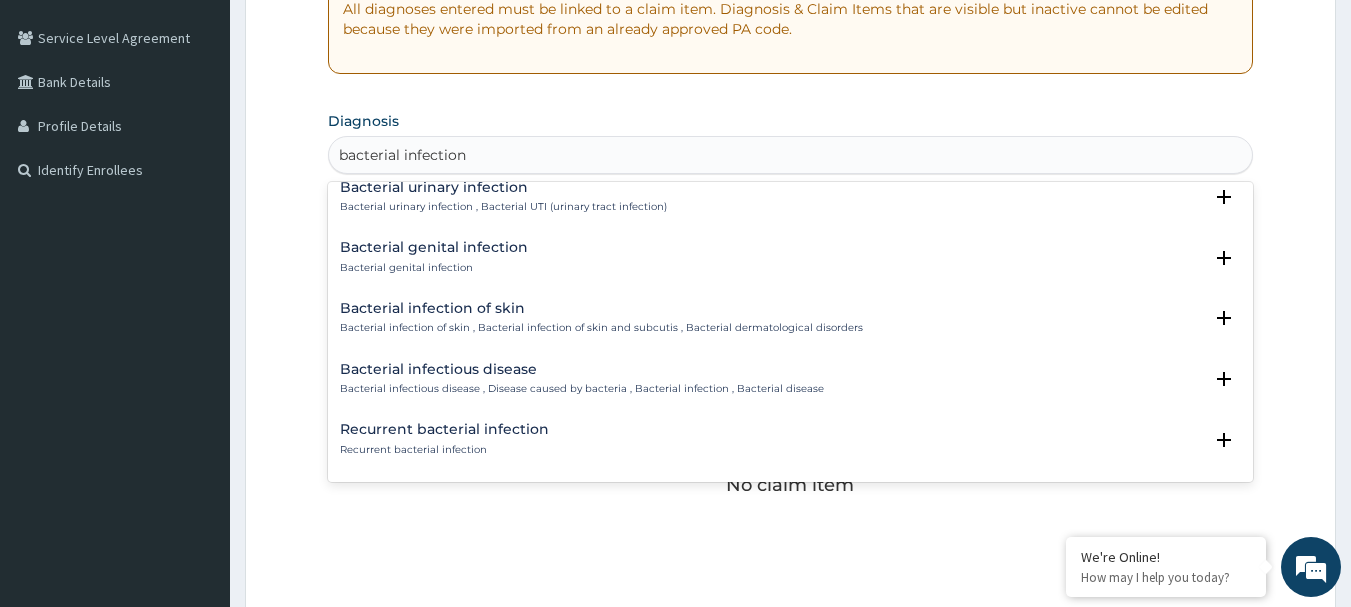 click on "Bacterial infectious disease" at bounding box center (582, 369) 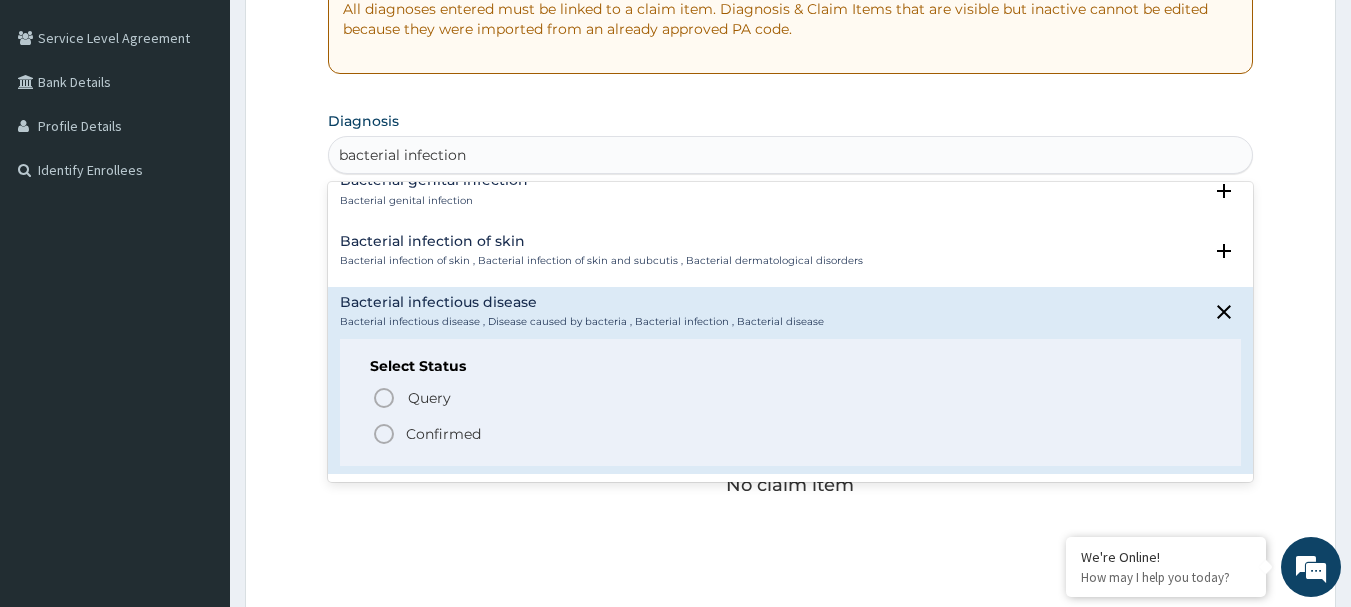 scroll, scrollTop: 700, scrollLeft: 0, axis: vertical 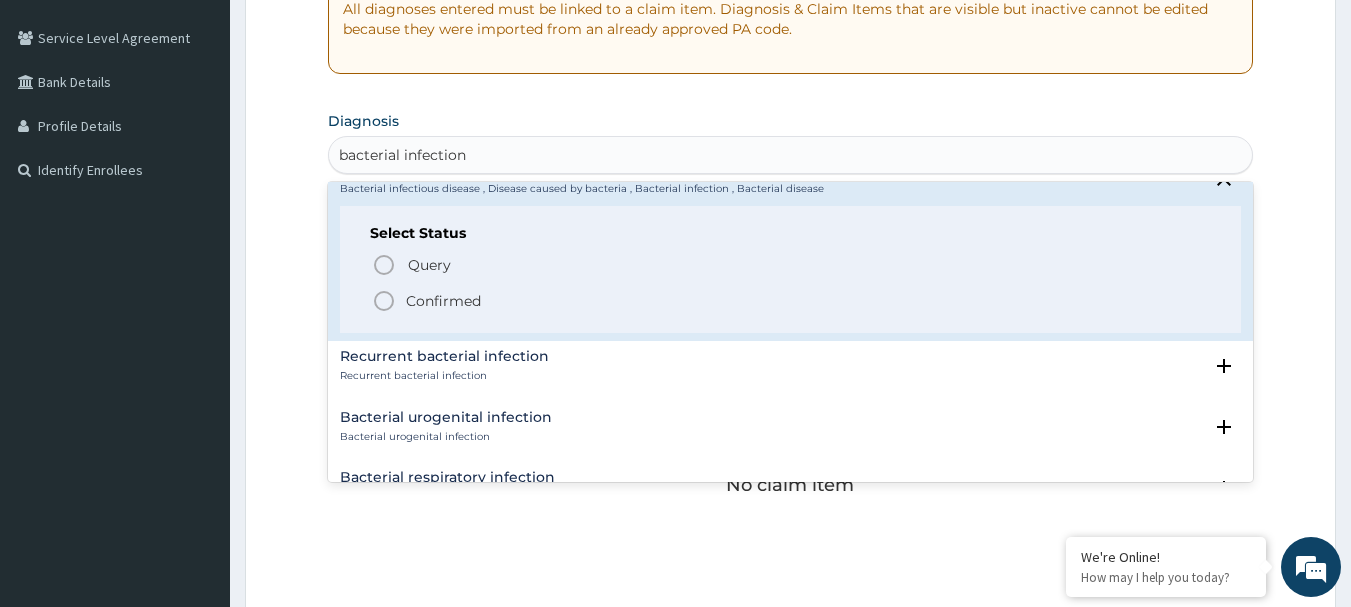 click on "Confirmed" at bounding box center [792, 301] 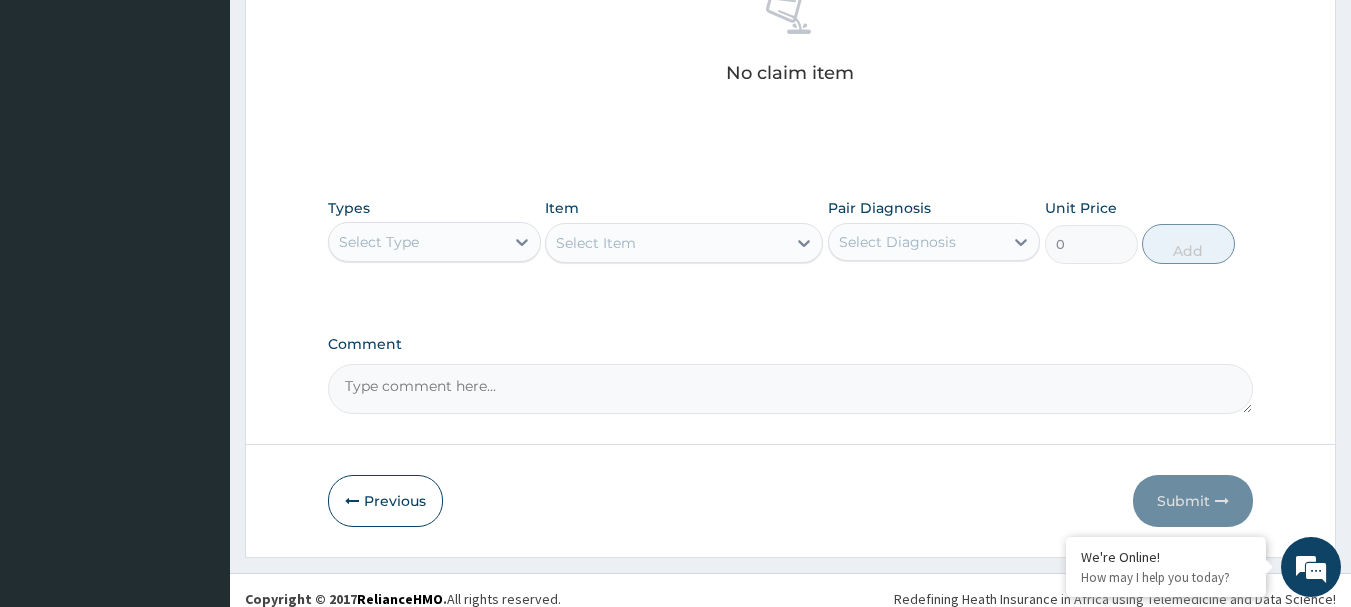 scroll, scrollTop: 835, scrollLeft: 0, axis: vertical 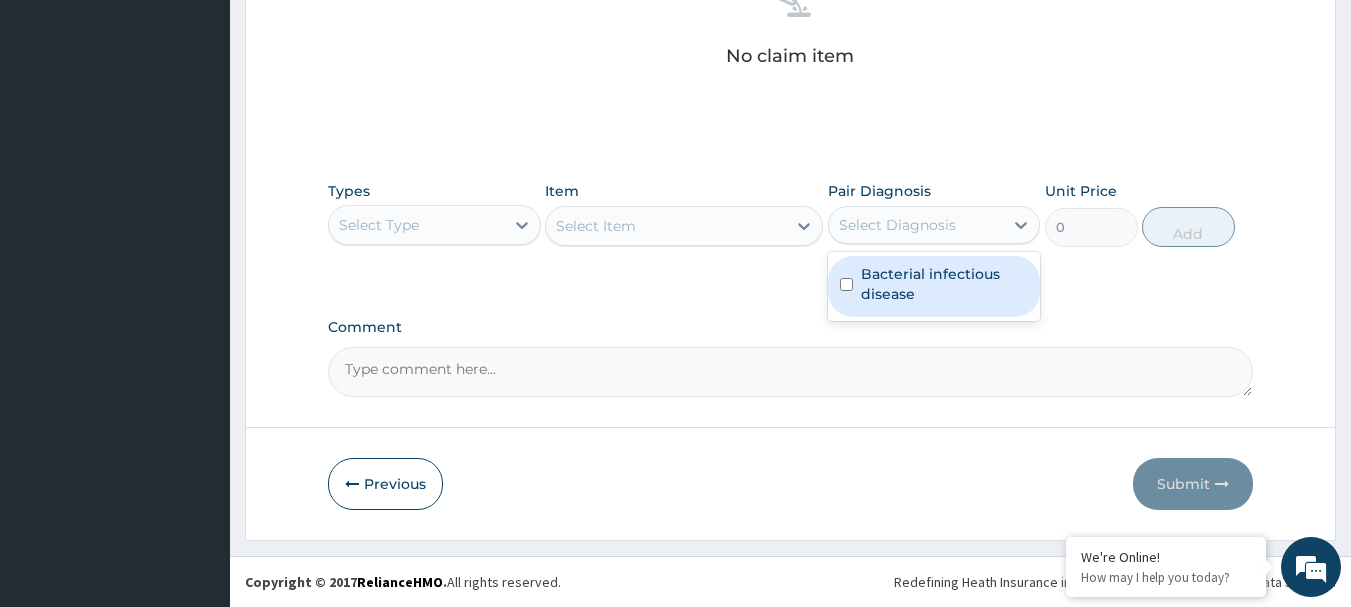 click on "Select Diagnosis" at bounding box center (897, 225) 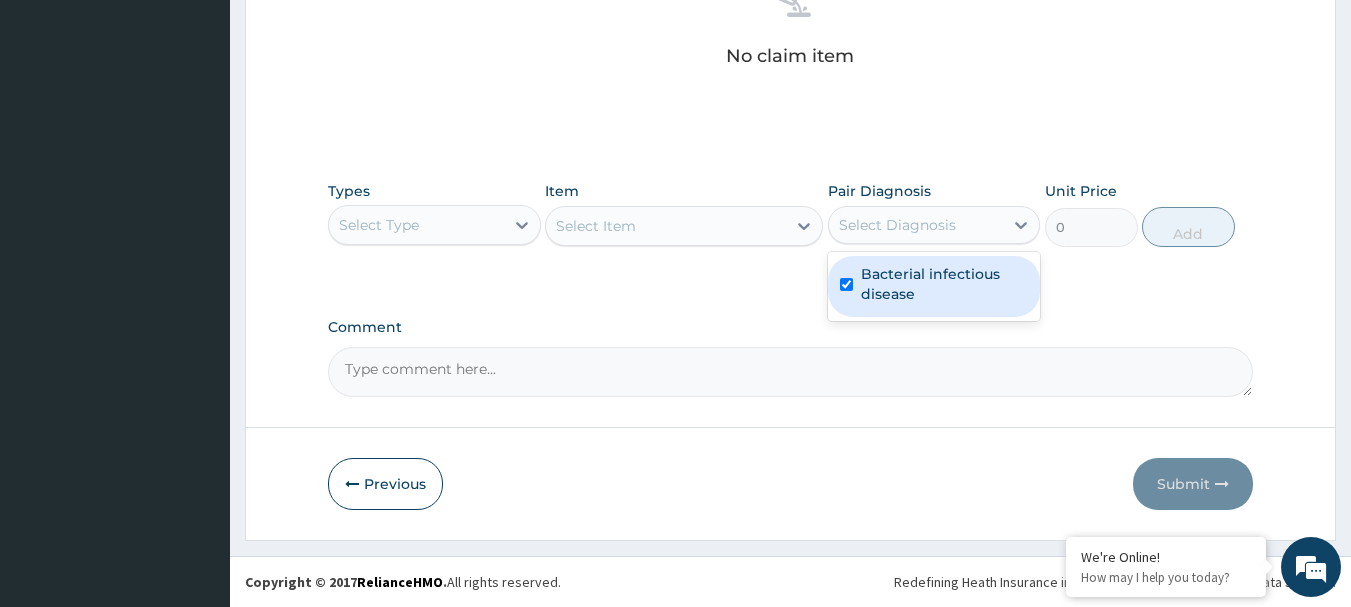 checkbox on "true" 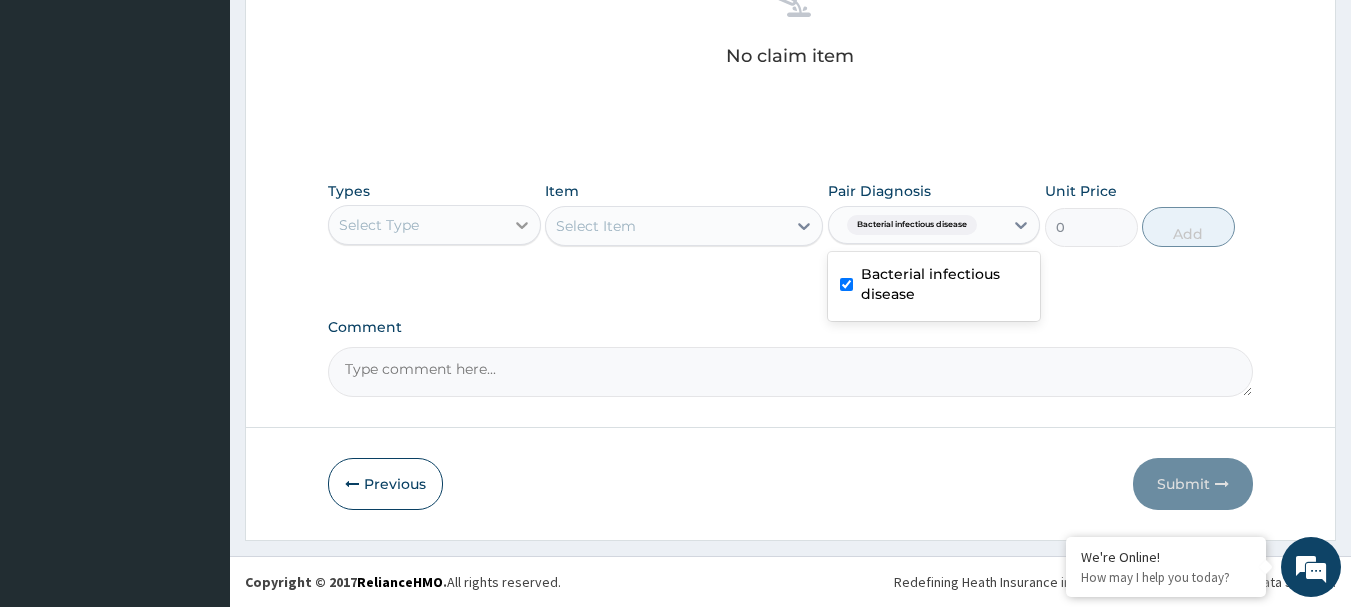 click 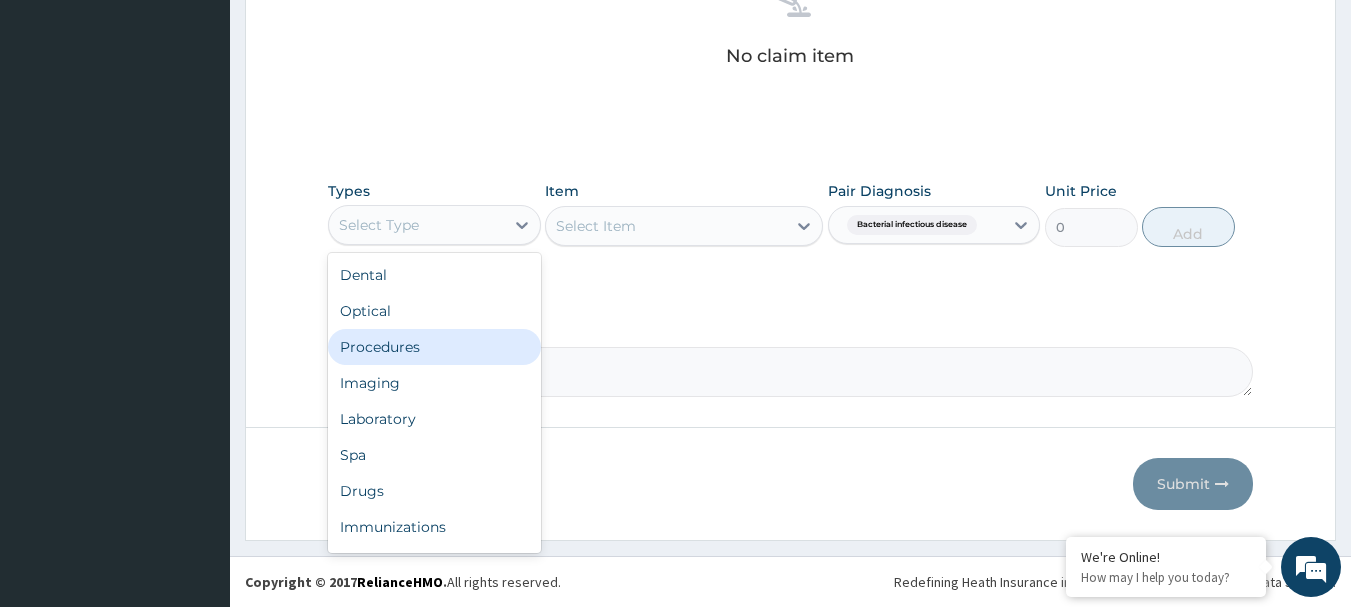 click on "Procedures" at bounding box center [434, 347] 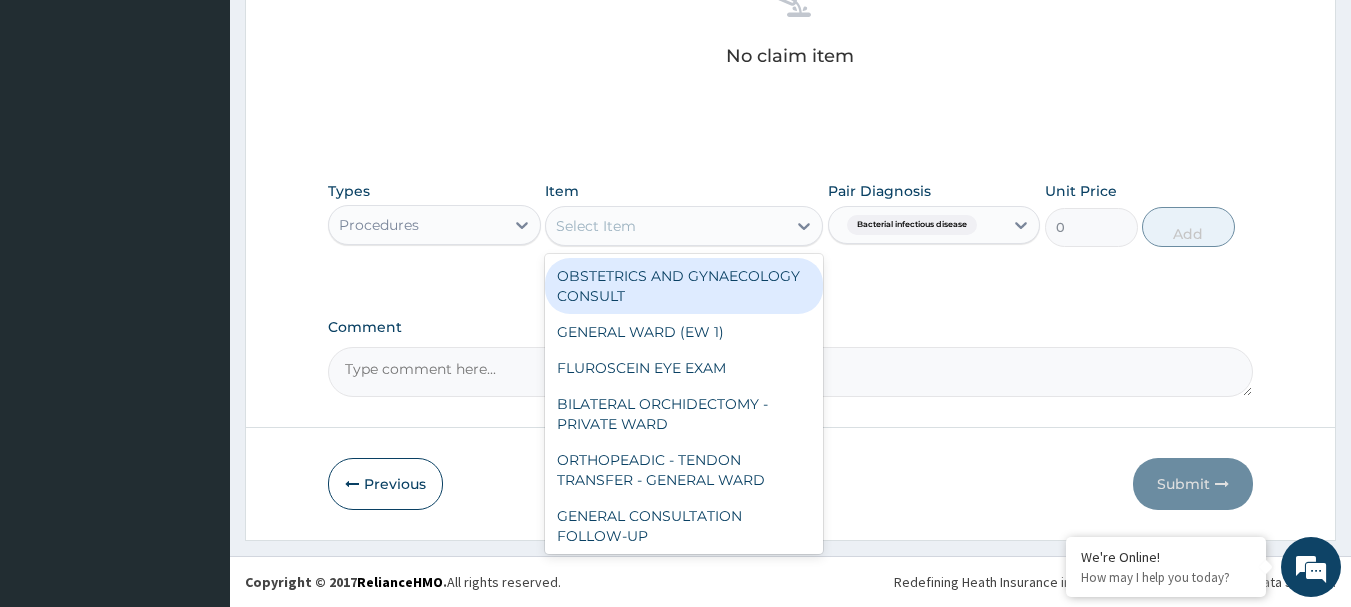 click on "Select Item" at bounding box center (666, 226) 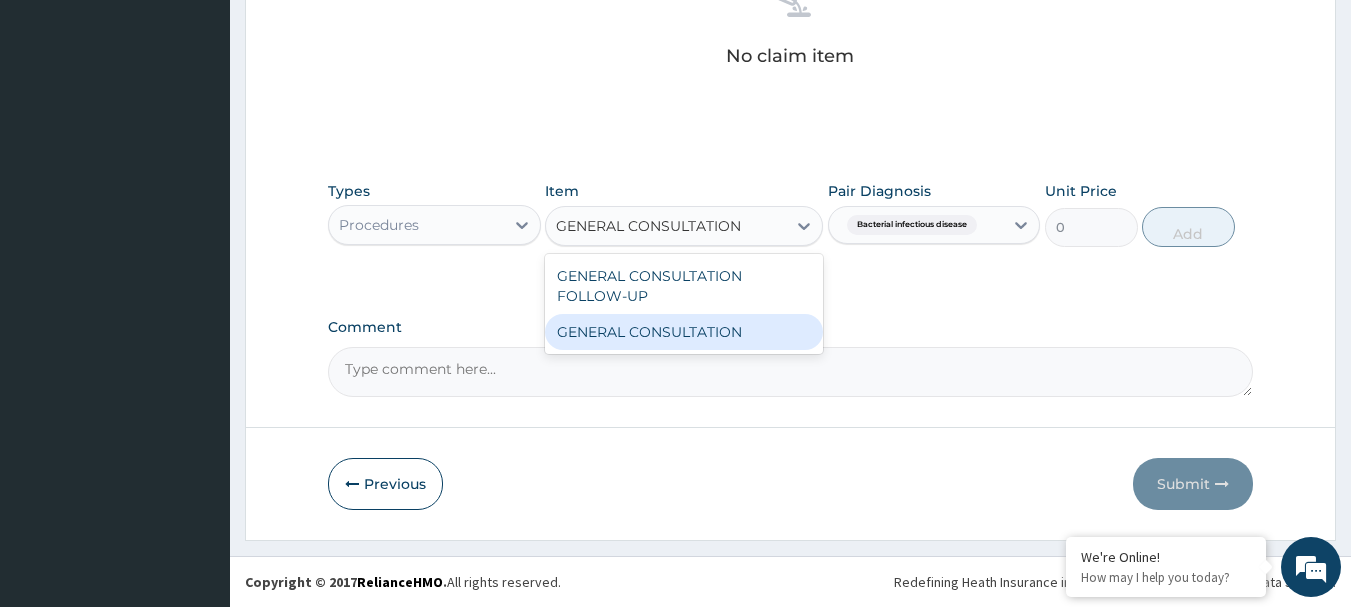 click on "GENERAL CONSULTATION" at bounding box center [684, 332] 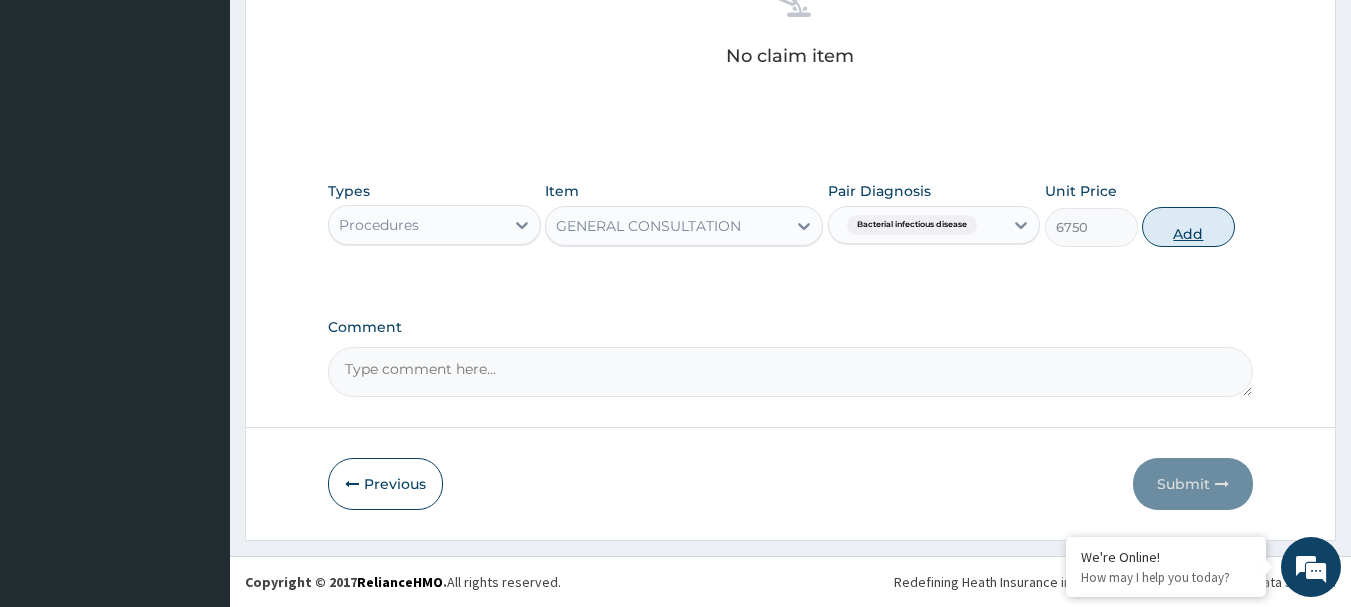 click on "Add" at bounding box center (1188, 227) 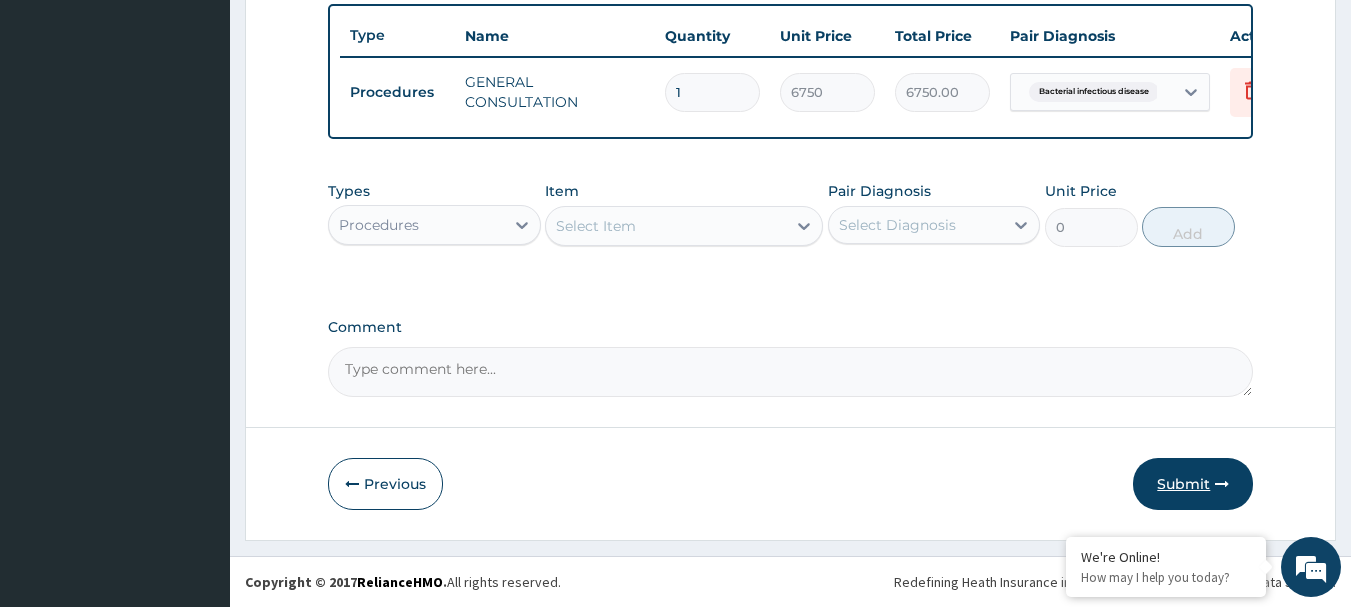 click on "Submit" at bounding box center (1193, 484) 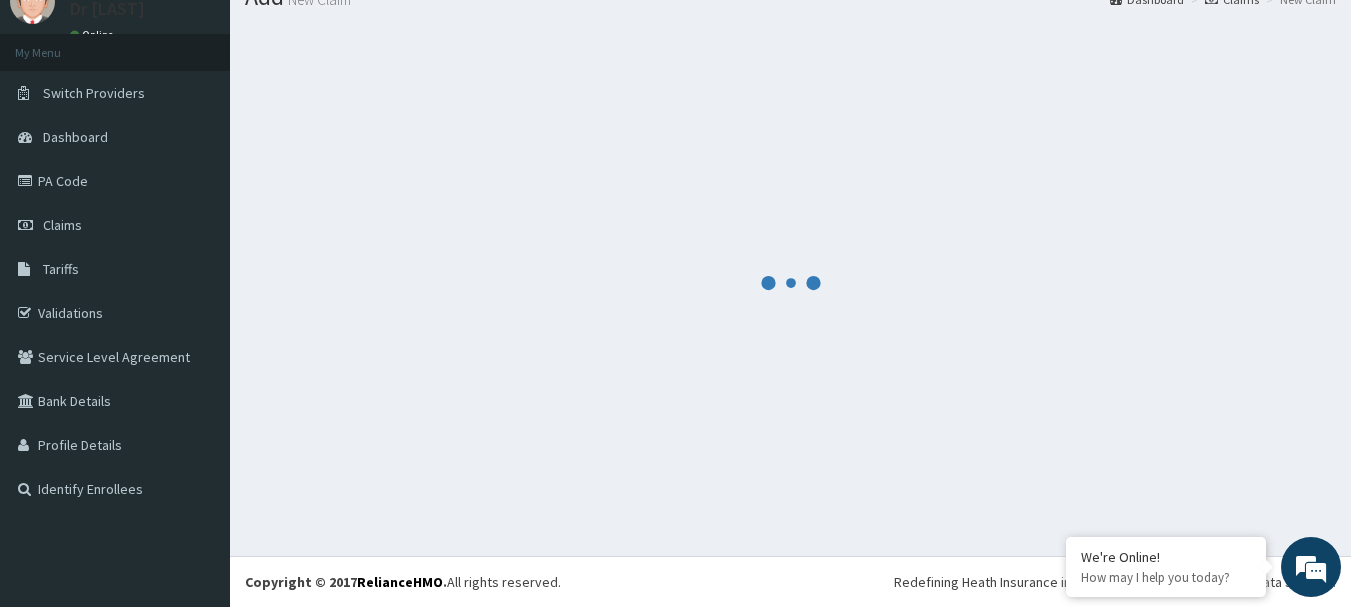 scroll, scrollTop: 755, scrollLeft: 0, axis: vertical 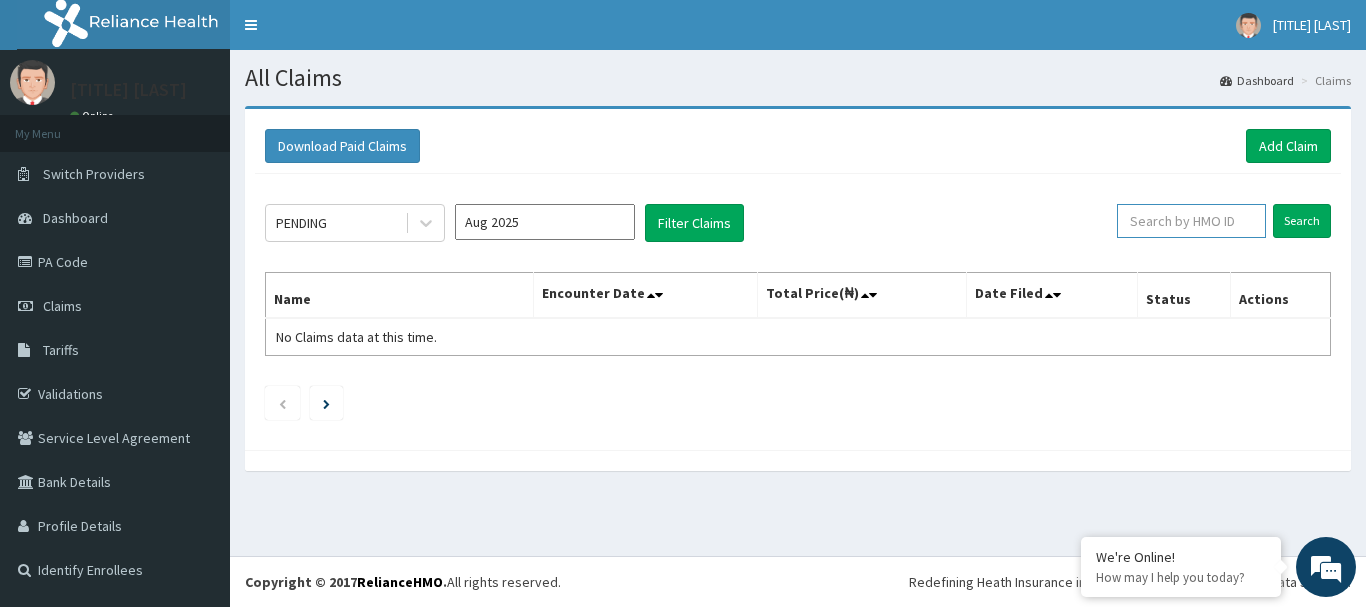 click at bounding box center [1191, 221] 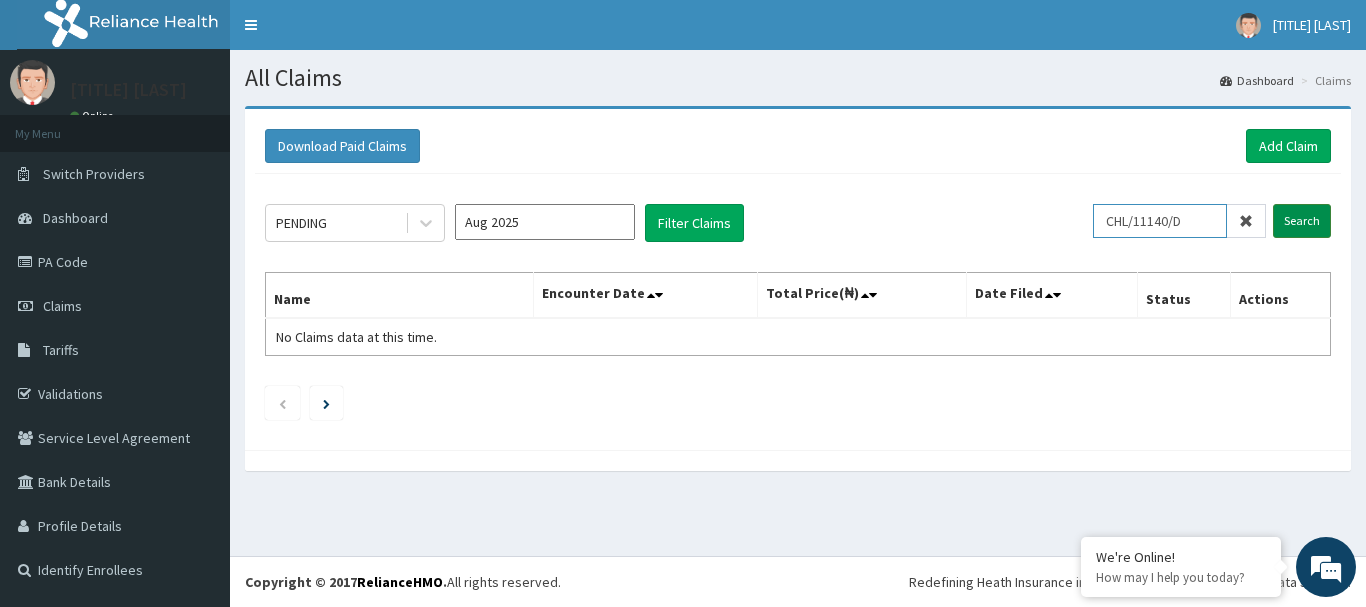 type on "CHL/11140/D" 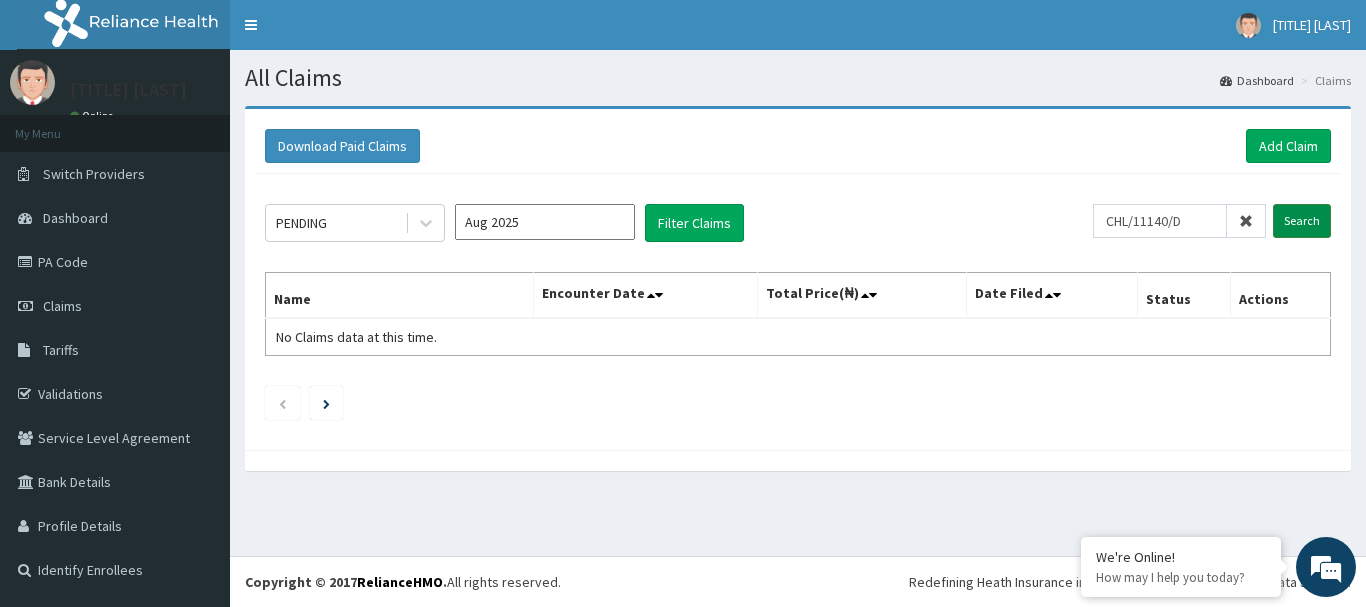 click on "Search" at bounding box center [1302, 221] 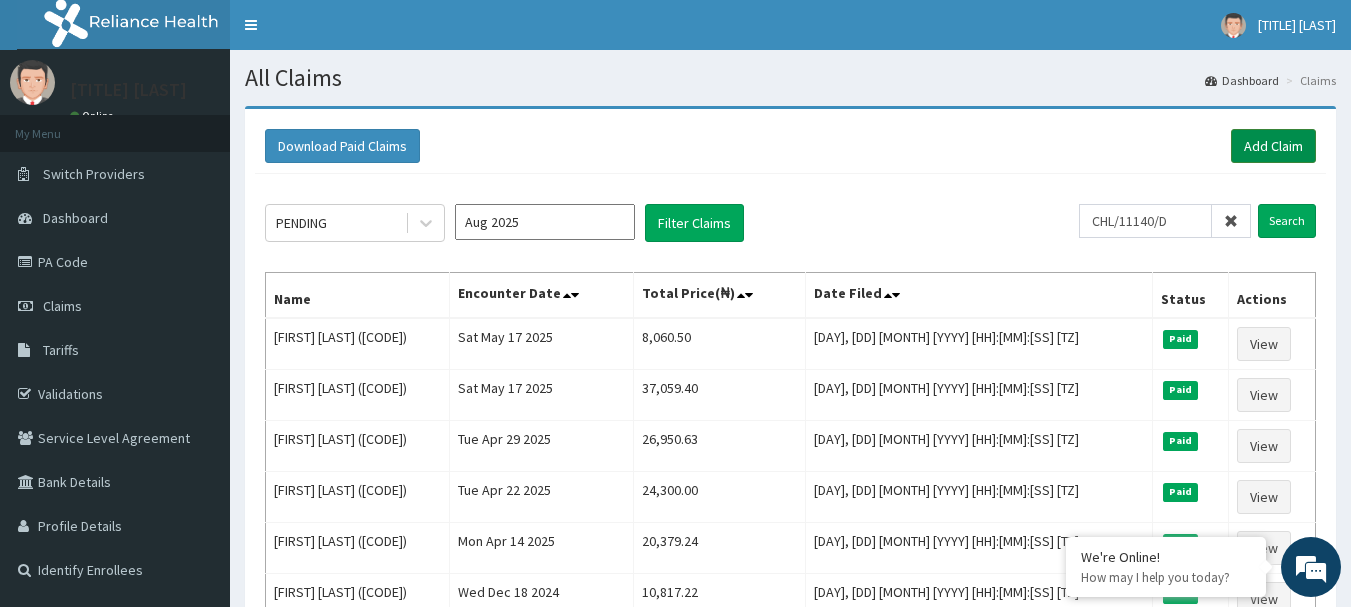 click on "Add Claim" at bounding box center [1273, 146] 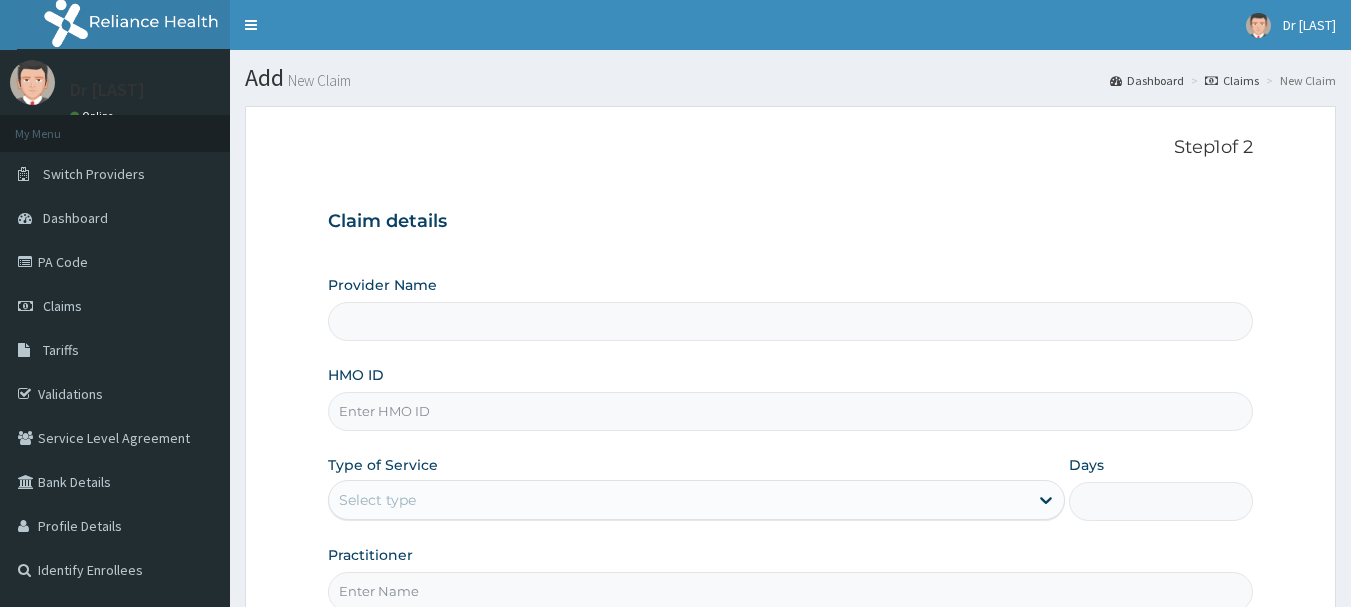 scroll, scrollTop: 0, scrollLeft: 0, axis: both 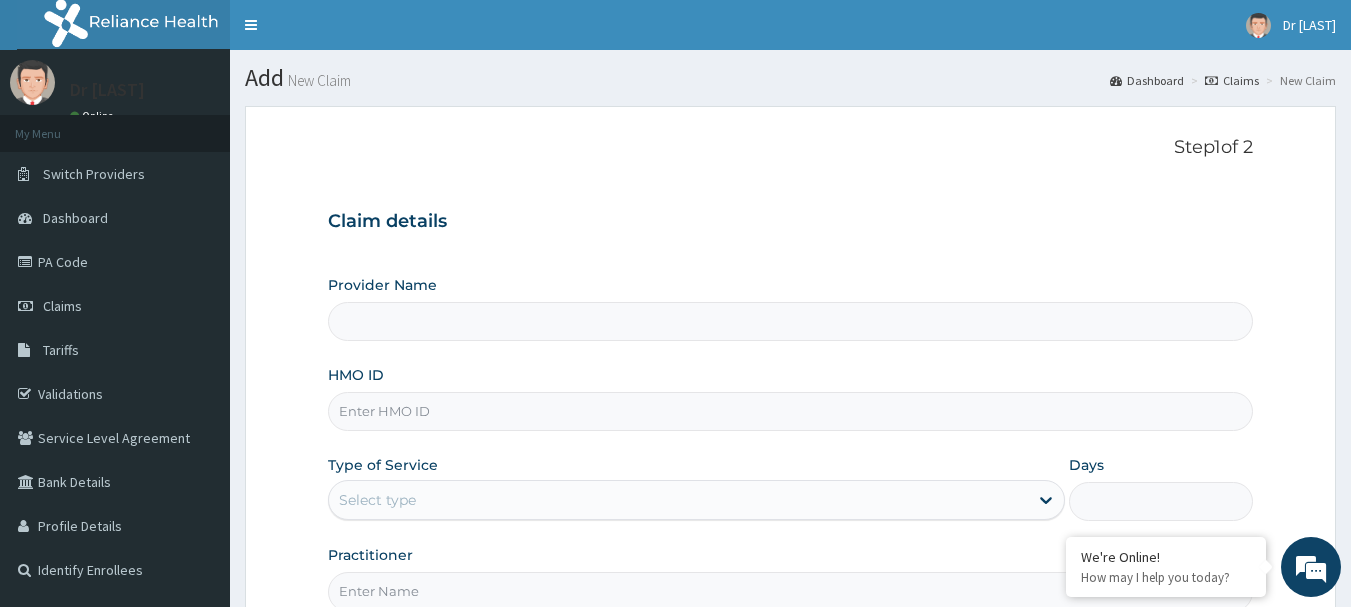 type on "R-Jolad Hospital Nig. Ltd" 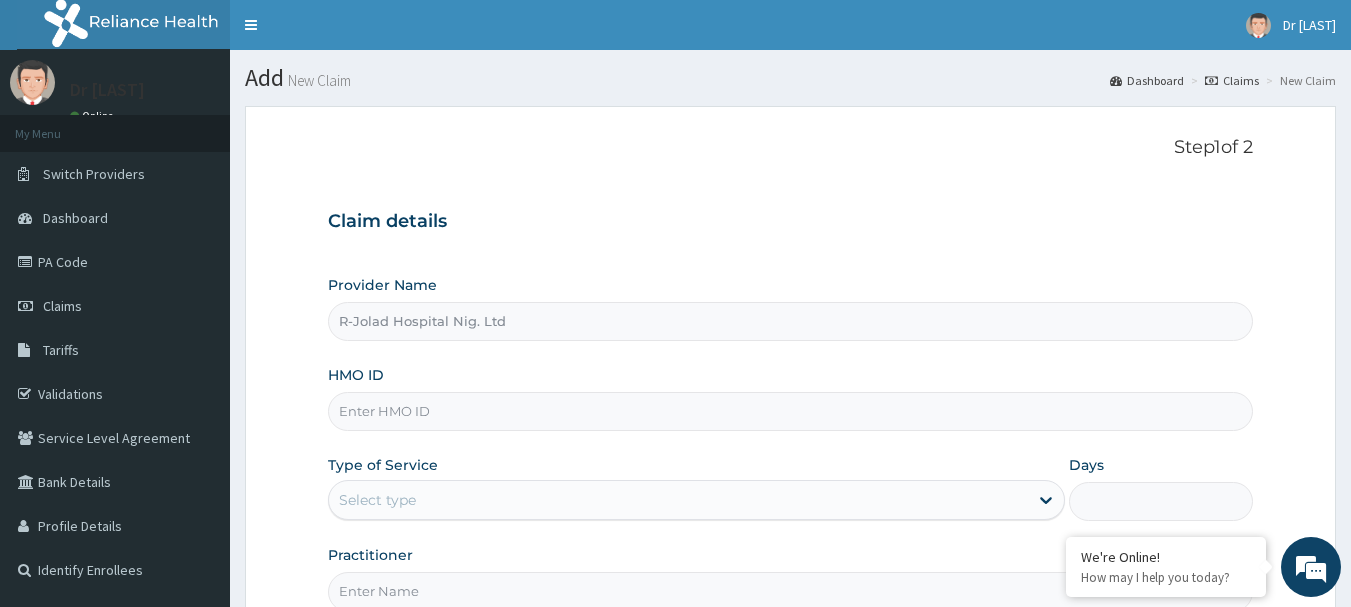click on "HMO ID" at bounding box center [791, 411] 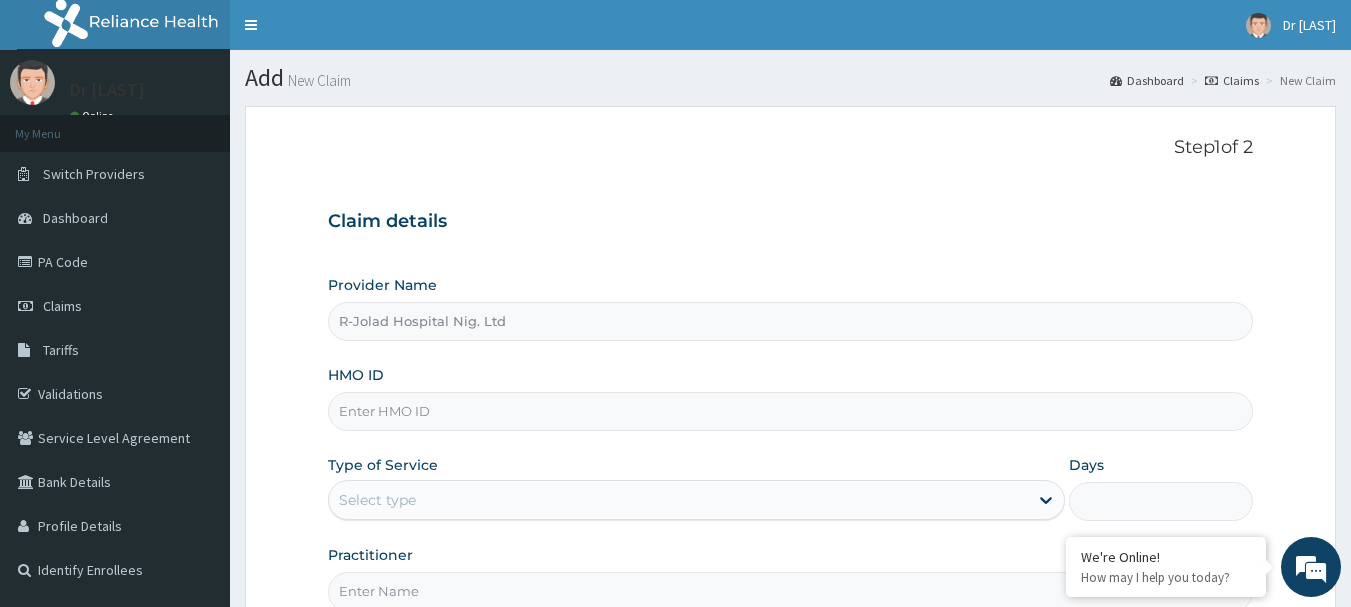 paste on "CHL/11140/D" 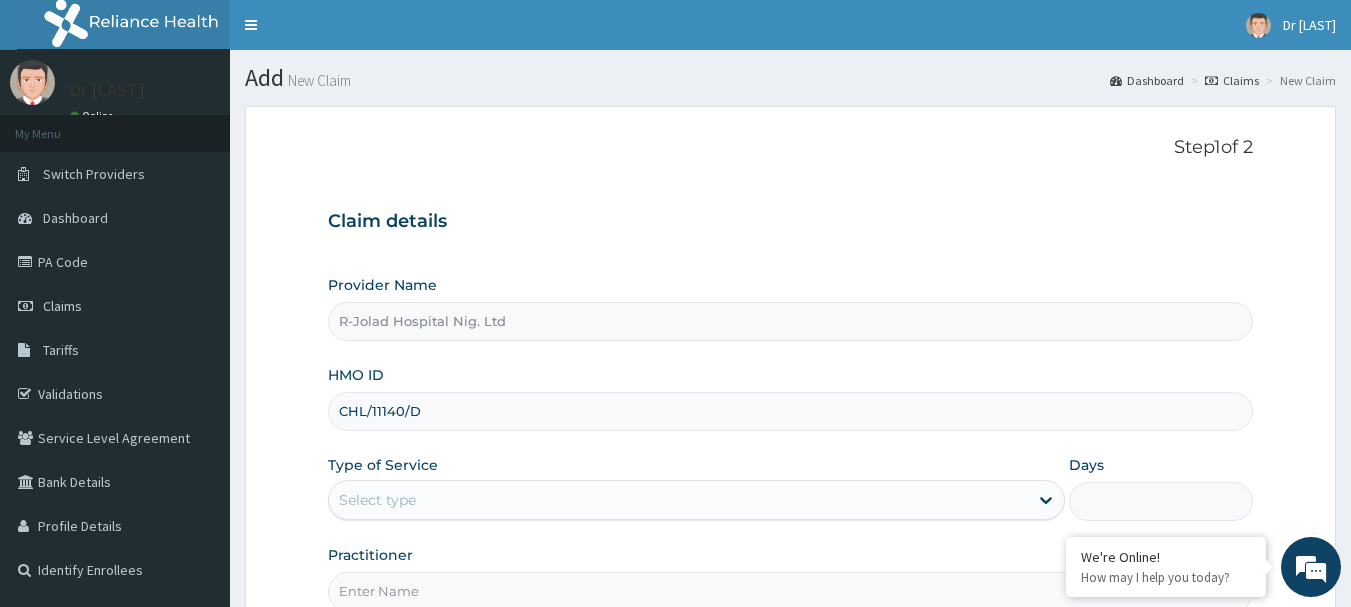 scroll, scrollTop: 0, scrollLeft: 0, axis: both 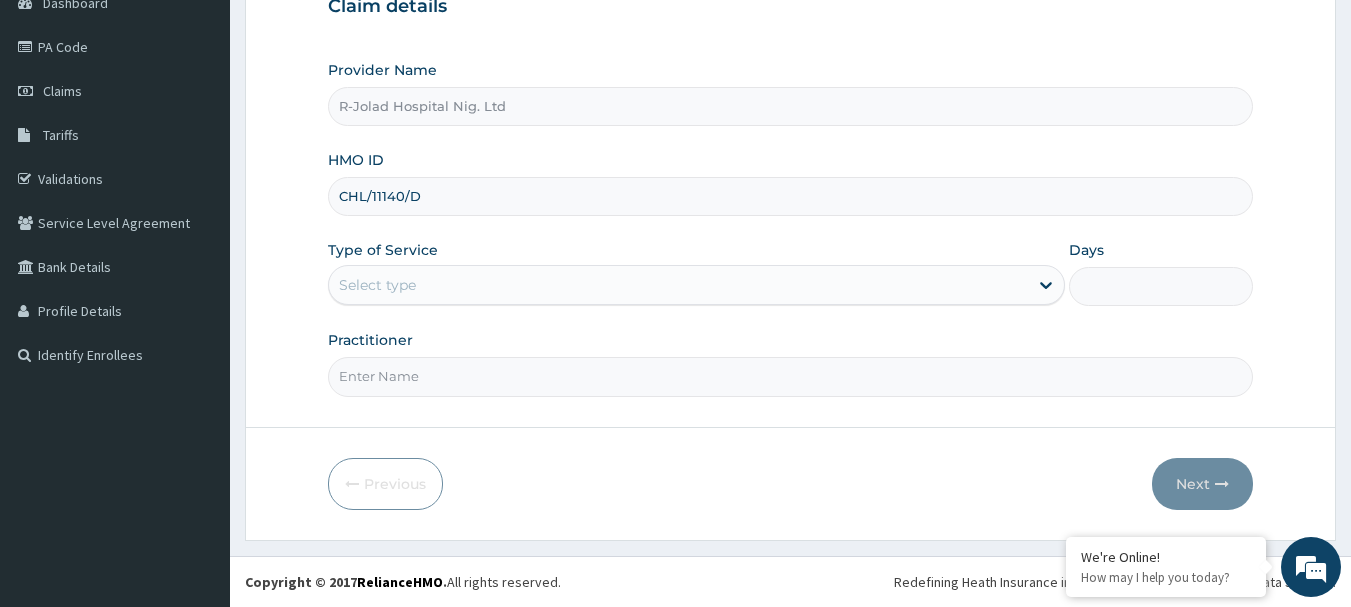 type on "CHL/11140/D" 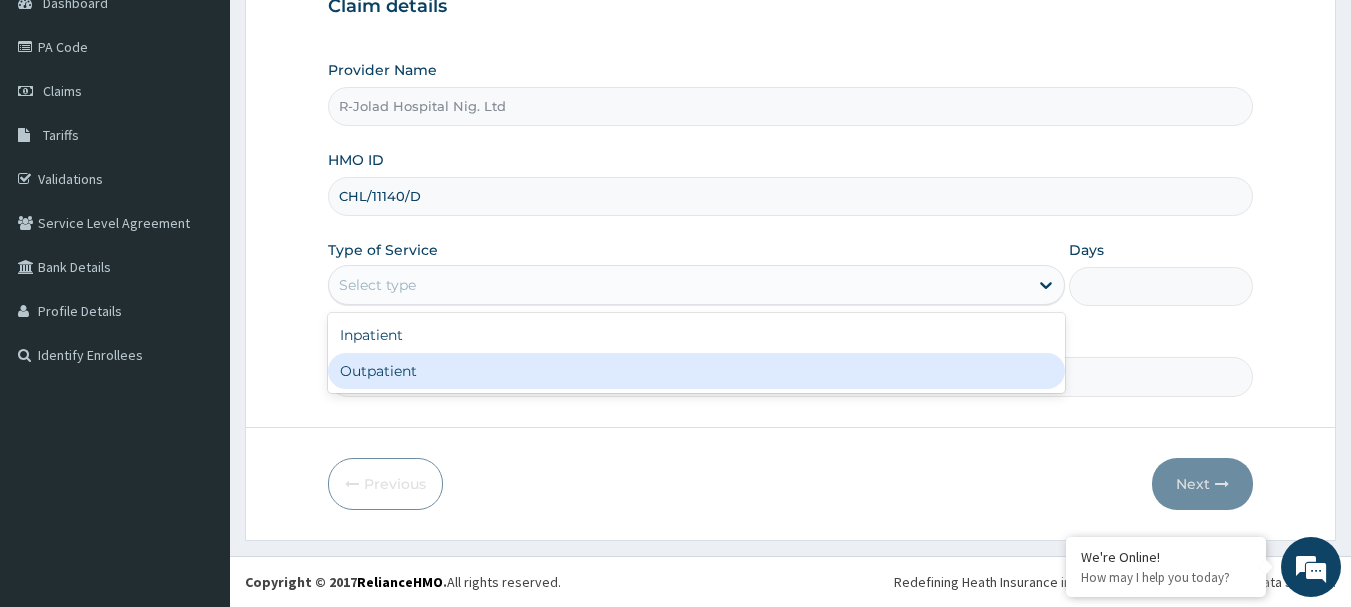 click on "Outpatient" at bounding box center [696, 371] 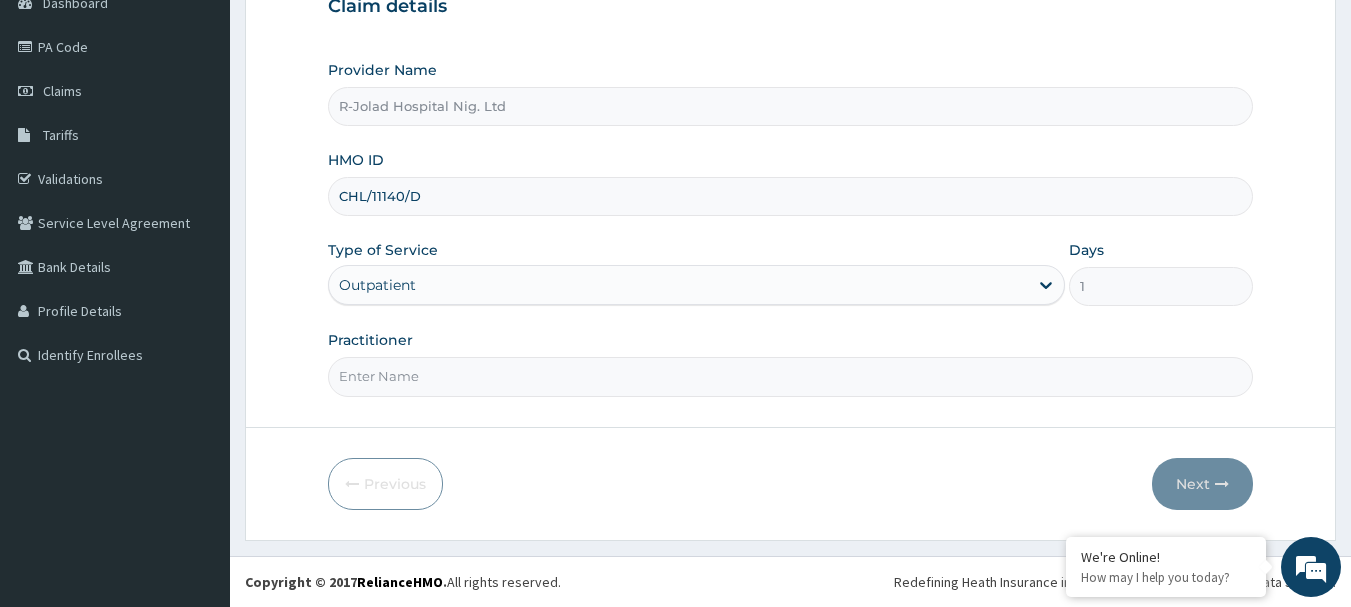 click on "Practitioner" at bounding box center (791, 376) 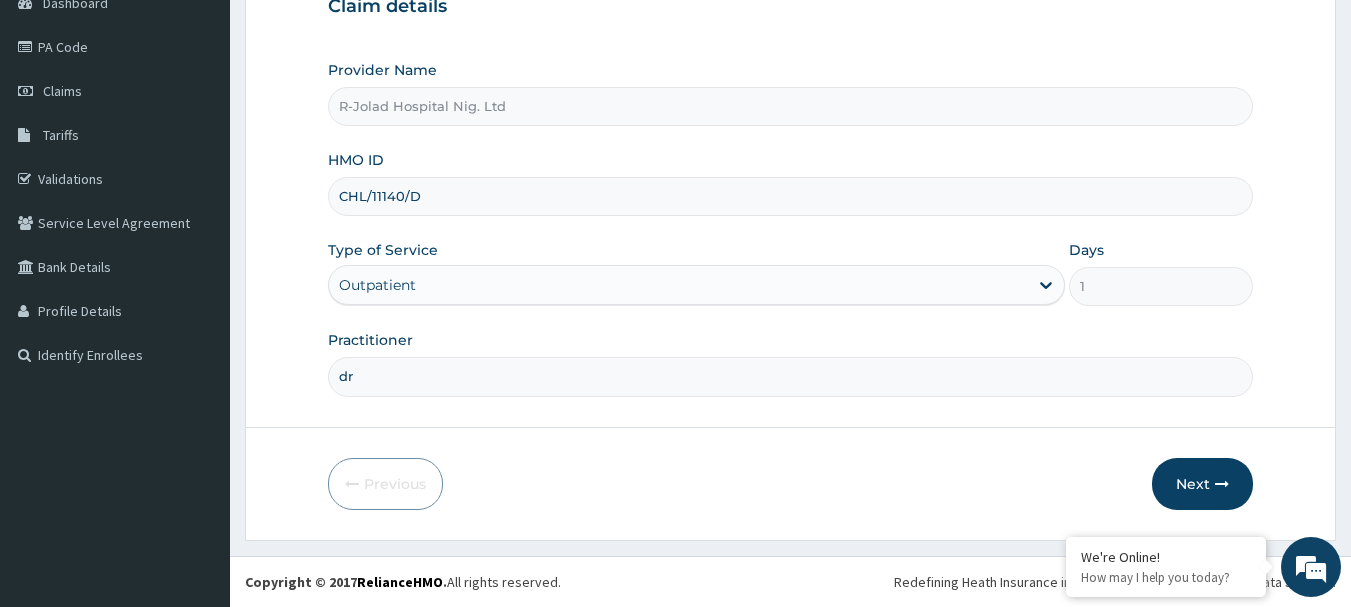 paste on "Hayyatudeen Sani" 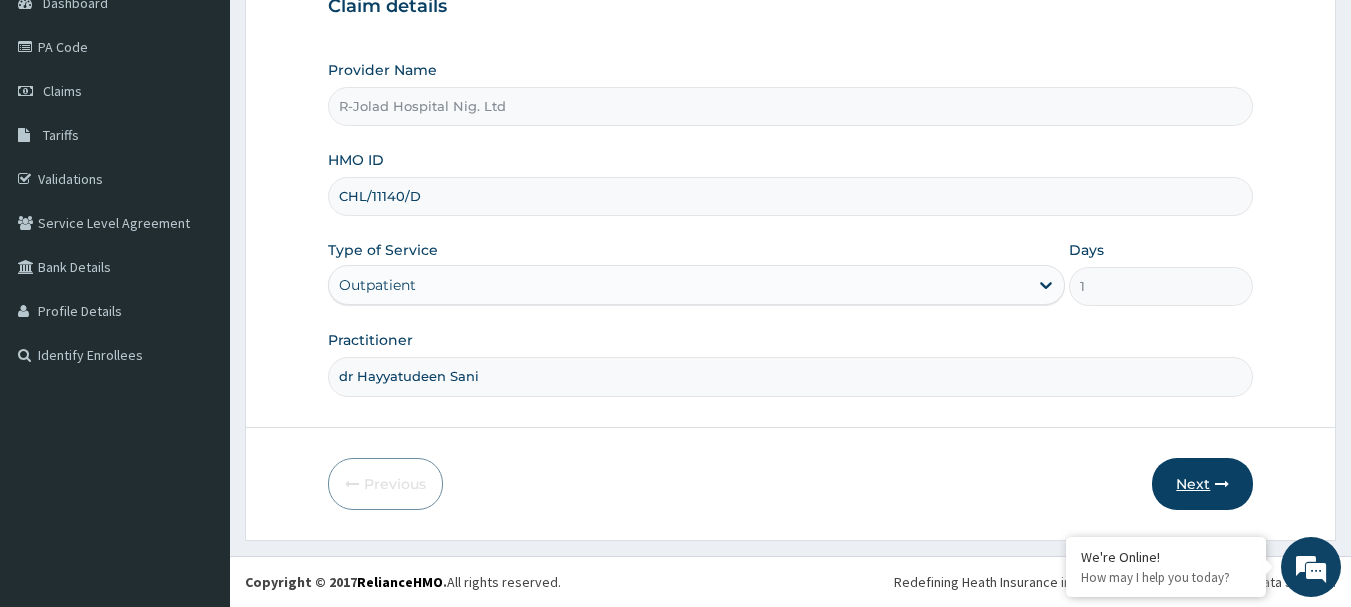 type on "dr Hayyatudeen Sani" 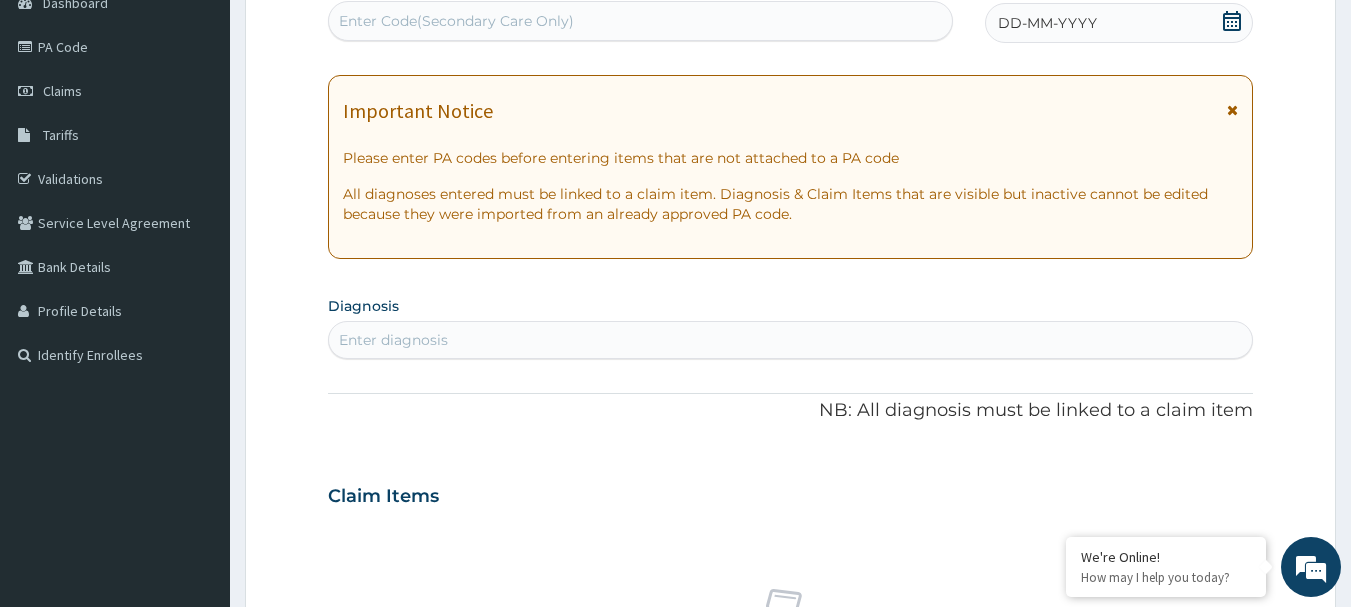 click 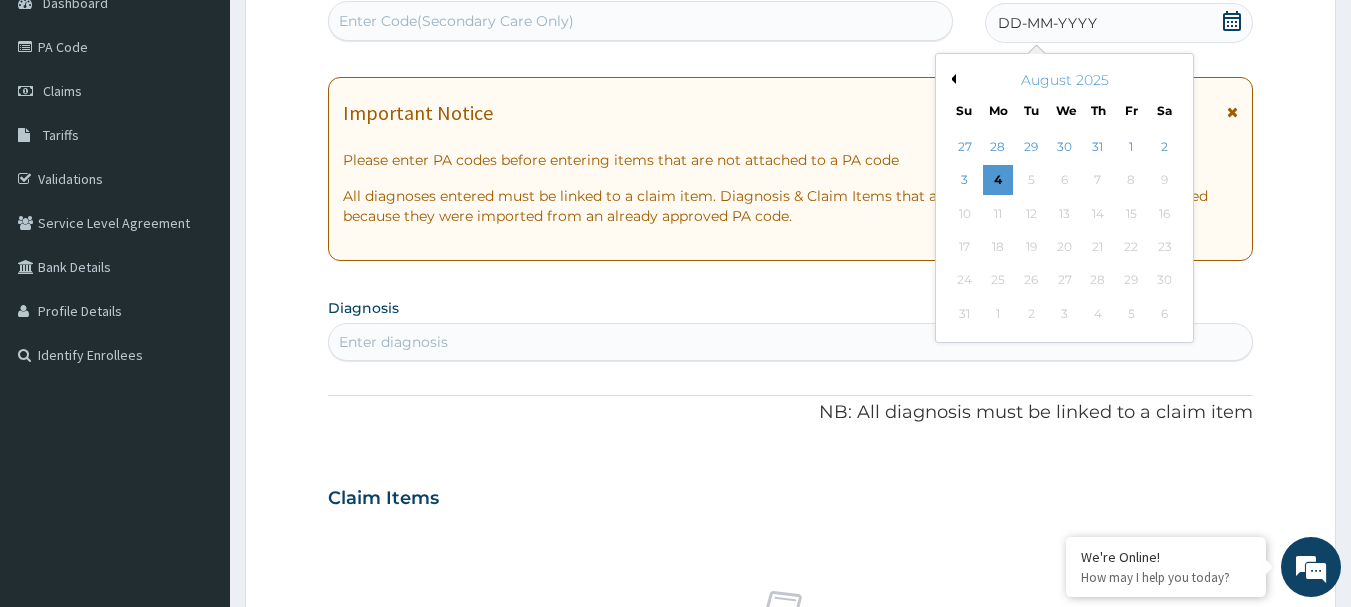 click on "Previous Month" at bounding box center [951, 79] 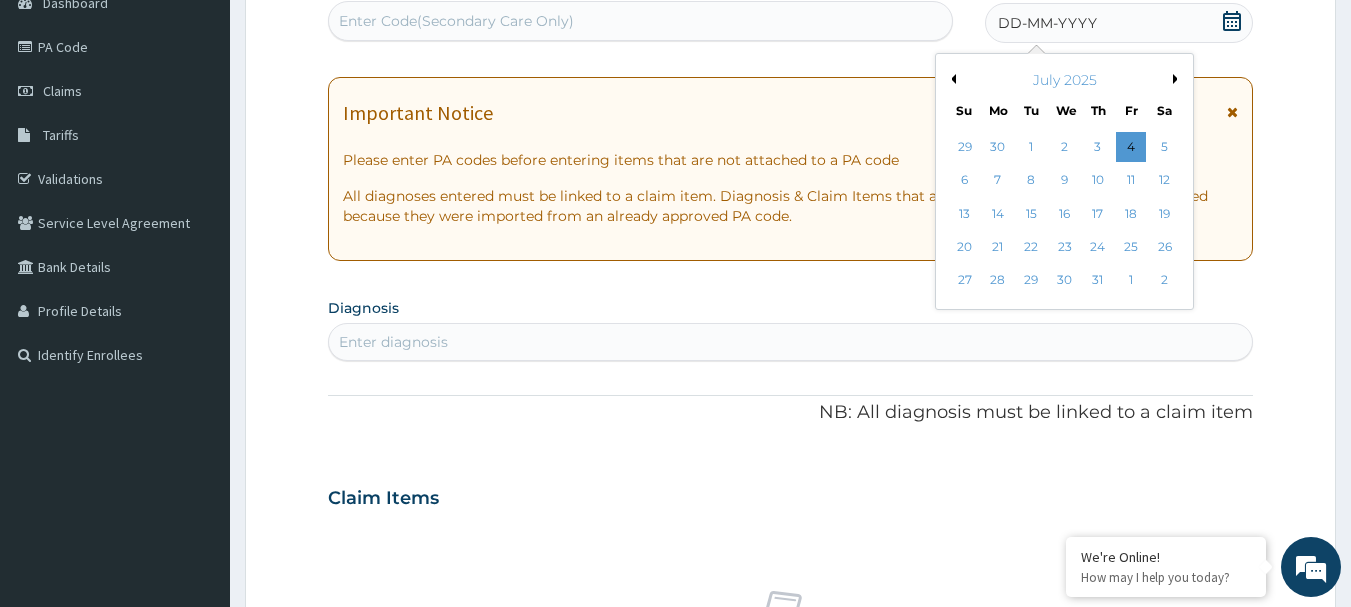 click on "Previous Month" at bounding box center (951, 79) 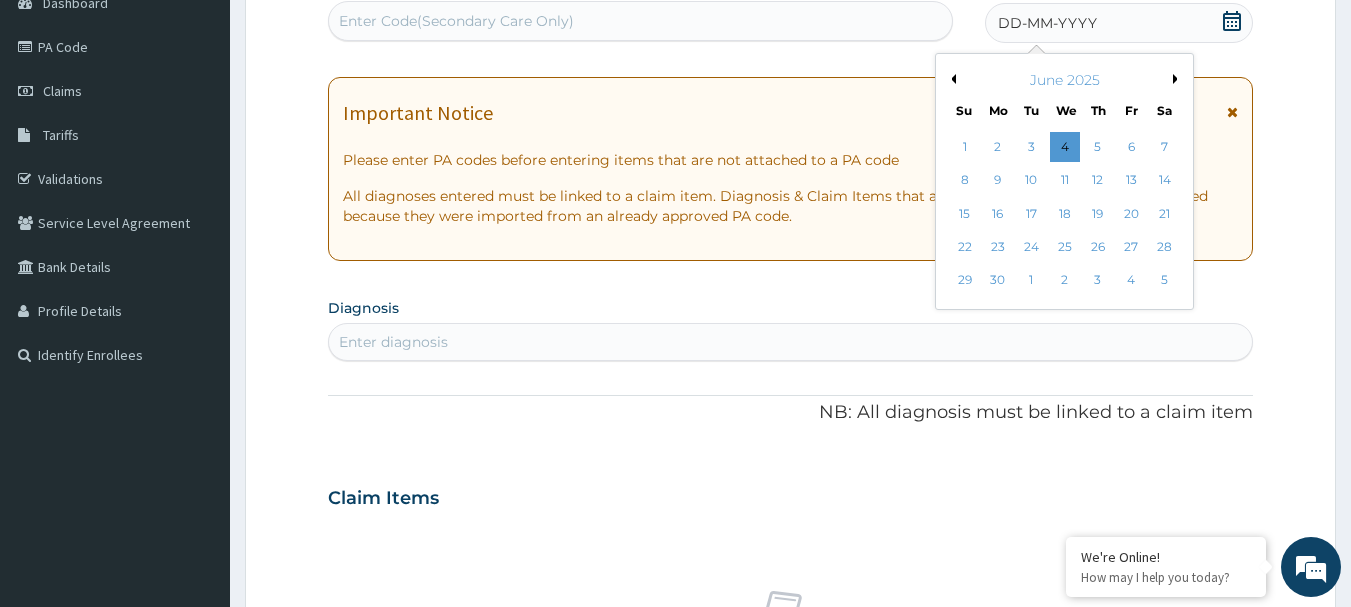 click on "Previous Month" at bounding box center [951, 79] 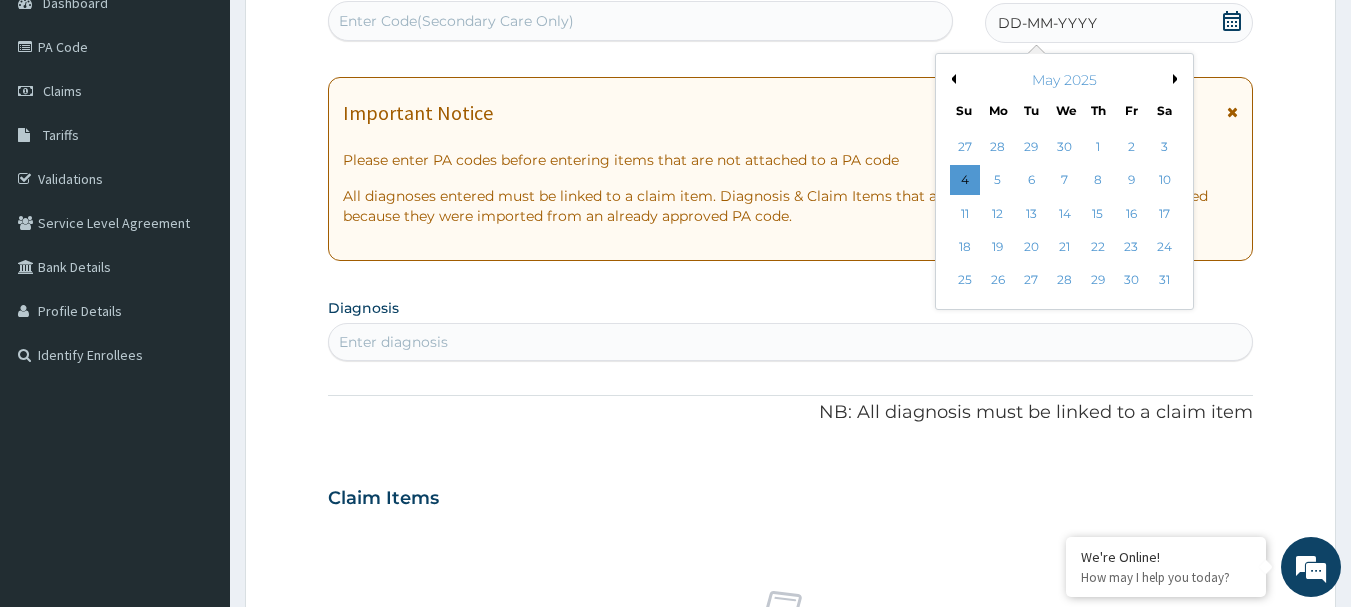 click on "Previous Month" at bounding box center (951, 79) 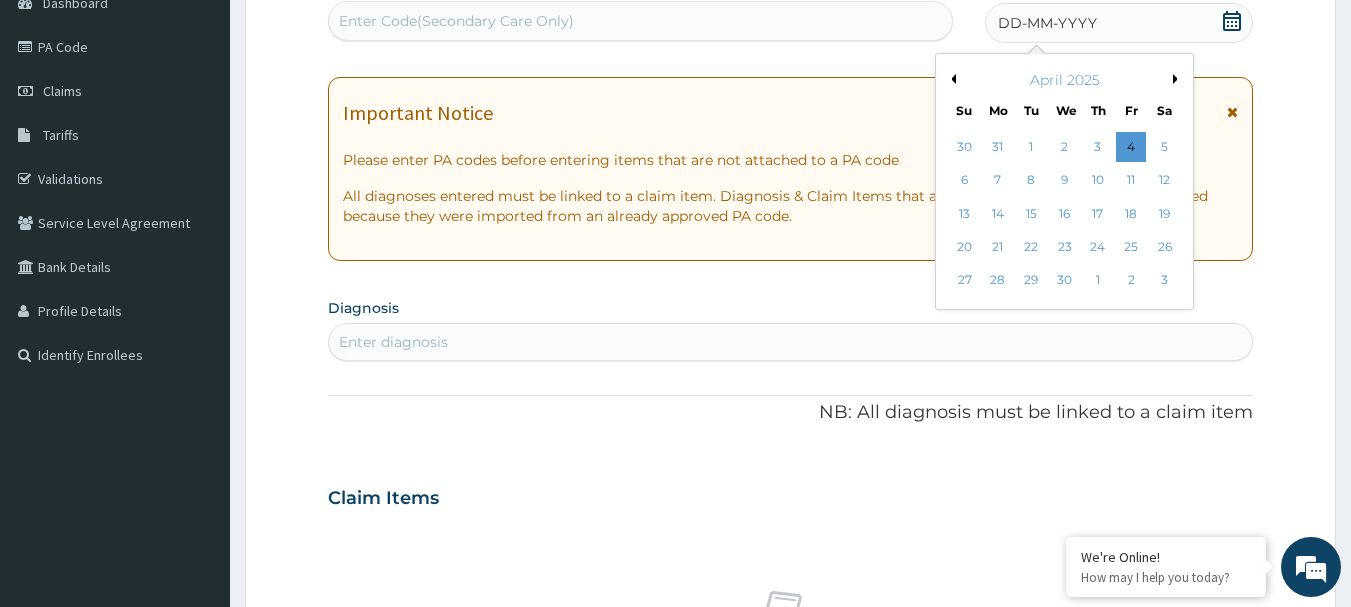 click on "April 2025" at bounding box center [1064, 80] 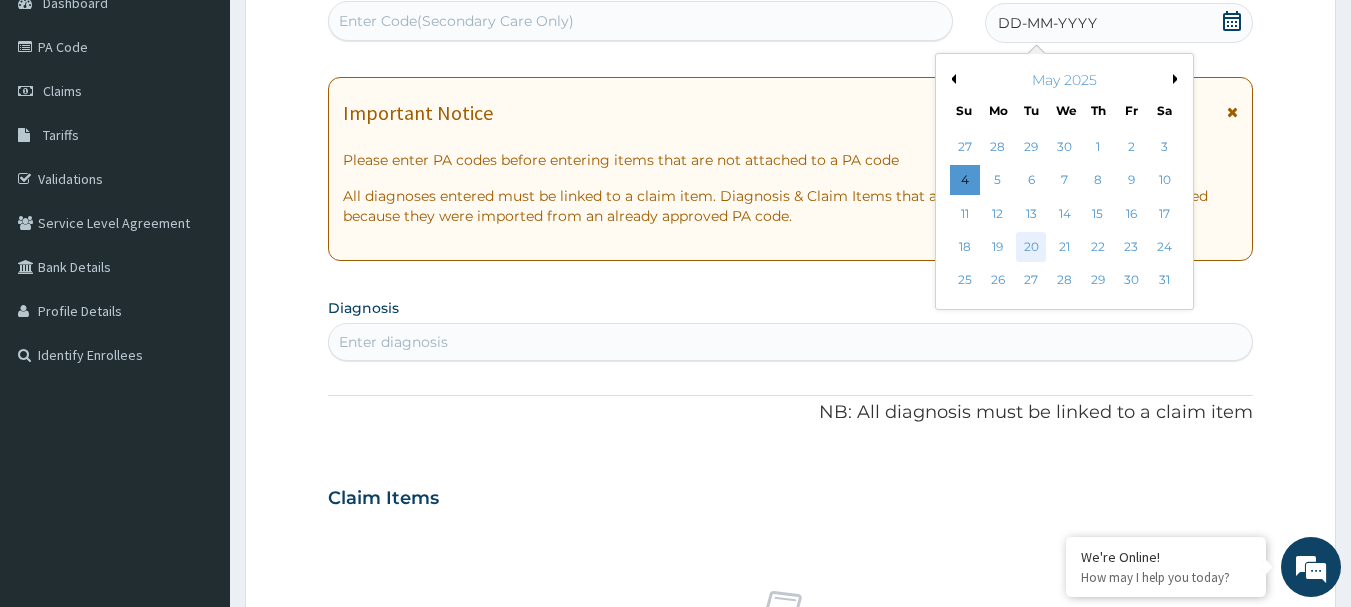 click on "20" at bounding box center (1032, 247) 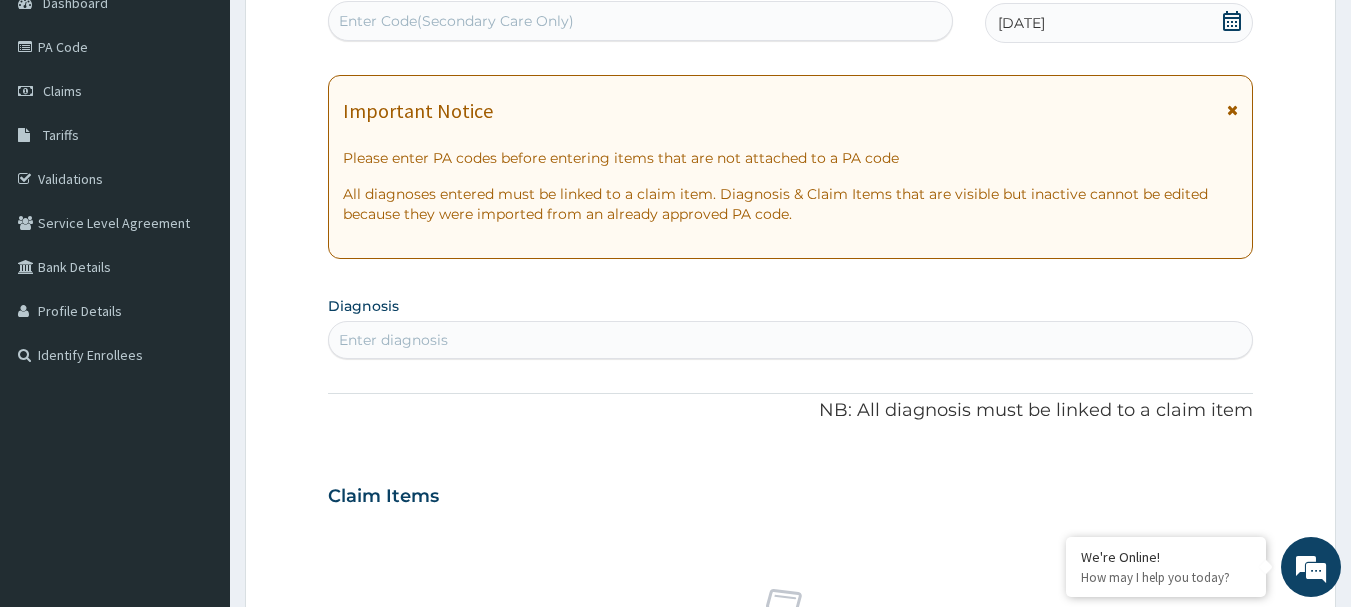 click on "Enter diagnosis" at bounding box center [791, 340] 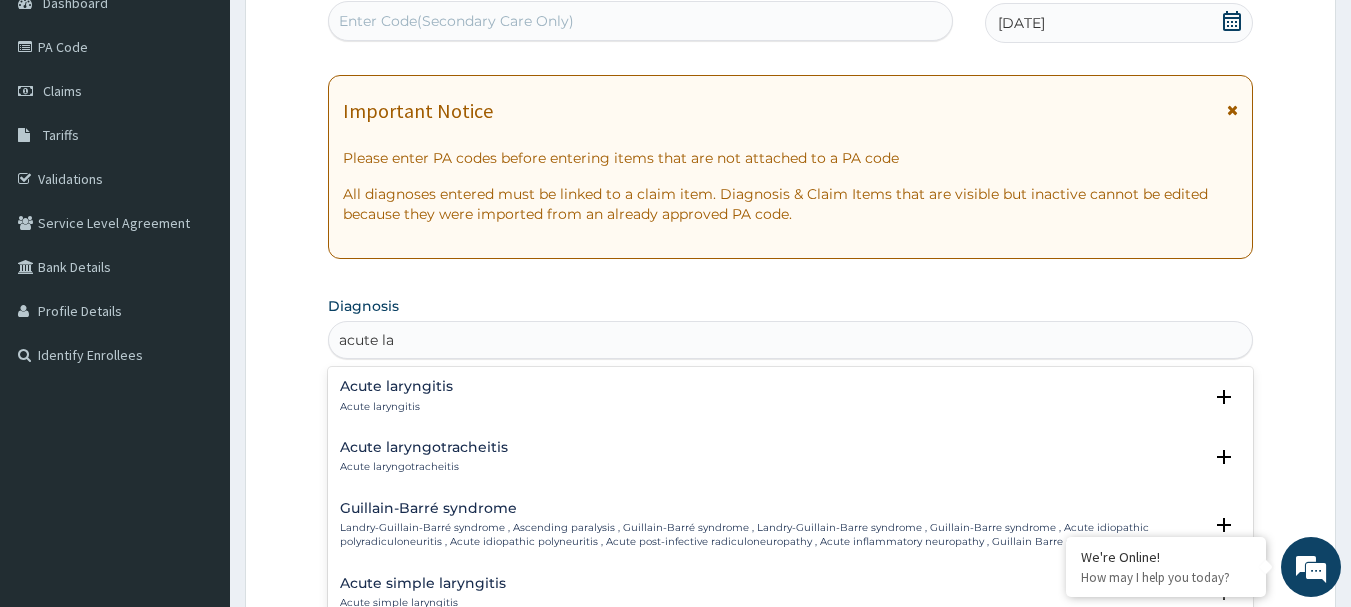 type on "acute lar" 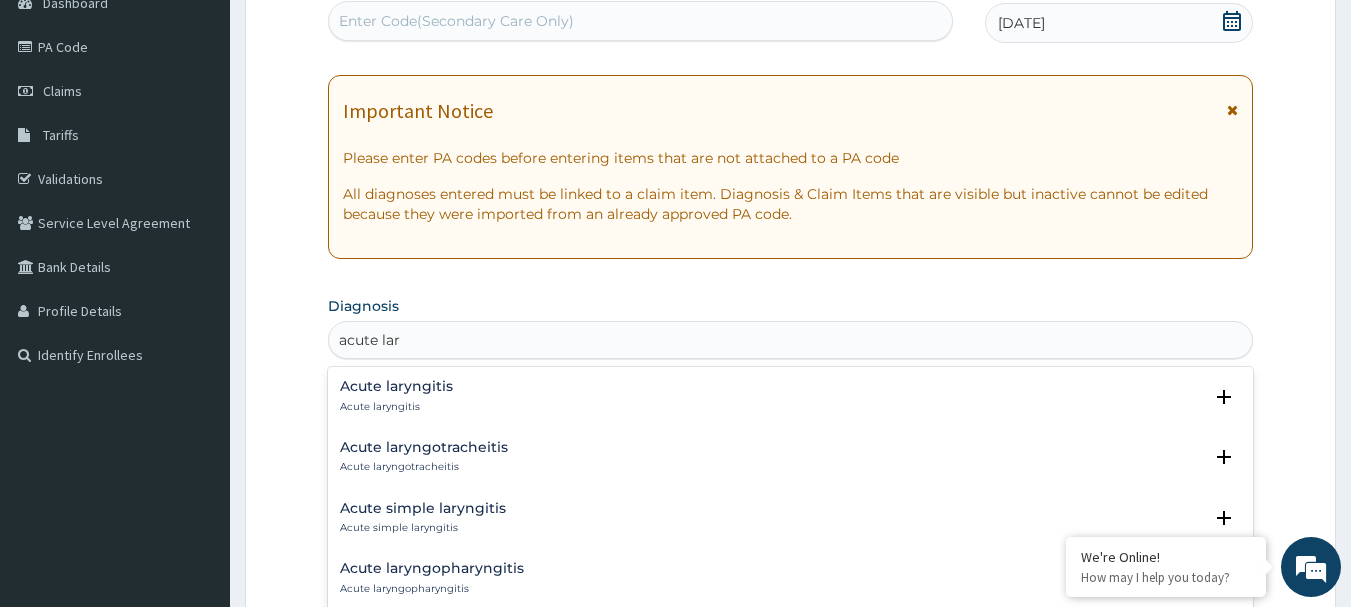 click on "Acute laryngotracheitis" at bounding box center (424, 447) 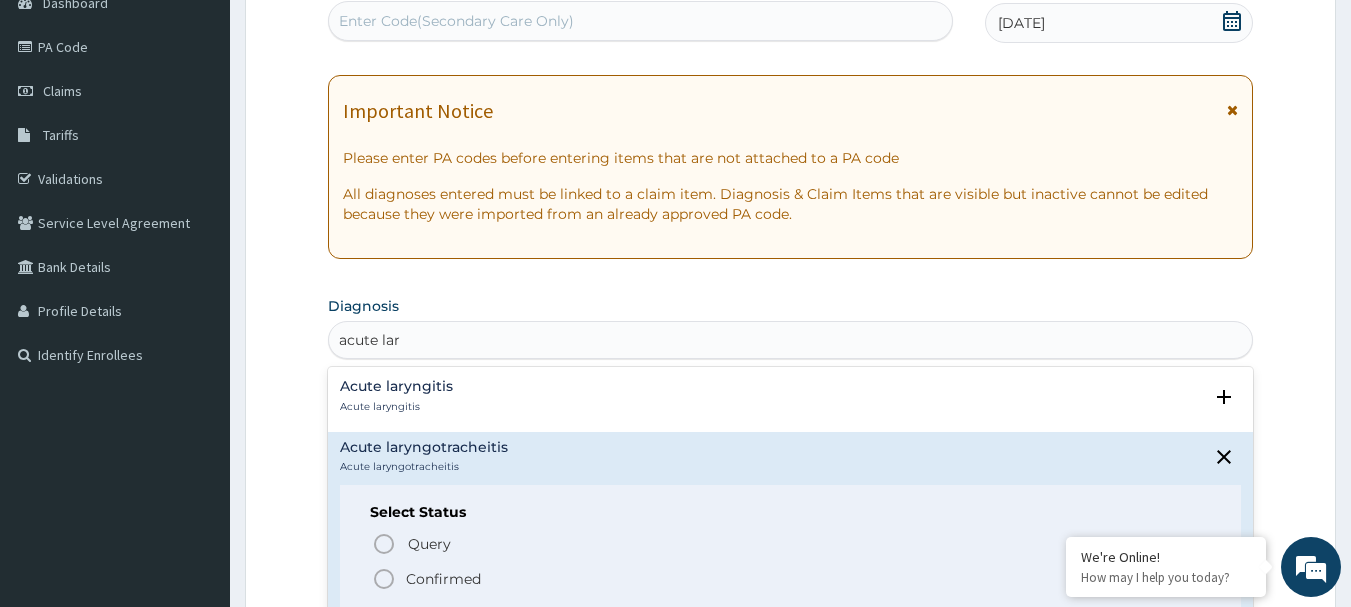 click on "Confirmed" at bounding box center (792, 579) 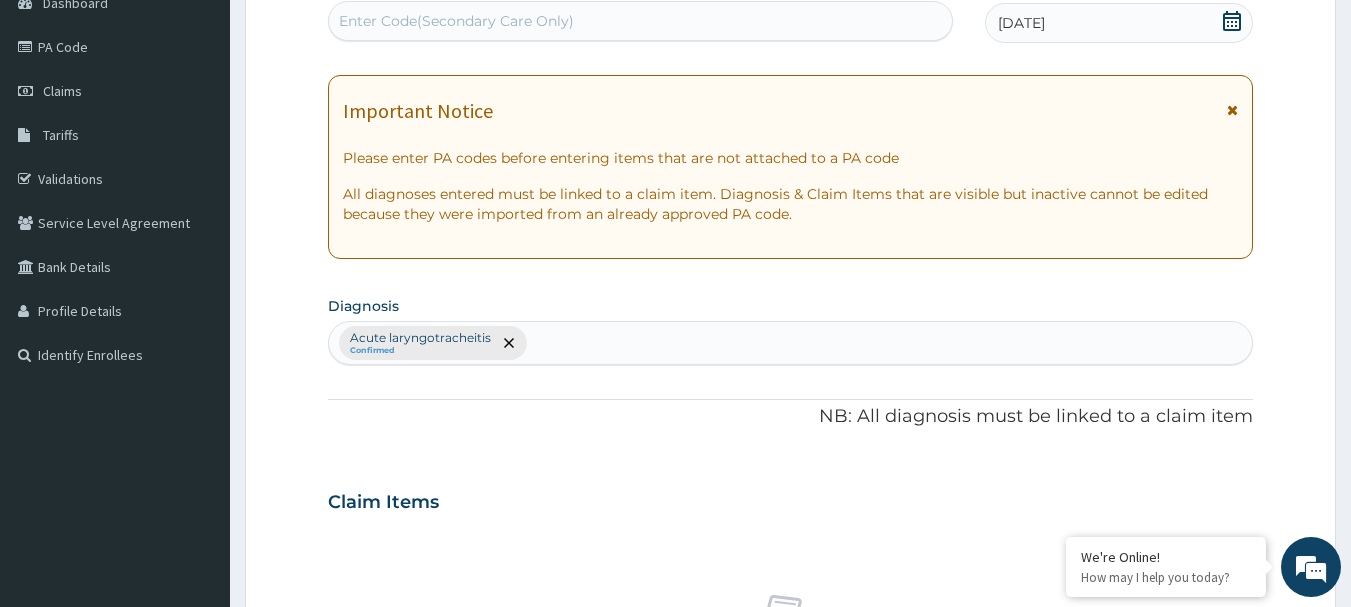 click on "Acute laryngotracheitis Confirmed" at bounding box center (791, 343) 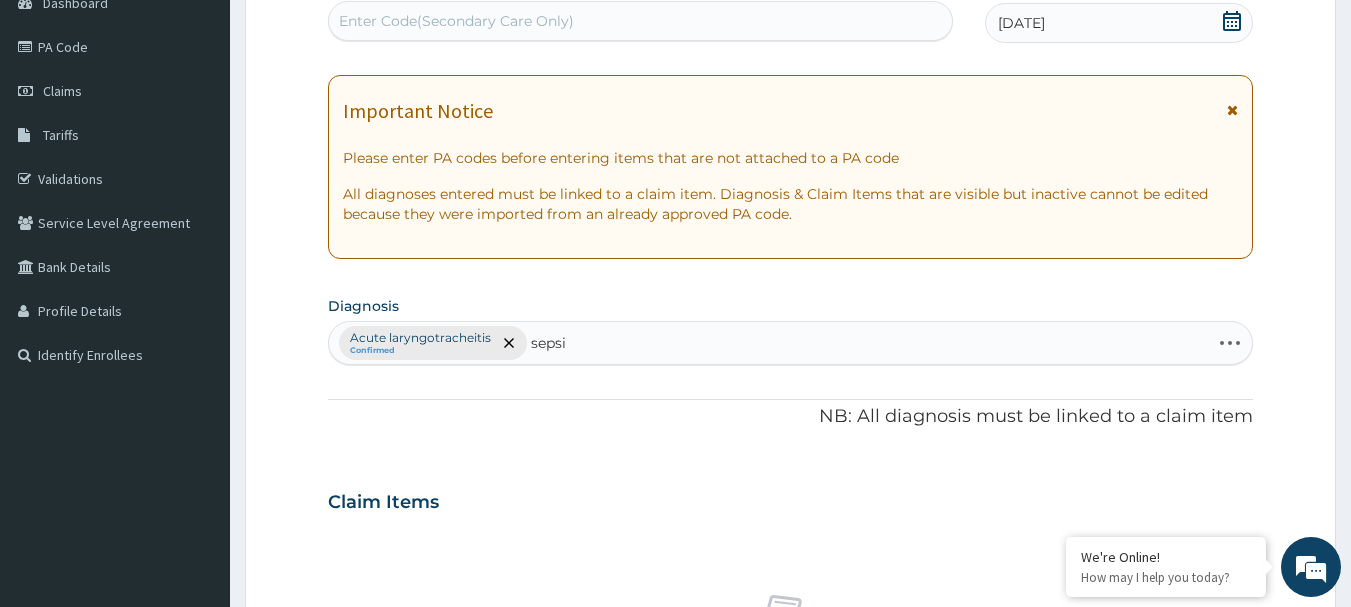 type on "sepsis" 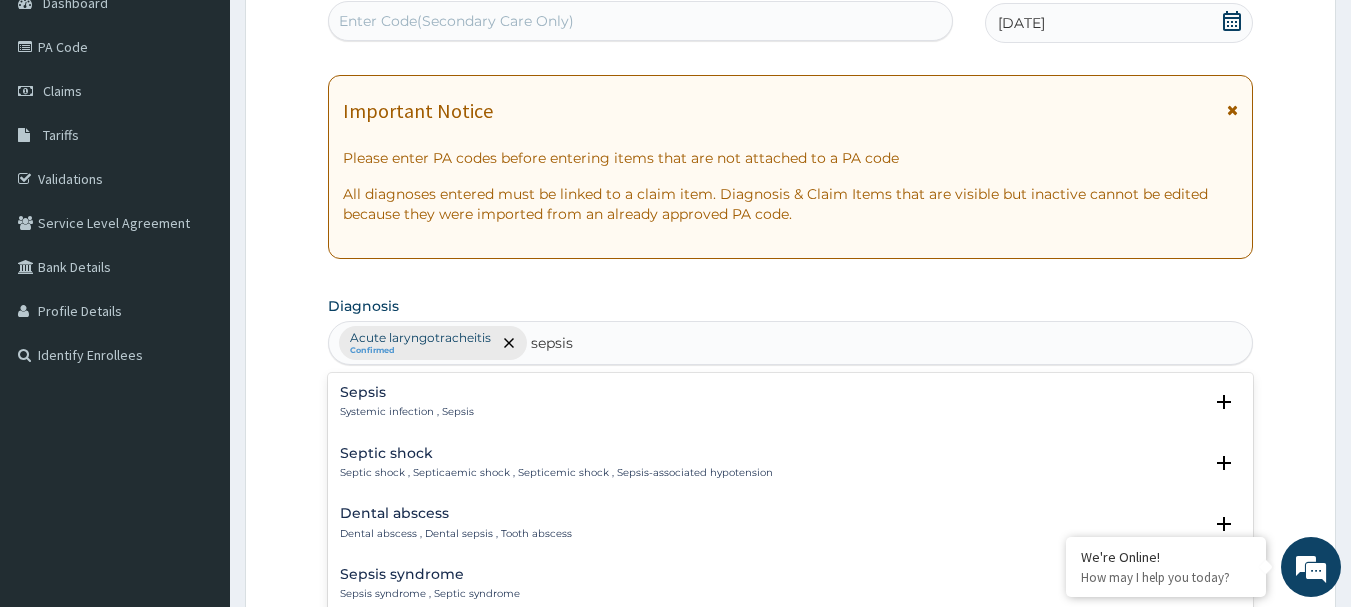 click on "Sepsis" at bounding box center (407, 392) 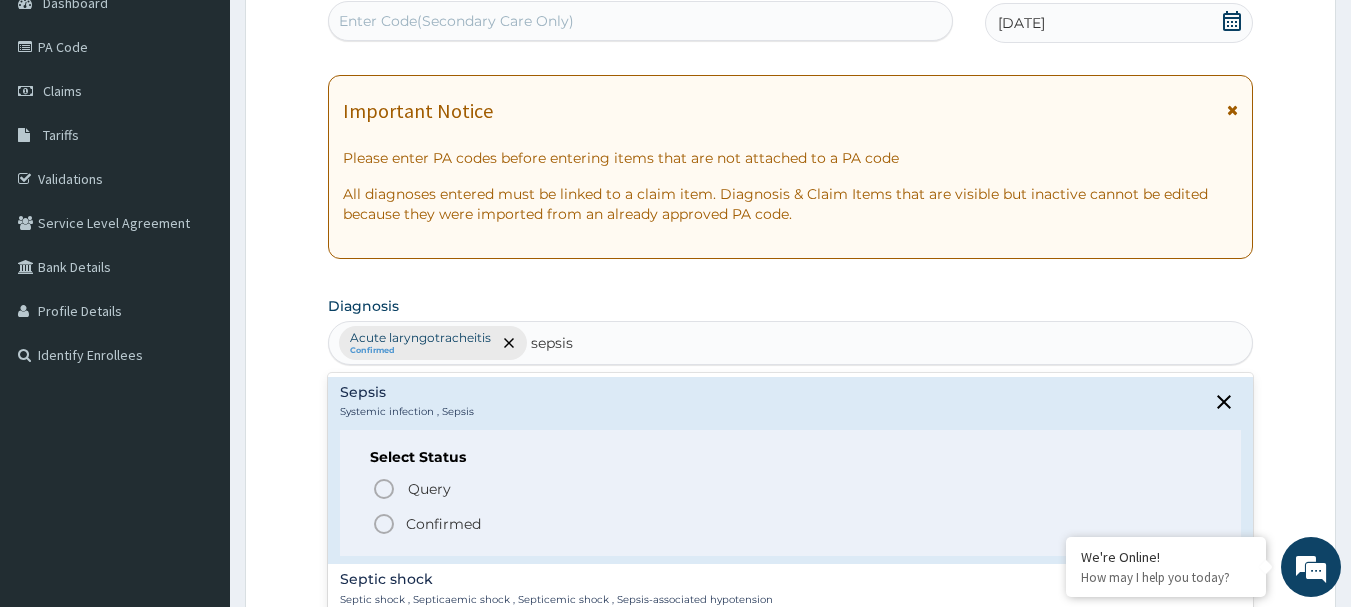 click on "Confirmed" at bounding box center [443, 524] 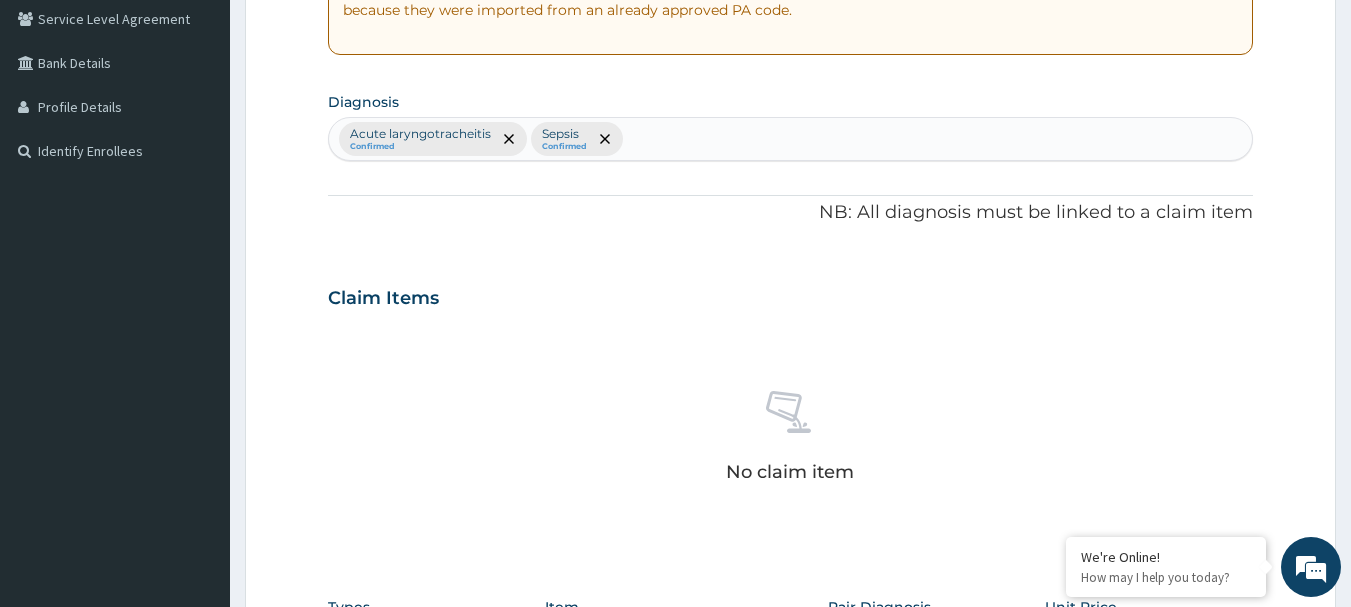 scroll, scrollTop: 615, scrollLeft: 0, axis: vertical 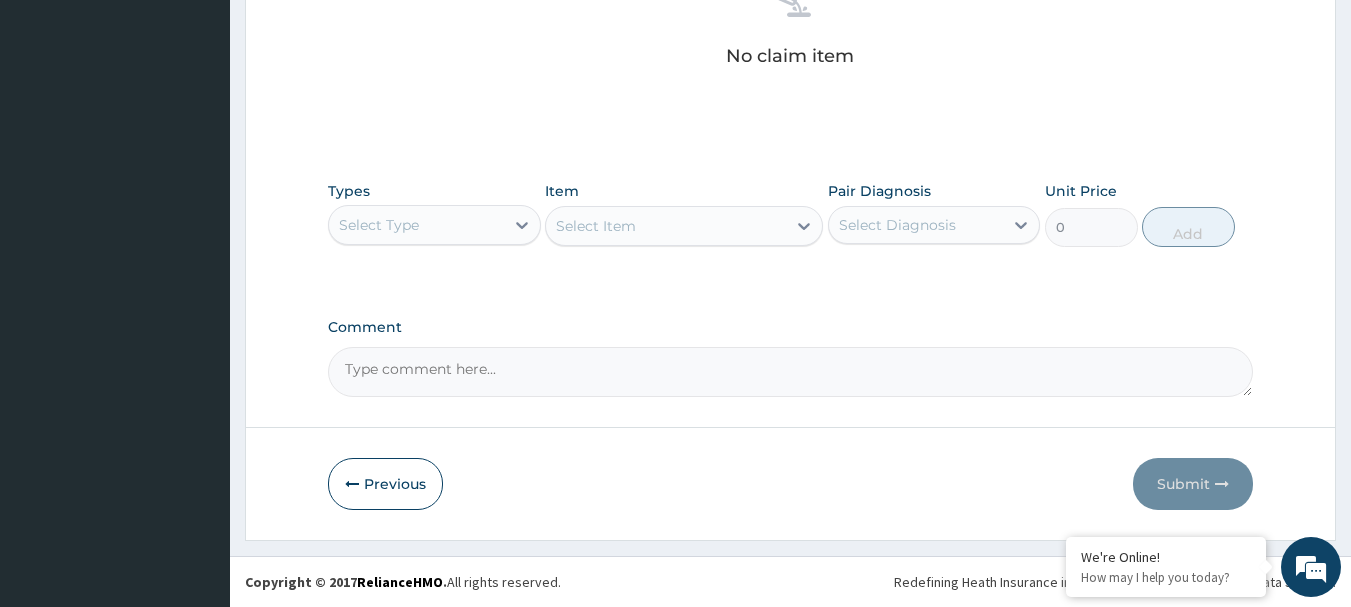 click on "Select Diagnosis" at bounding box center [916, 225] 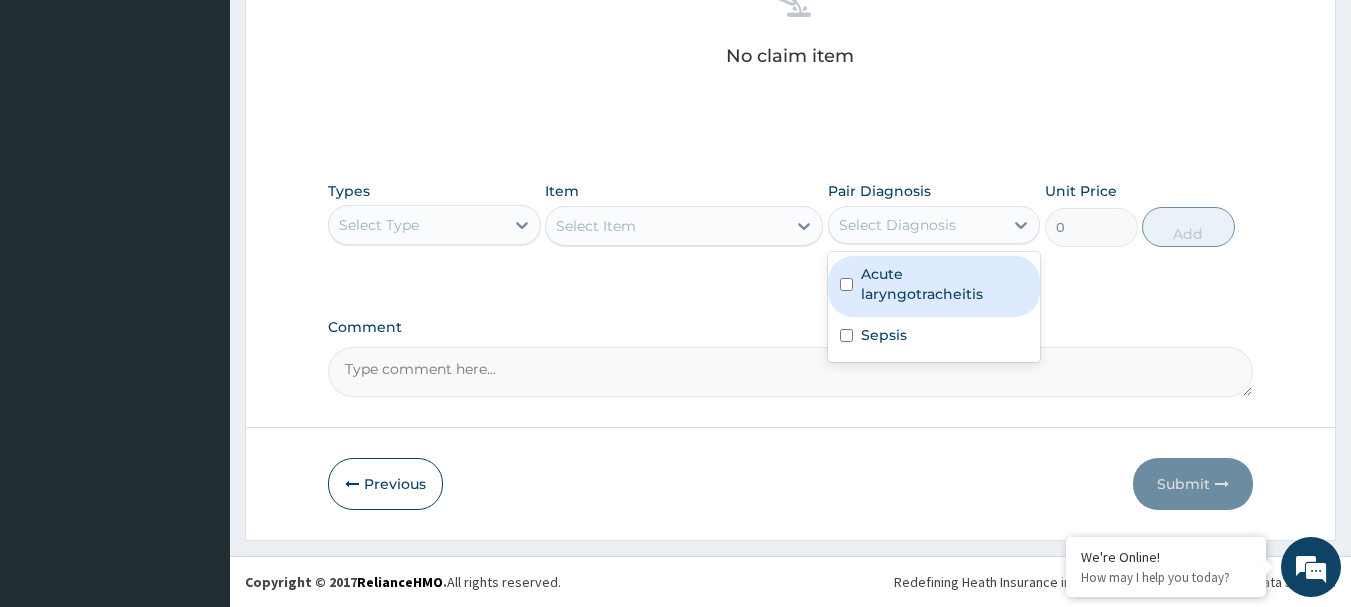 click on "Acute laryngotracheitis" at bounding box center (945, 284) 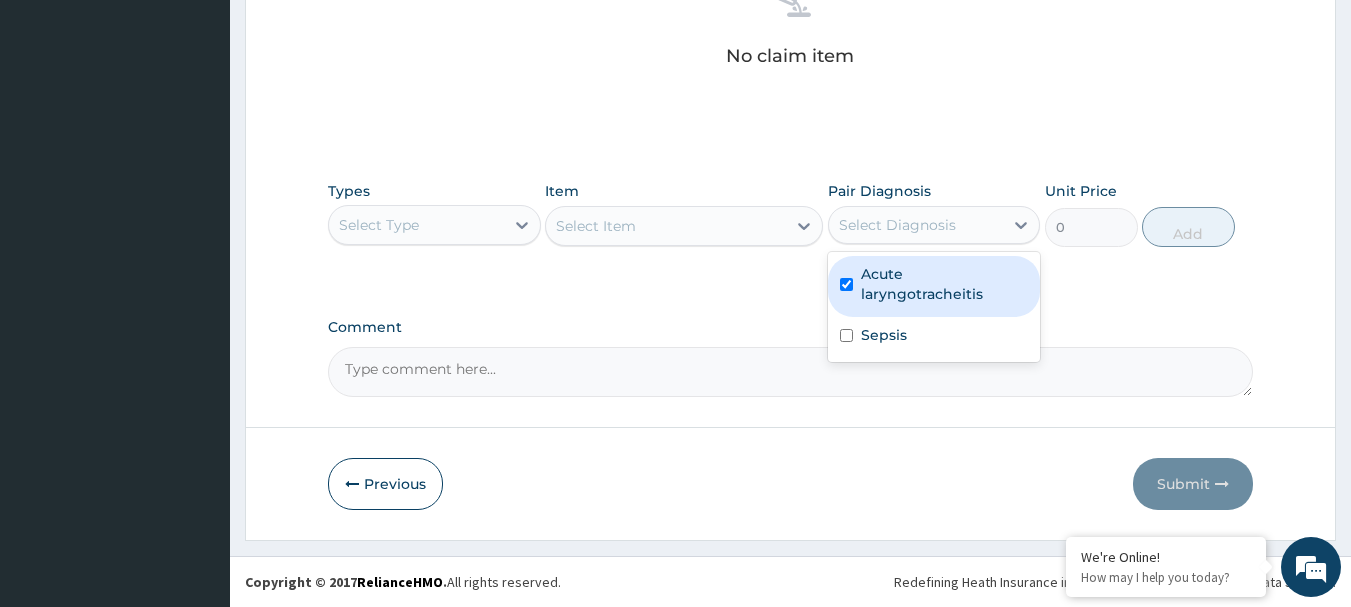 checkbox on "true" 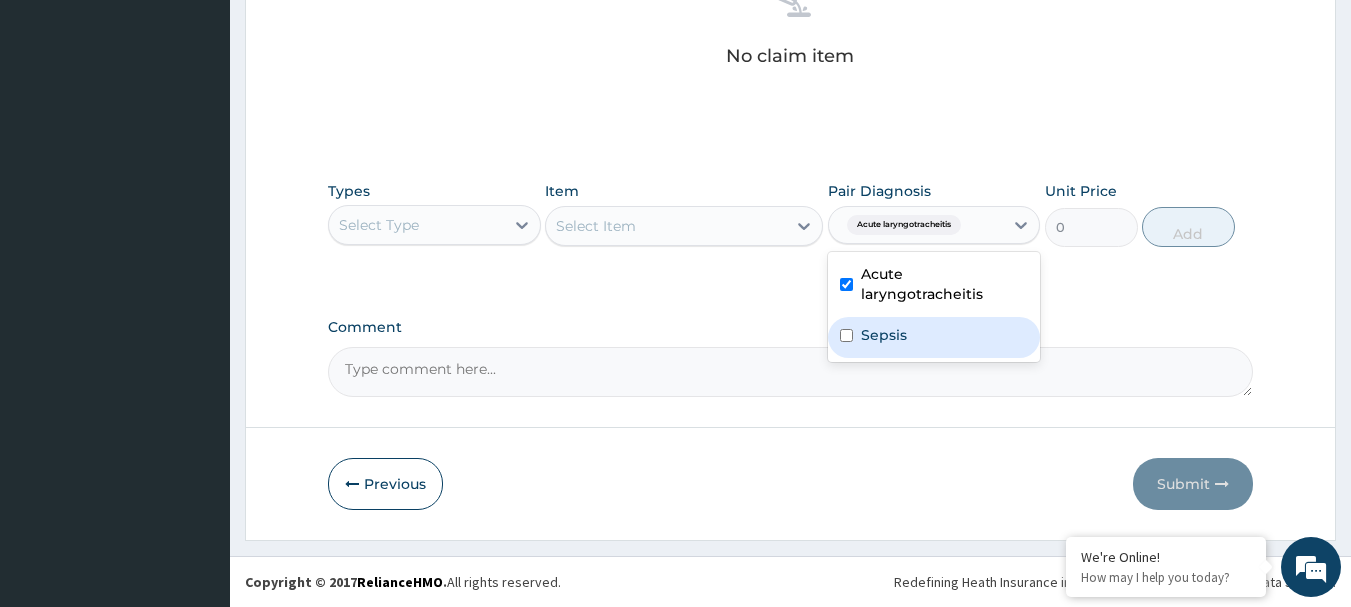 click on "Sepsis" at bounding box center (884, 335) 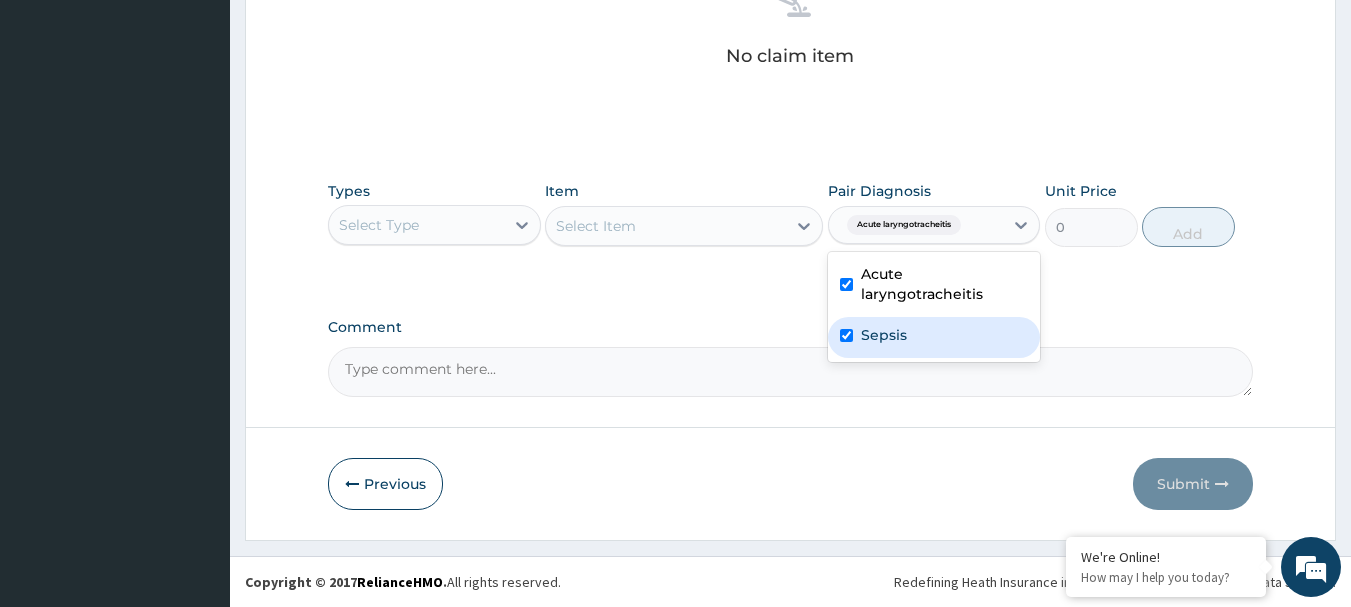 checkbox on "true" 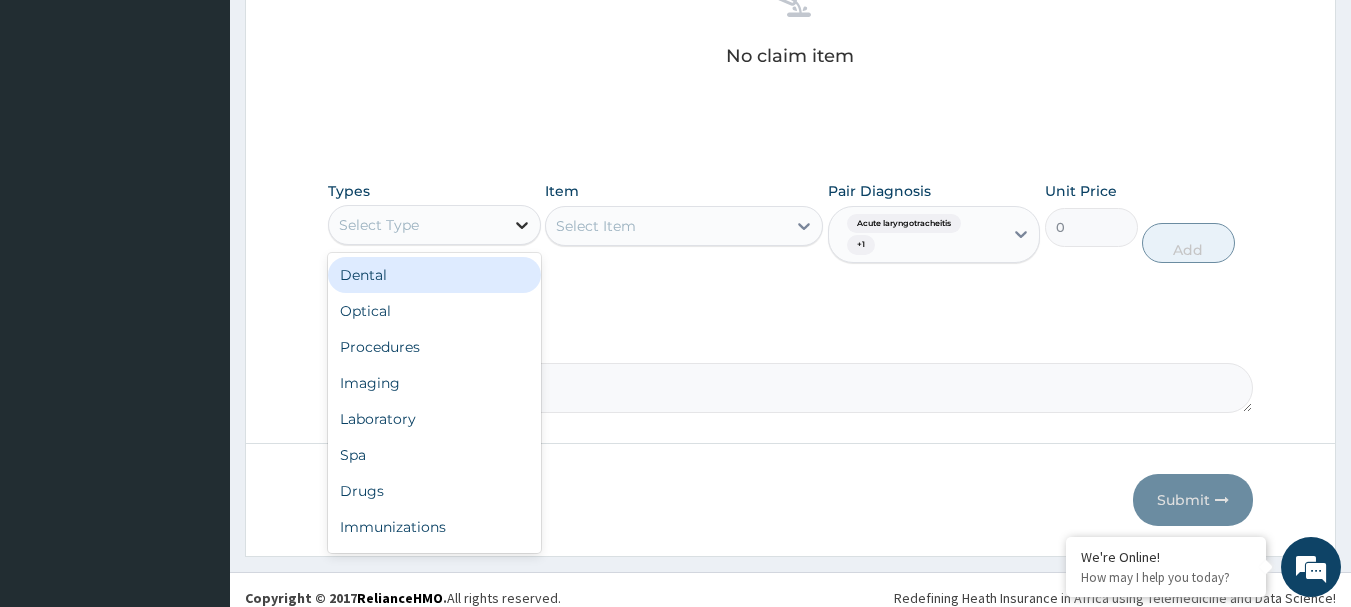 click 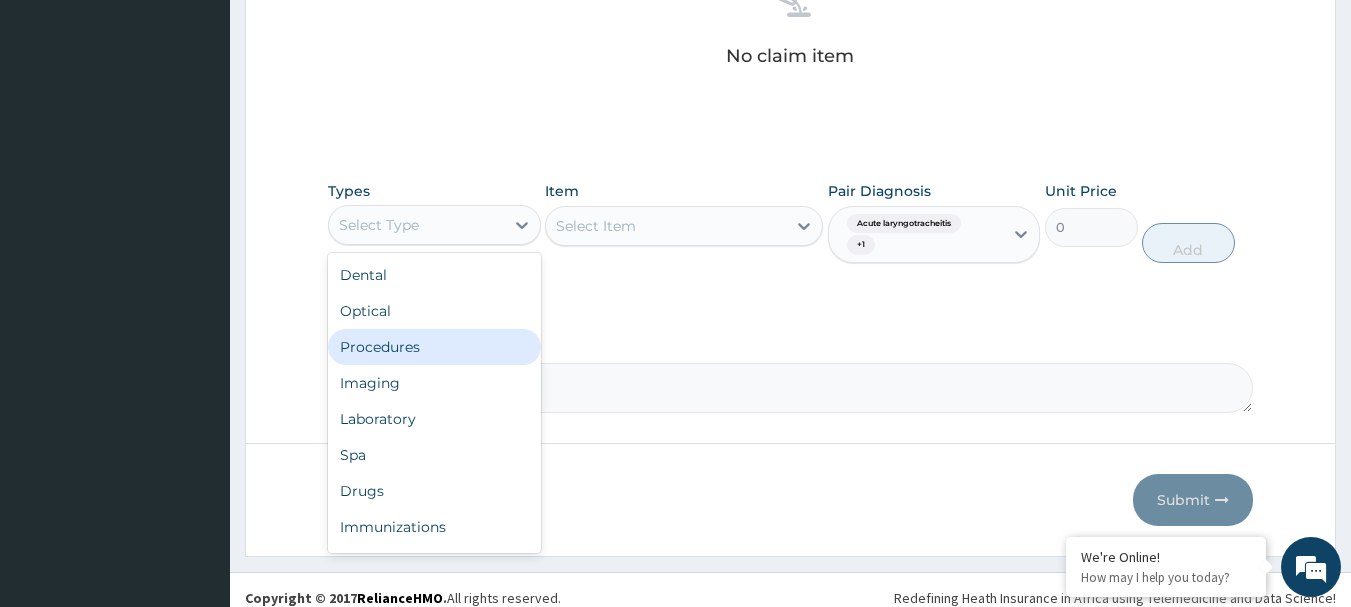 click on "Procedures" at bounding box center [434, 347] 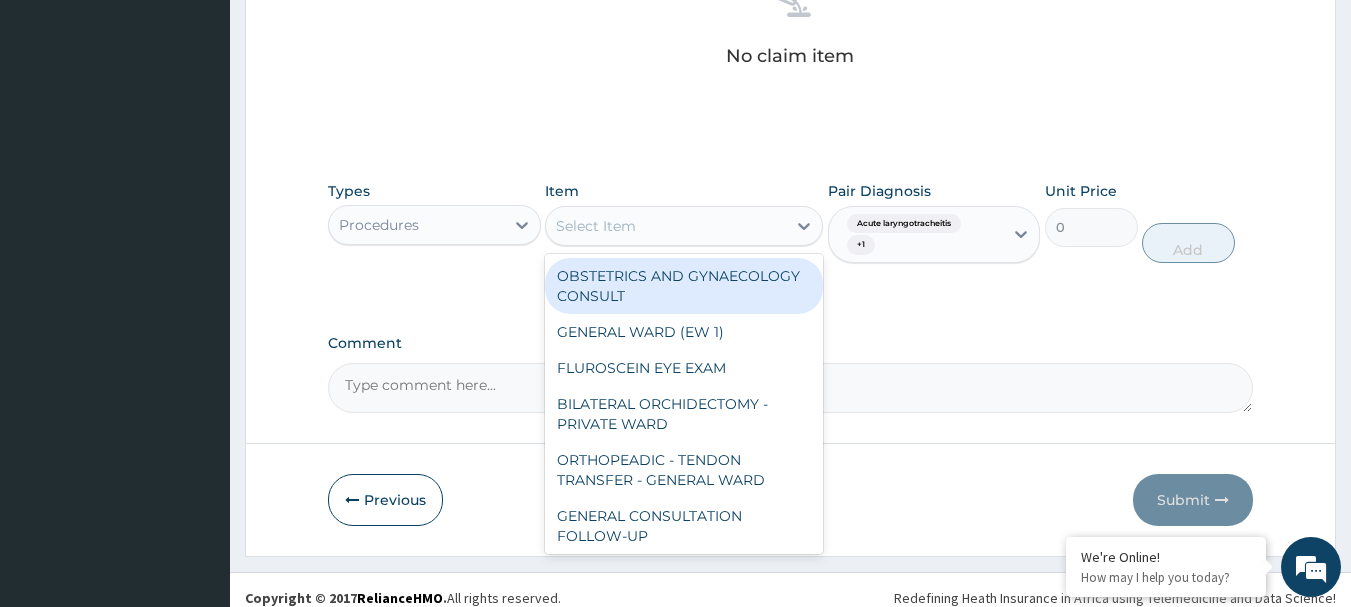 click on "Select Item" at bounding box center (666, 226) 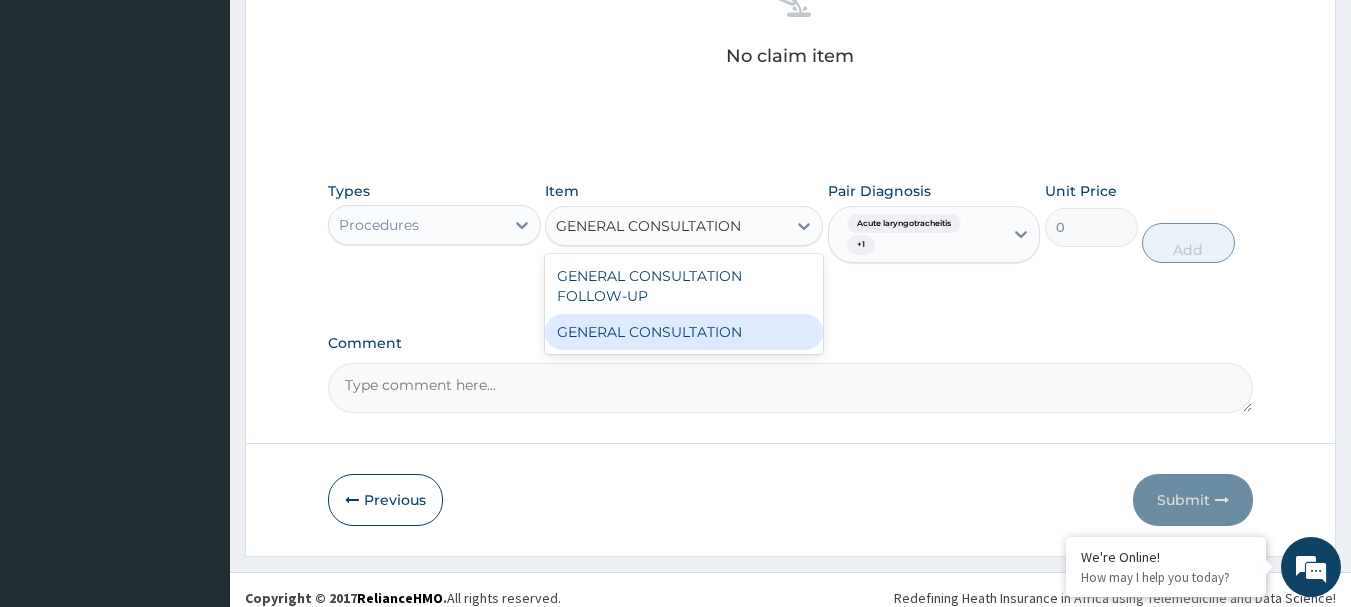 click on "GENERAL CONSULTATION" at bounding box center [684, 332] 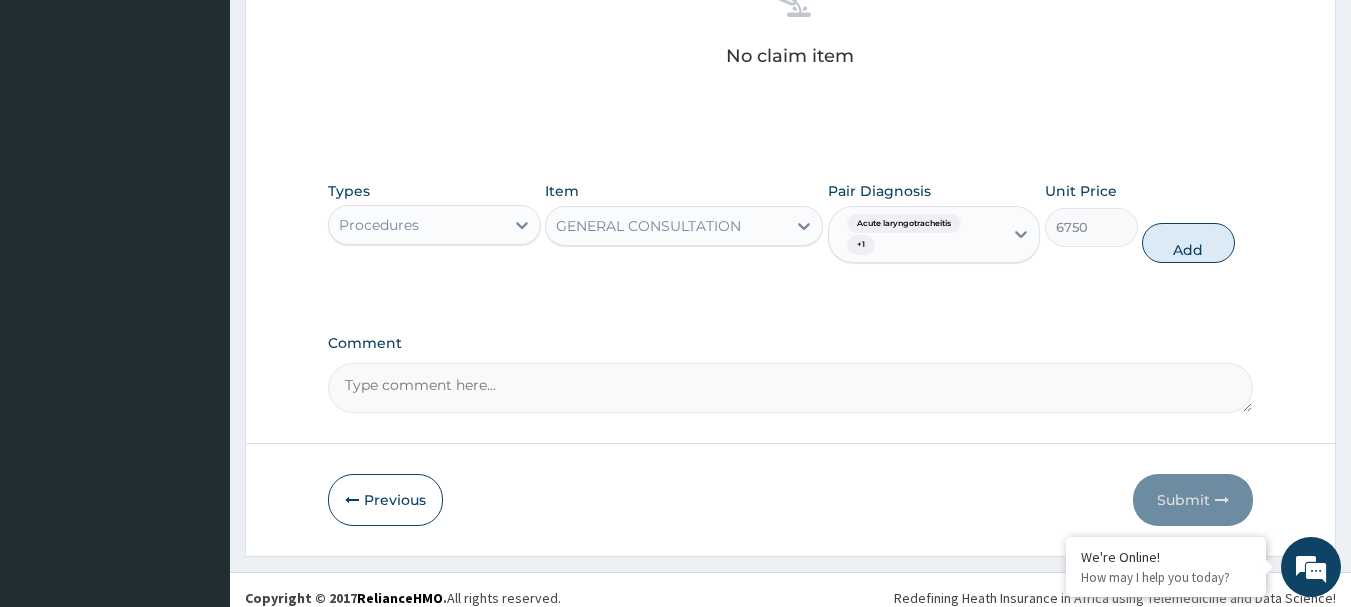 type 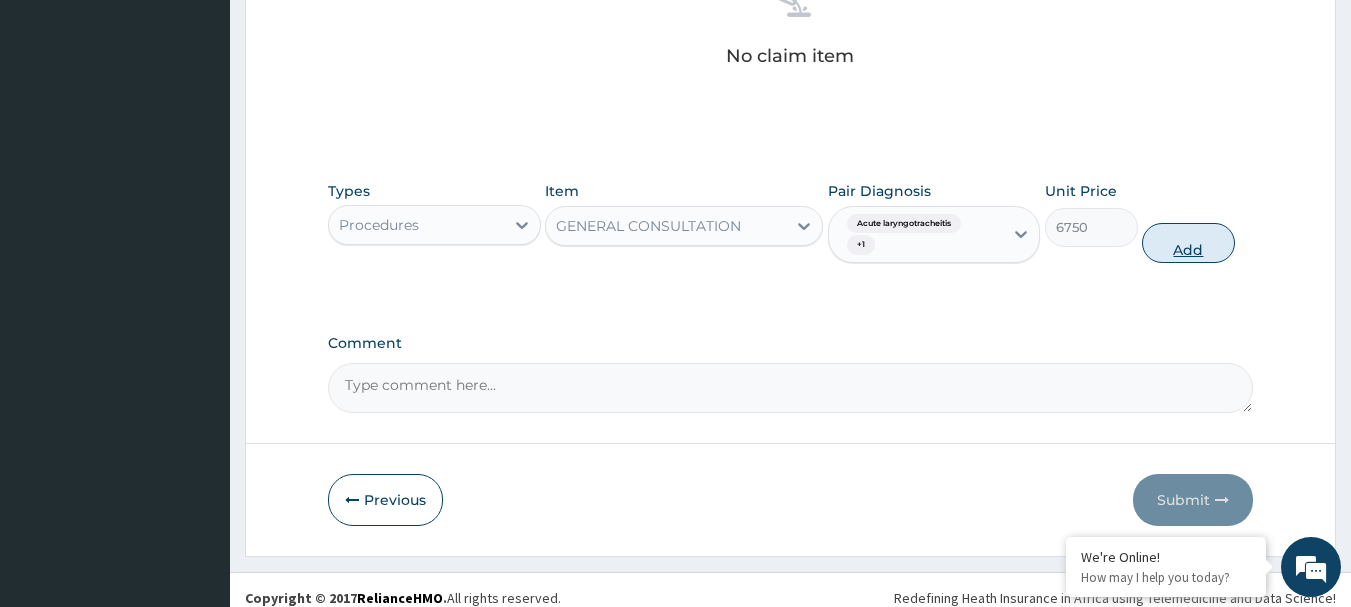 click on "Add" at bounding box center [1188, 243] 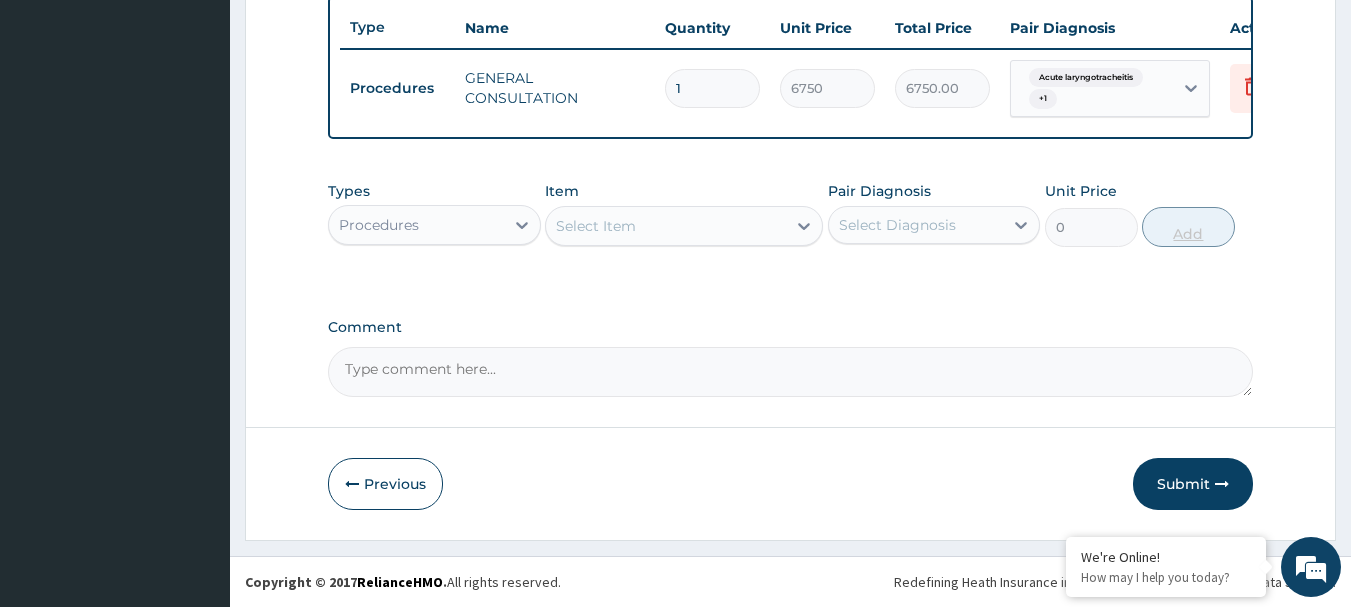 scroll, scrollTop: 763, scrollLeft: 0, axis: vertical 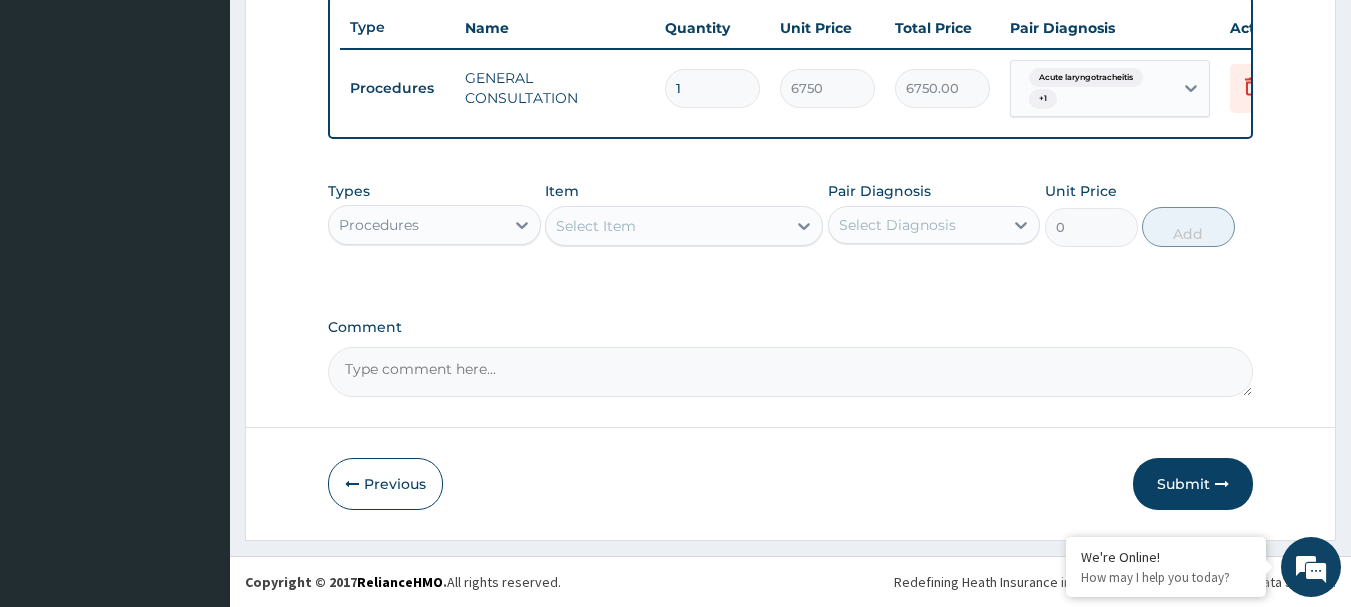 click on "Select Diagnosis" at bounding box center (916, 225) 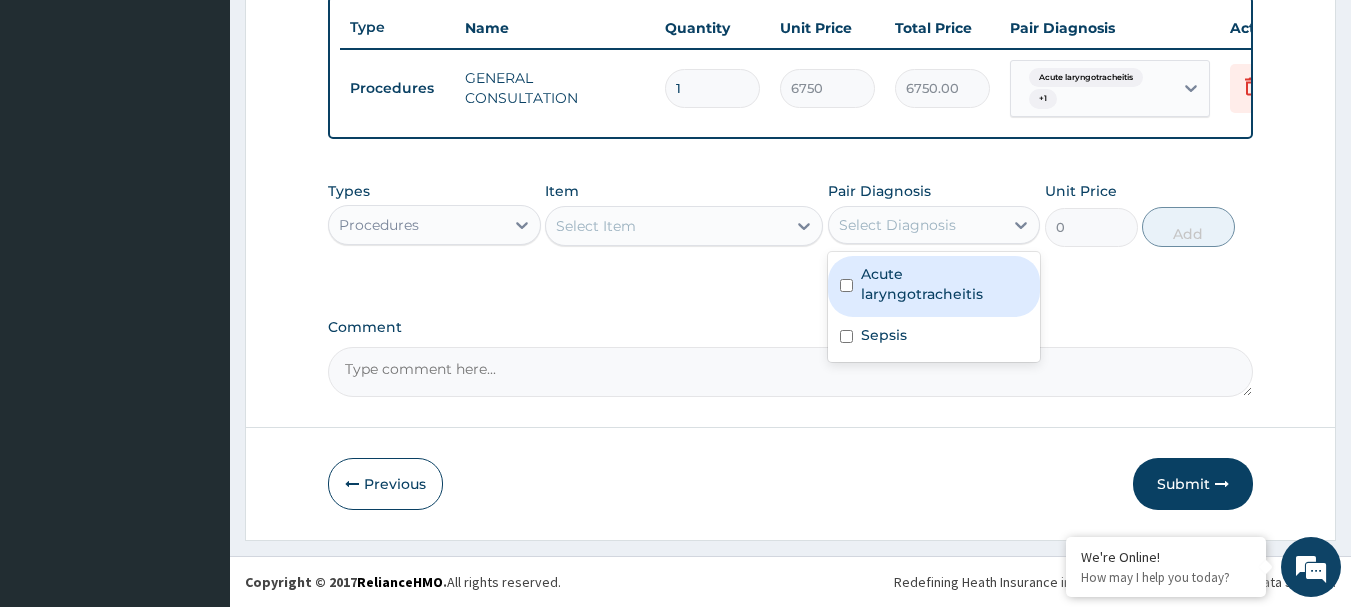 drag, startPoint x: 953, startPoint y: 275, endPoint x: 921, endPoint y: 314, distance: 50.447994 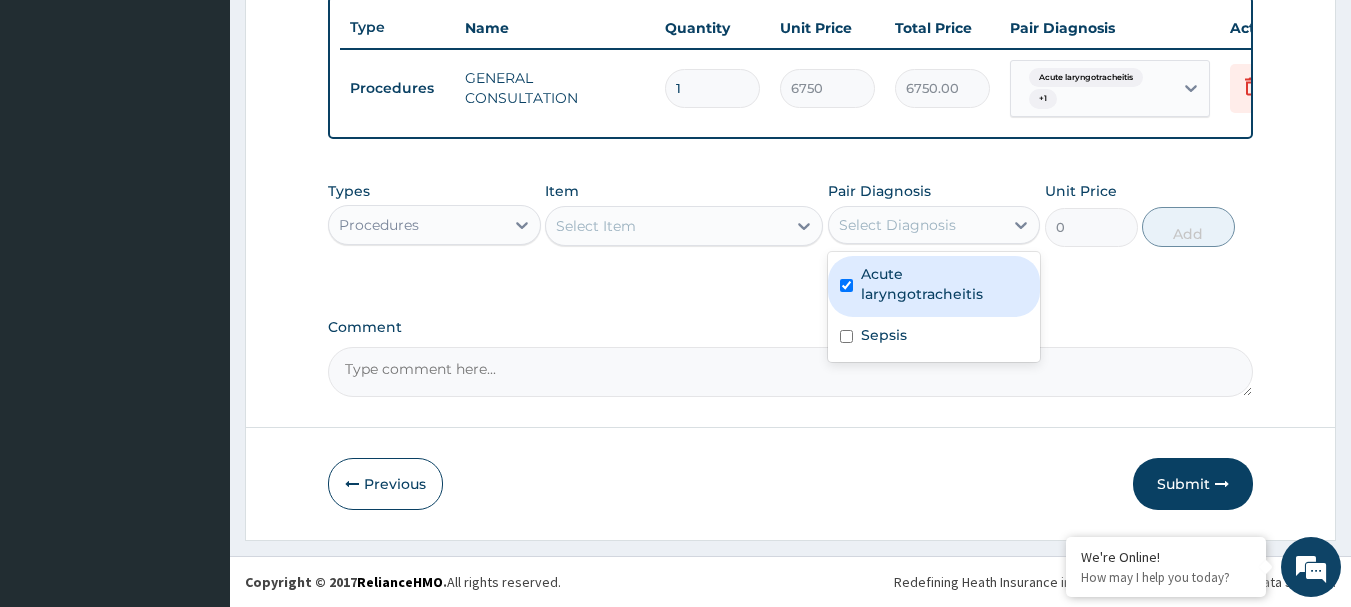 checkbox on "true" 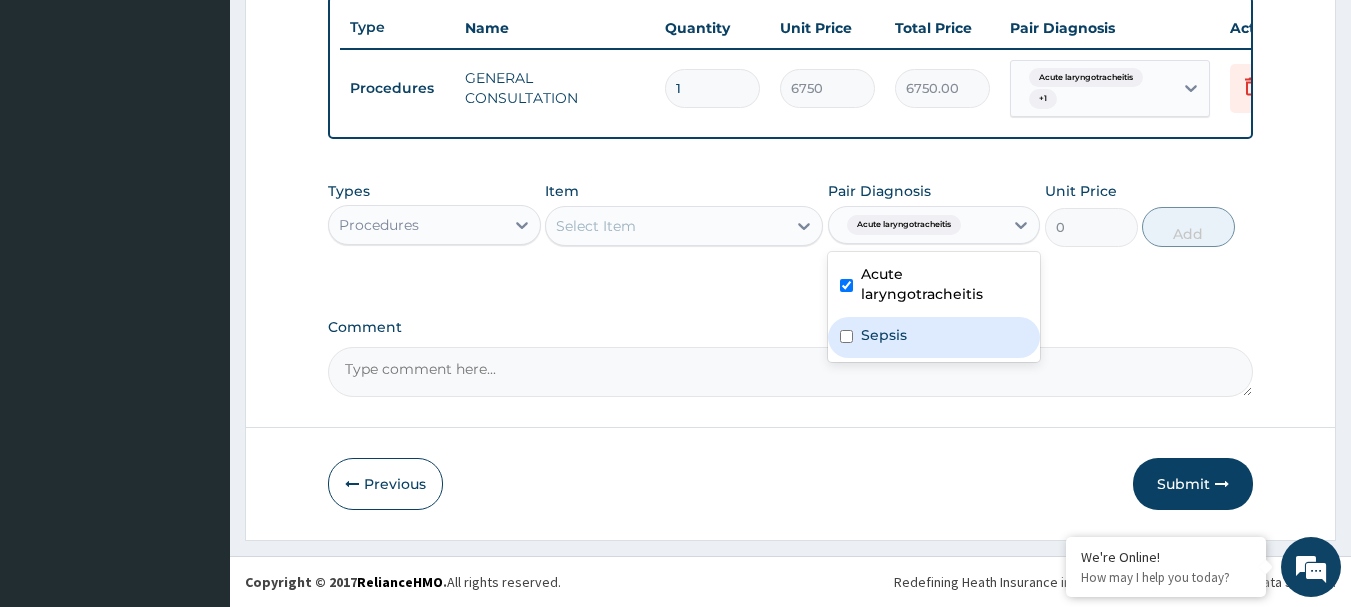 click on "Sepsis" at bounding box center [884, 335] 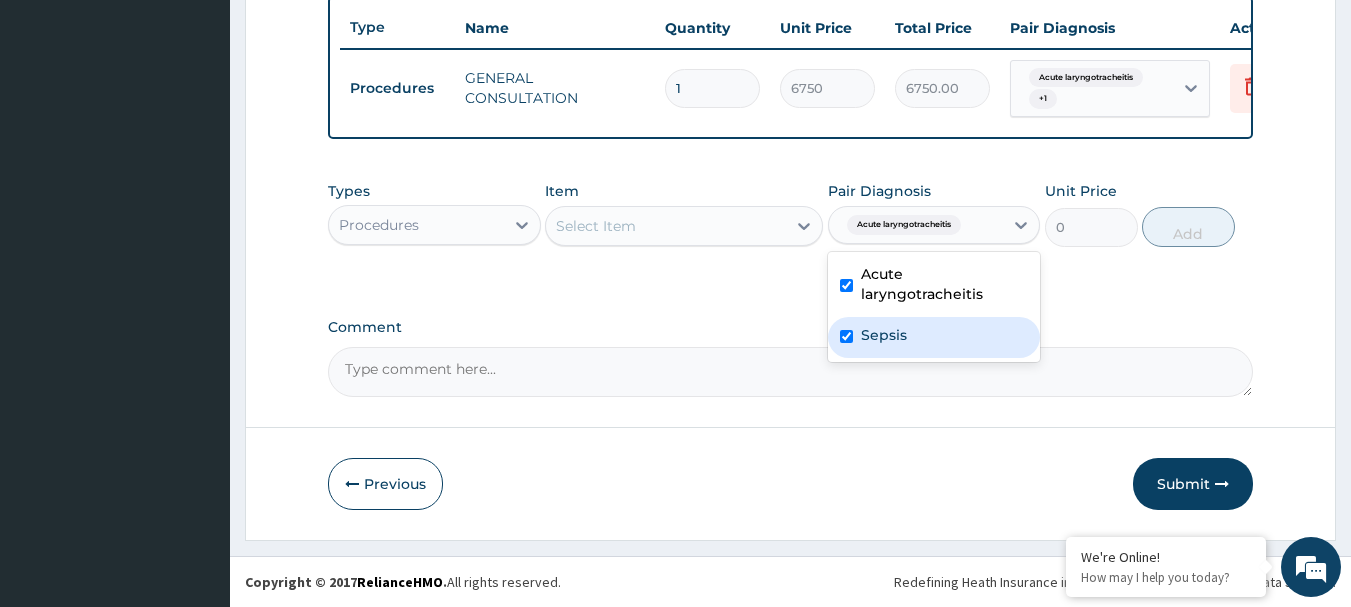 checkbox on "true" 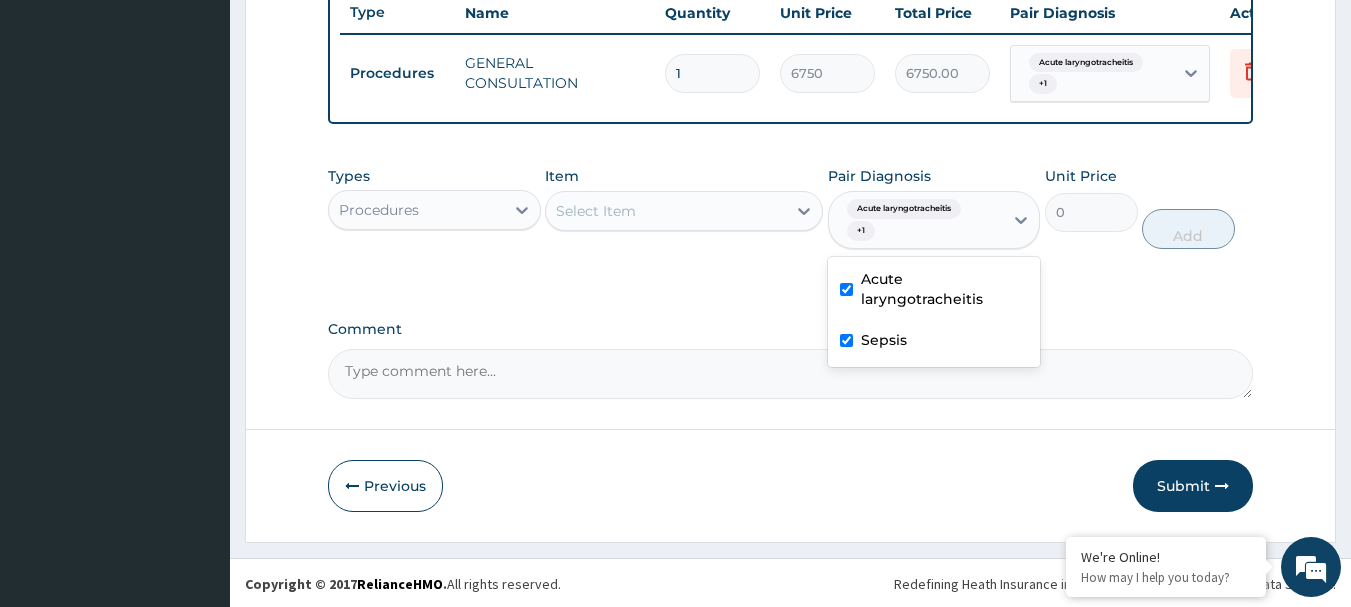 click on "Procedures" at bounding box center [416, 210] 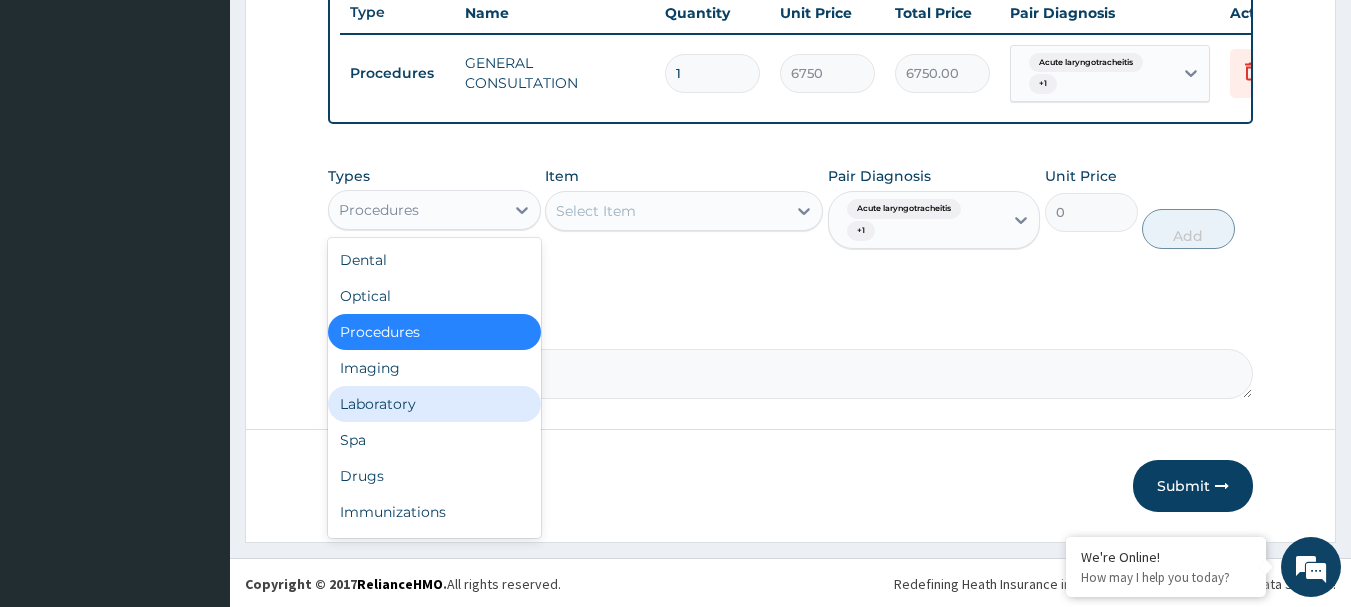 click on "Laboratory" at bounding box center (434, 404) 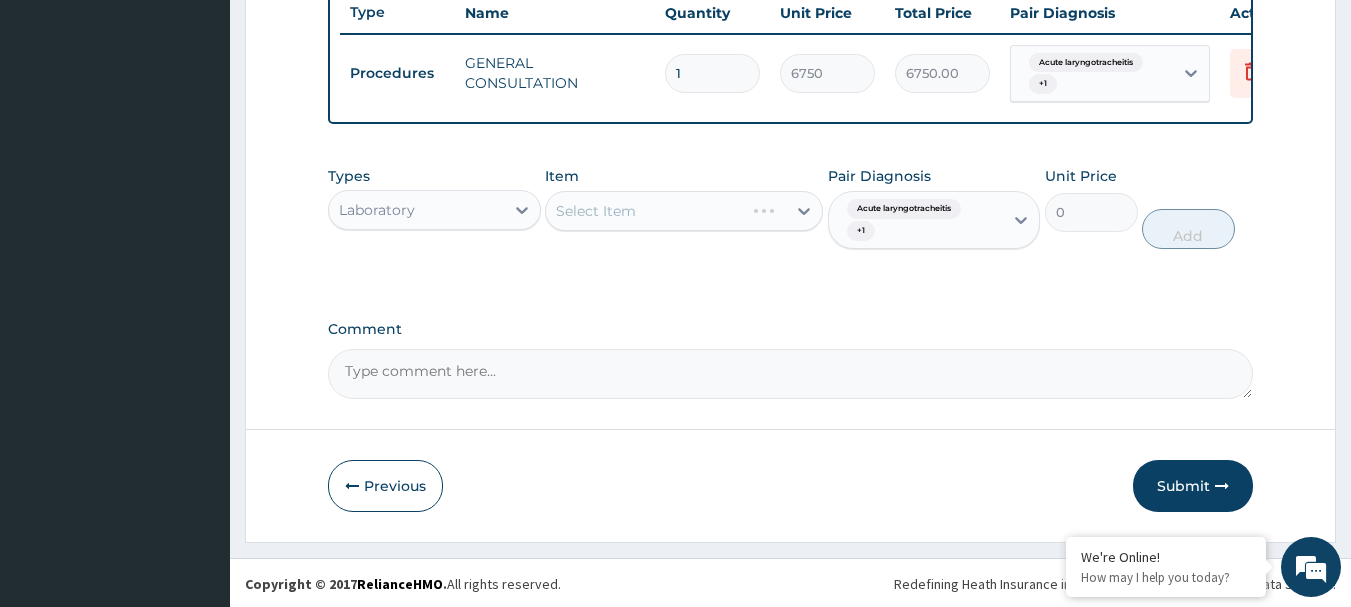 click on "Select Item" at bounding box center [684, 211] 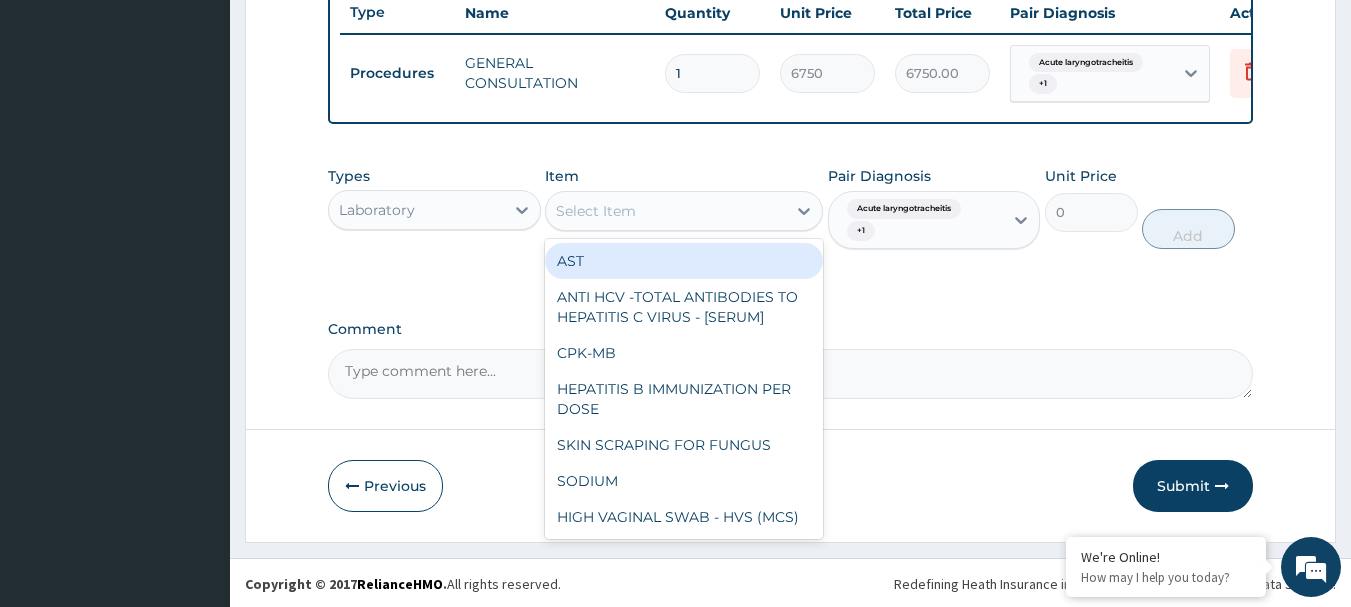 click on "Select Item" at bounding box center (666, 211) 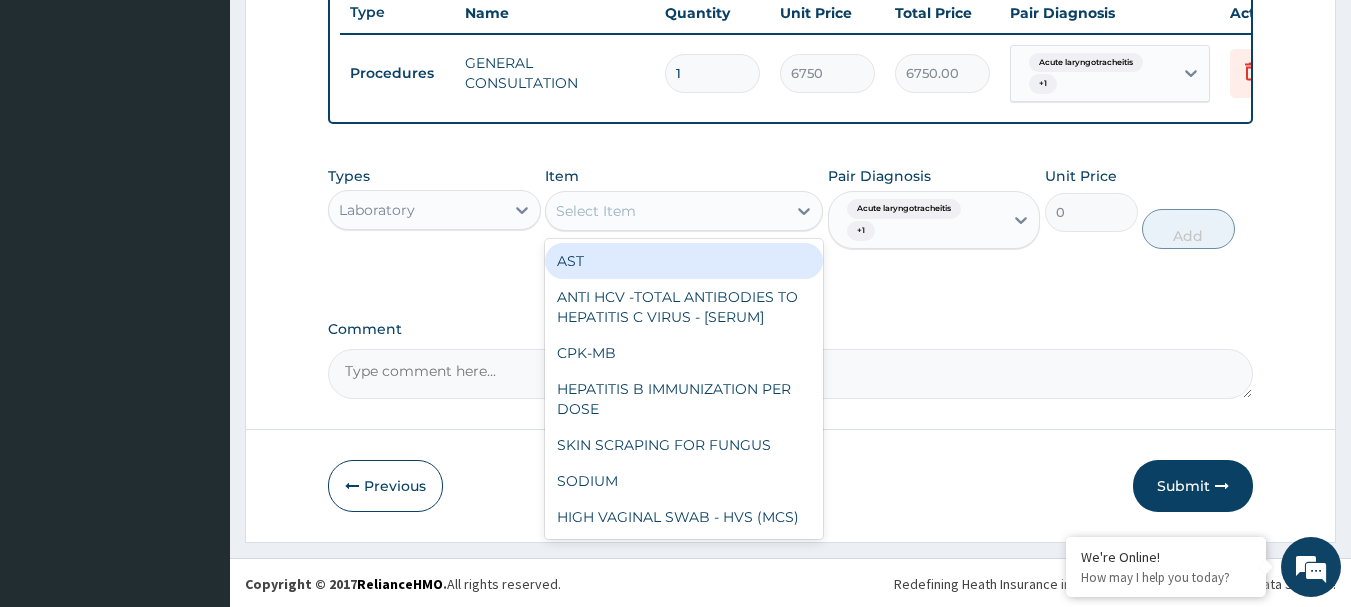 paste on "FBC - (FULL BLOOD COUNT WITH PLATELET AND RED INDICES)" 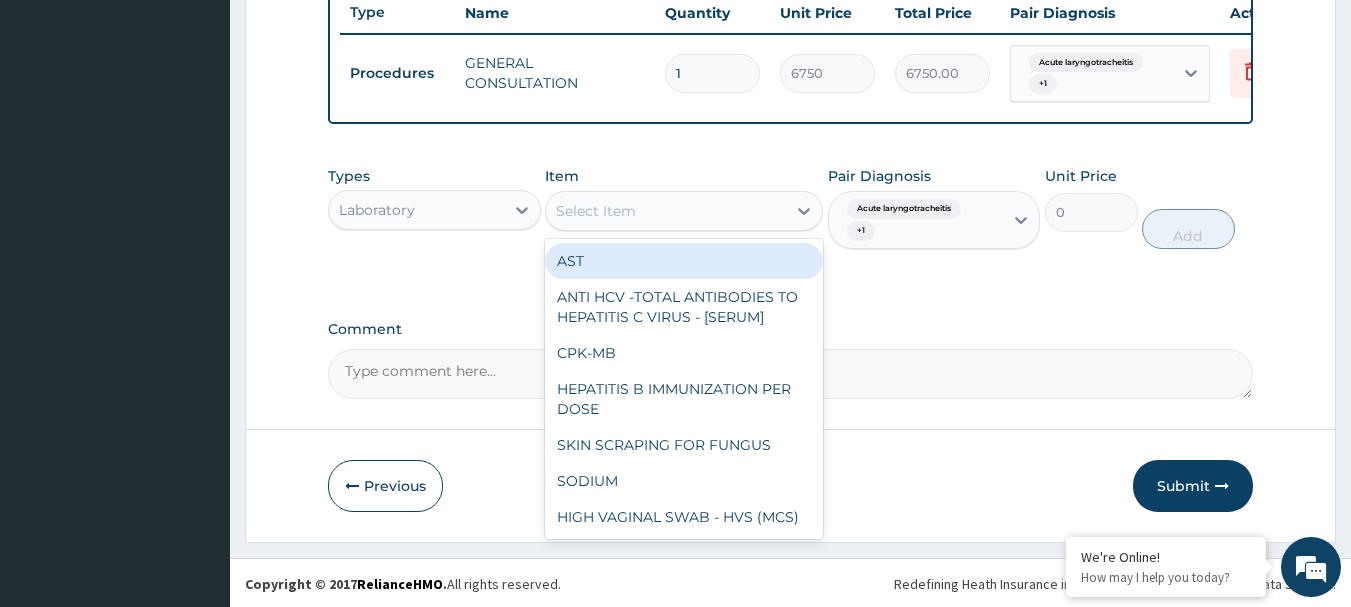 type on "FBC - (FULL BLOOD COUNT WITH PLATELET AND RED INDICES)" 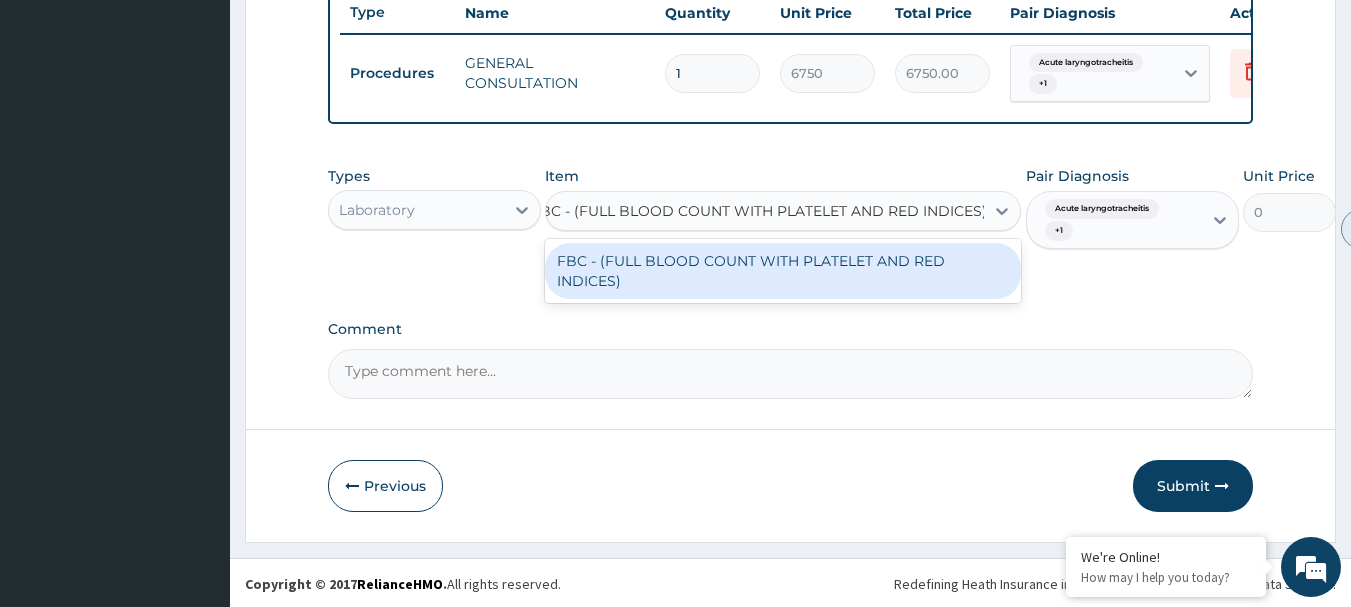 click on "FBC - (FULL BLOOD COUNT WITH PLATELET AND RED INDICES)" at bounding box center [758, 211] 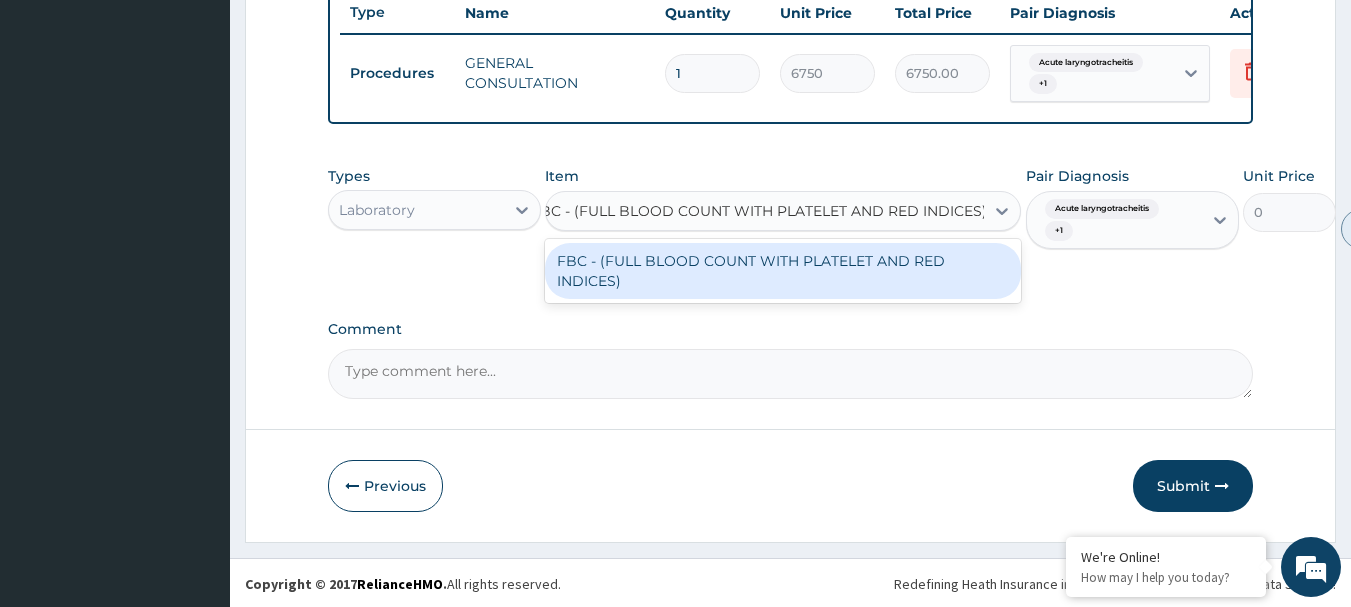 click on "FBC - (FULL BLOOD COUNT WITH PLATELET AND RED INDICES)" at bounding box center [783, 271] 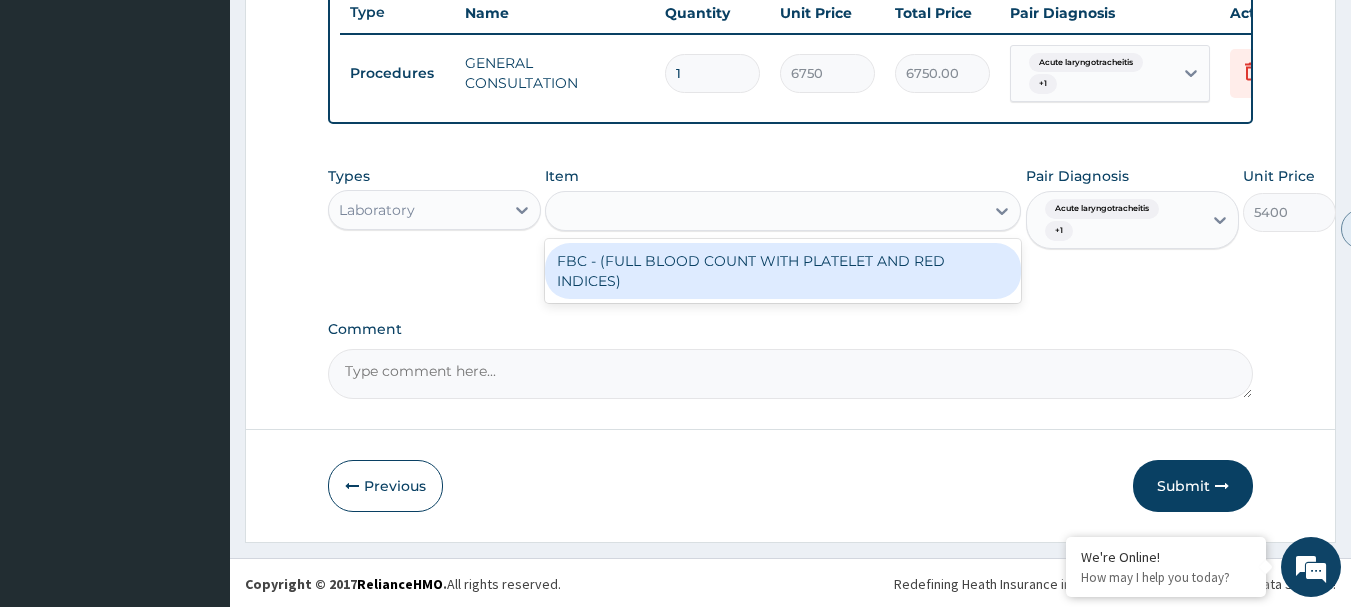 scroll, scrollTop: 0, scrollLeft: 2, axis: horizontal 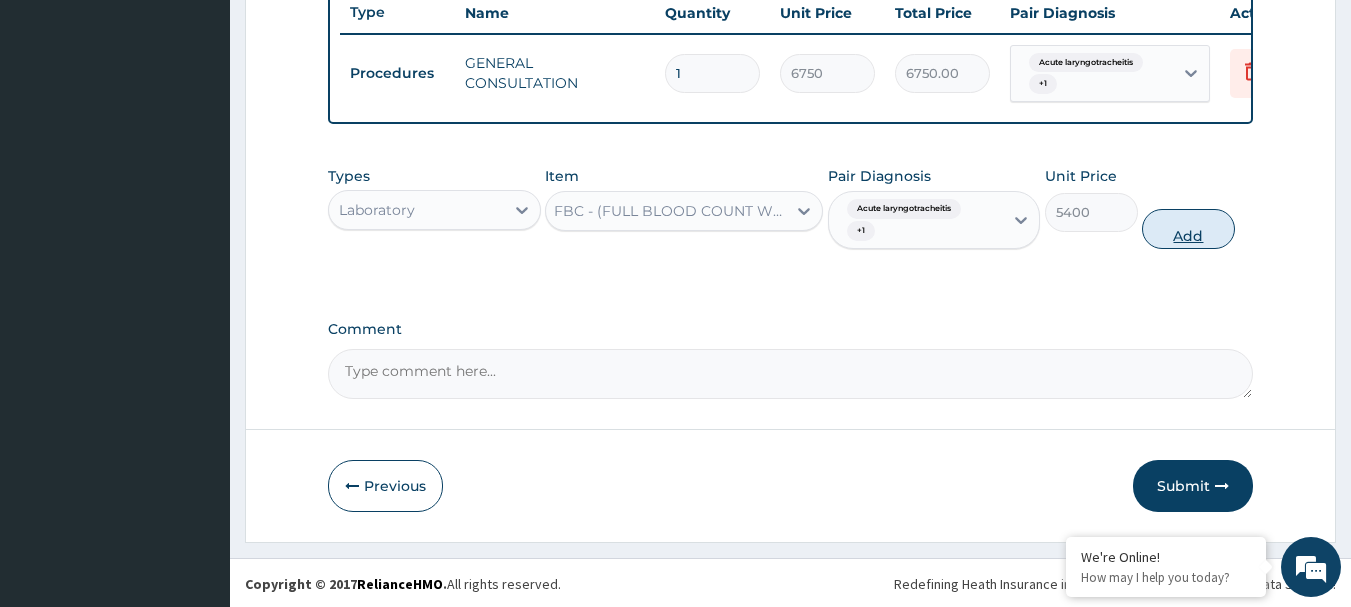 click on "Add" at bounding box center [1188, 229] 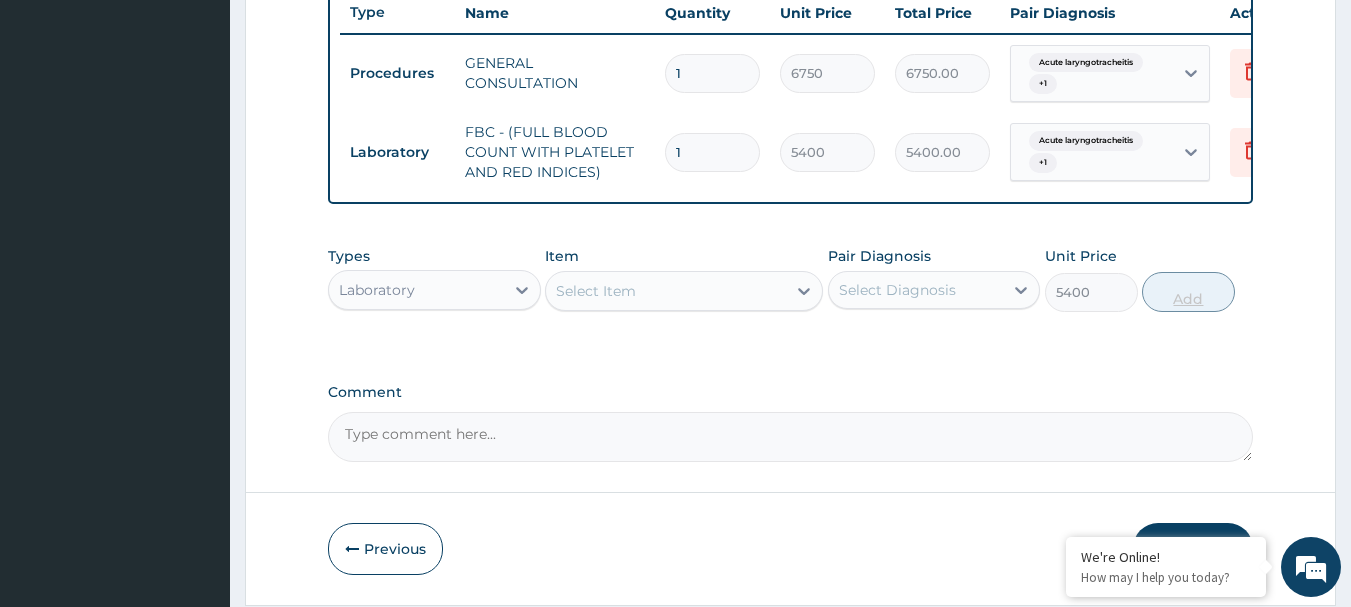 type on "0" 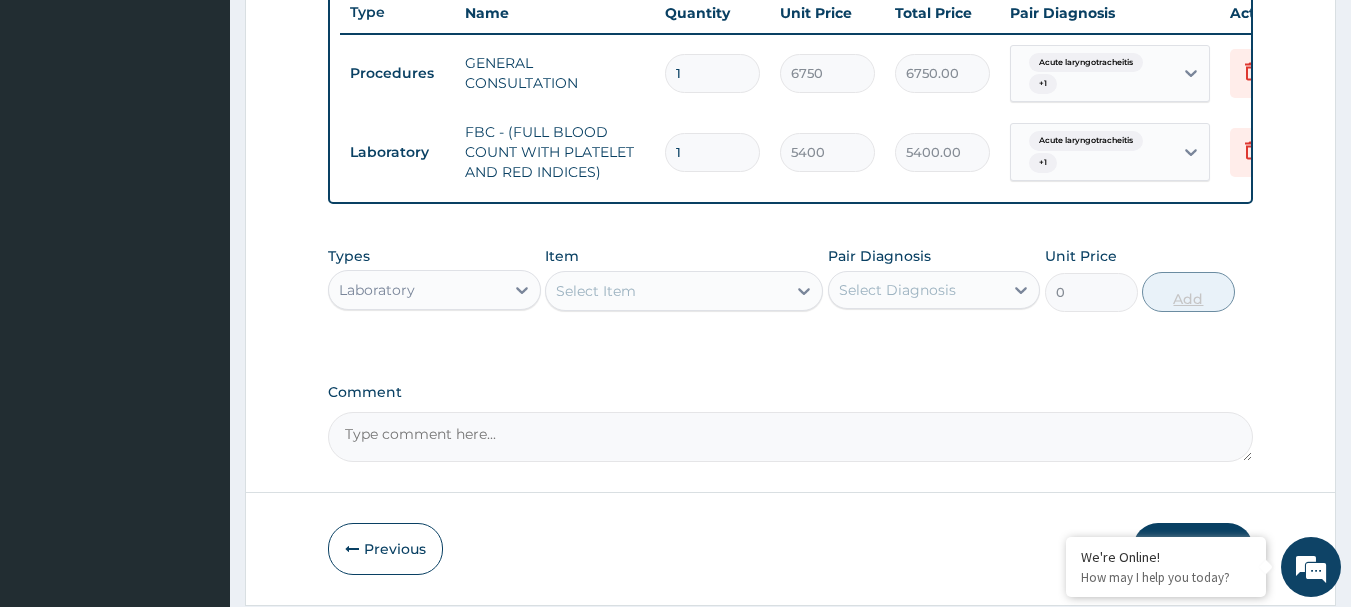 scroll, scrollTop: 0, scrollLeft: 0, axis: both 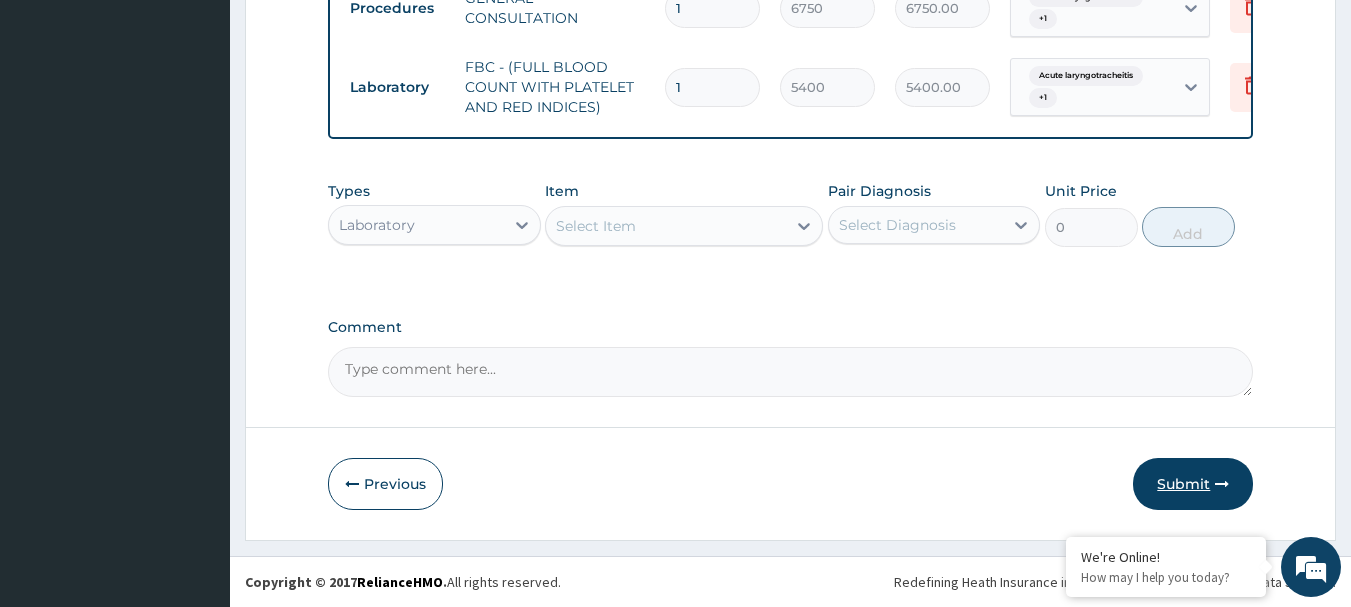 click on "Submit" at bounding box center [1193, 484] 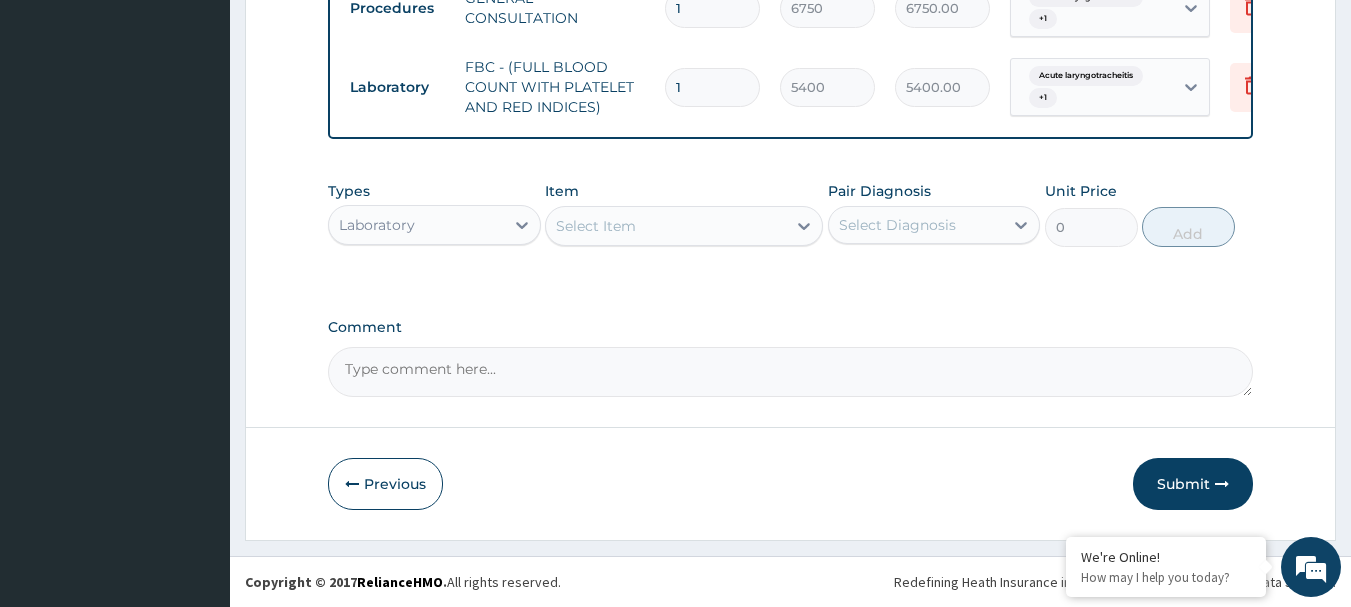 scroll, scrollTop: 81, scrollLeft: 0, axis: vertical 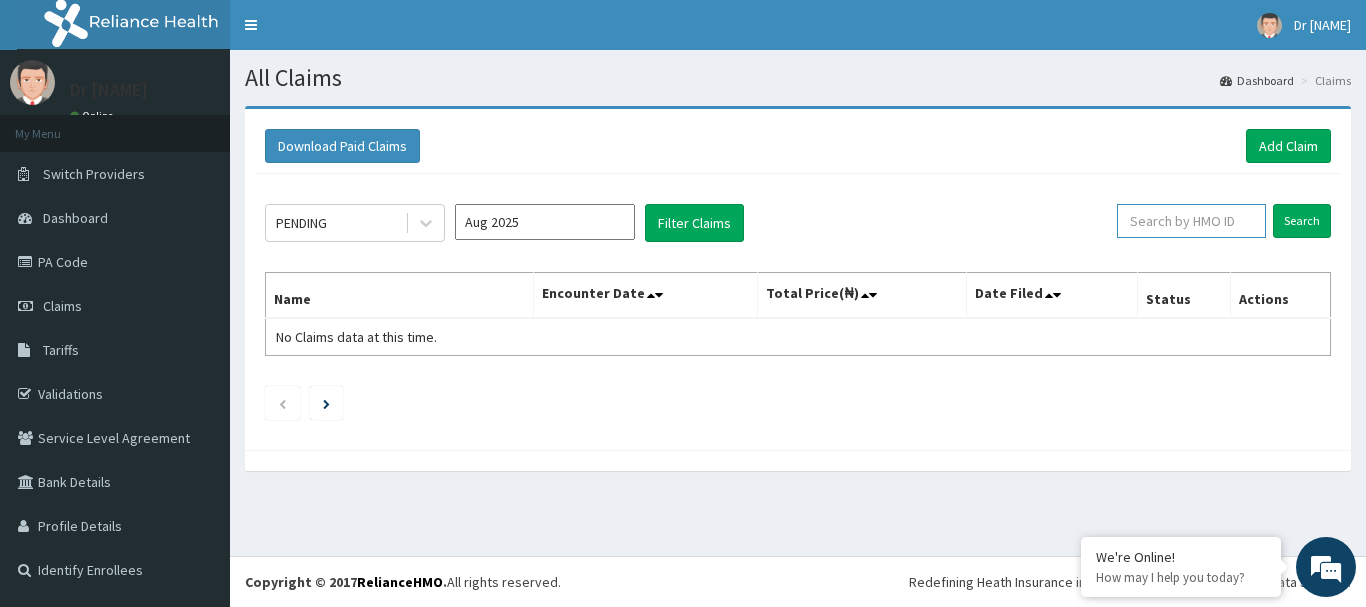 click at bounding box center [1191, 221] 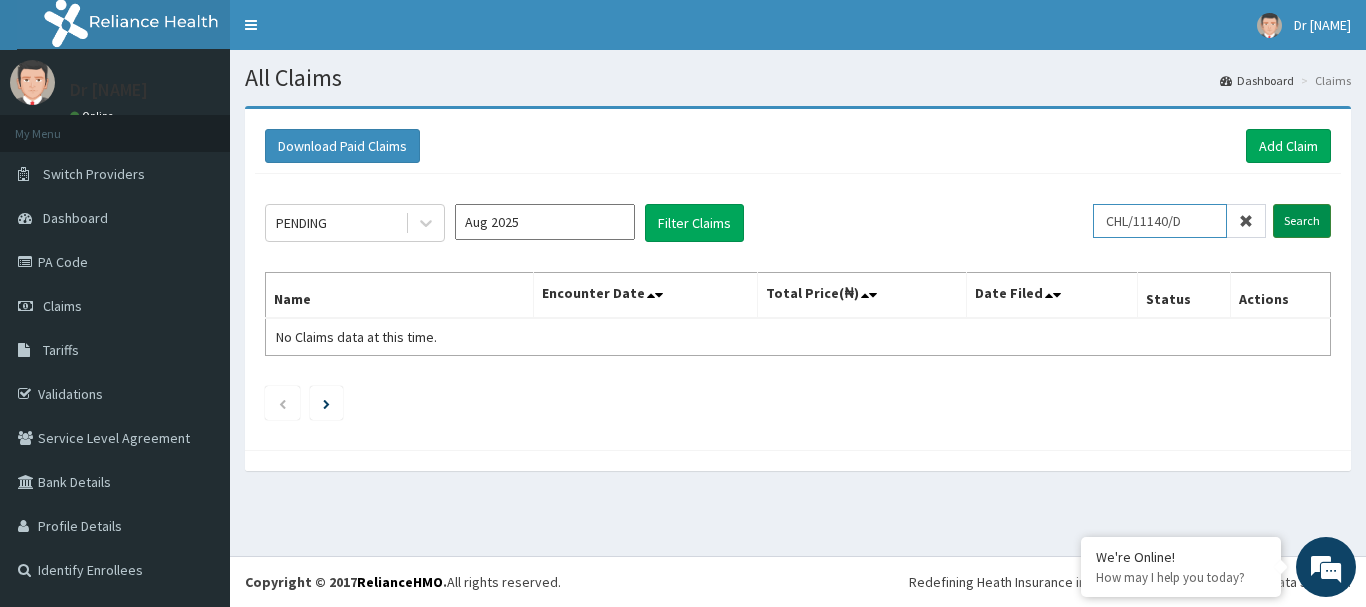 type on "CHL/11140/D" 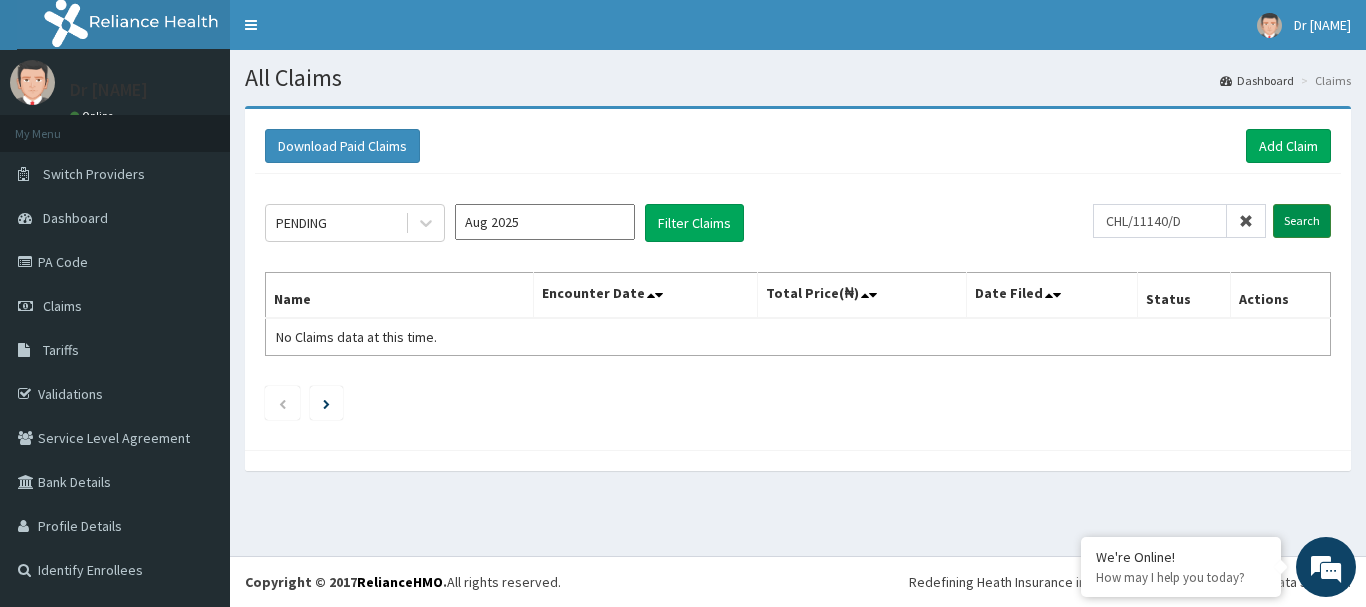 click on "Search" at bounding box center (1302, 221) 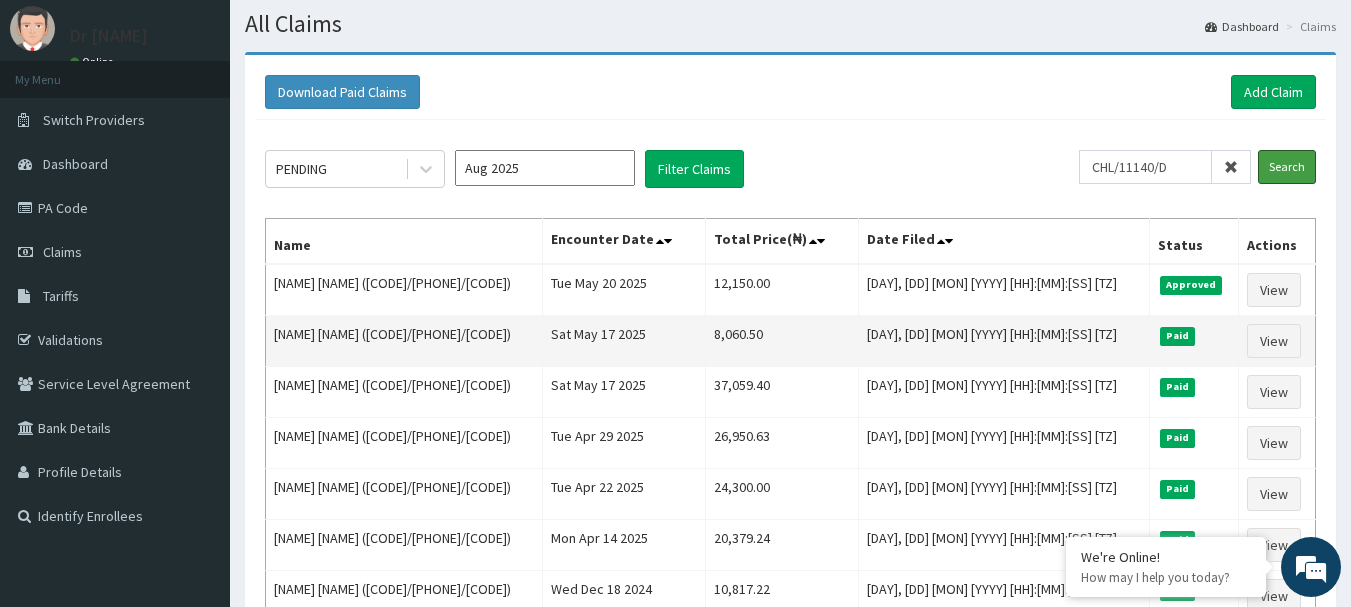 scroll, scrollTop: 100, scrollLeft: 0, axis: vertical 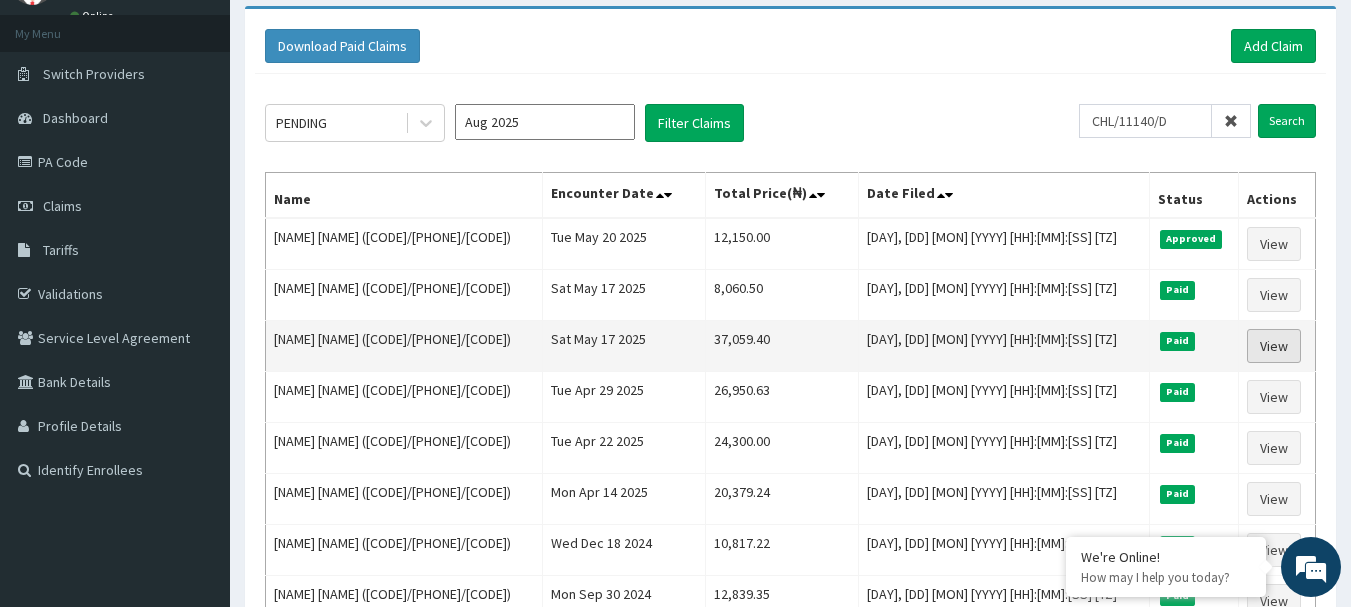click on "View" at bounding box center (1274, 346) 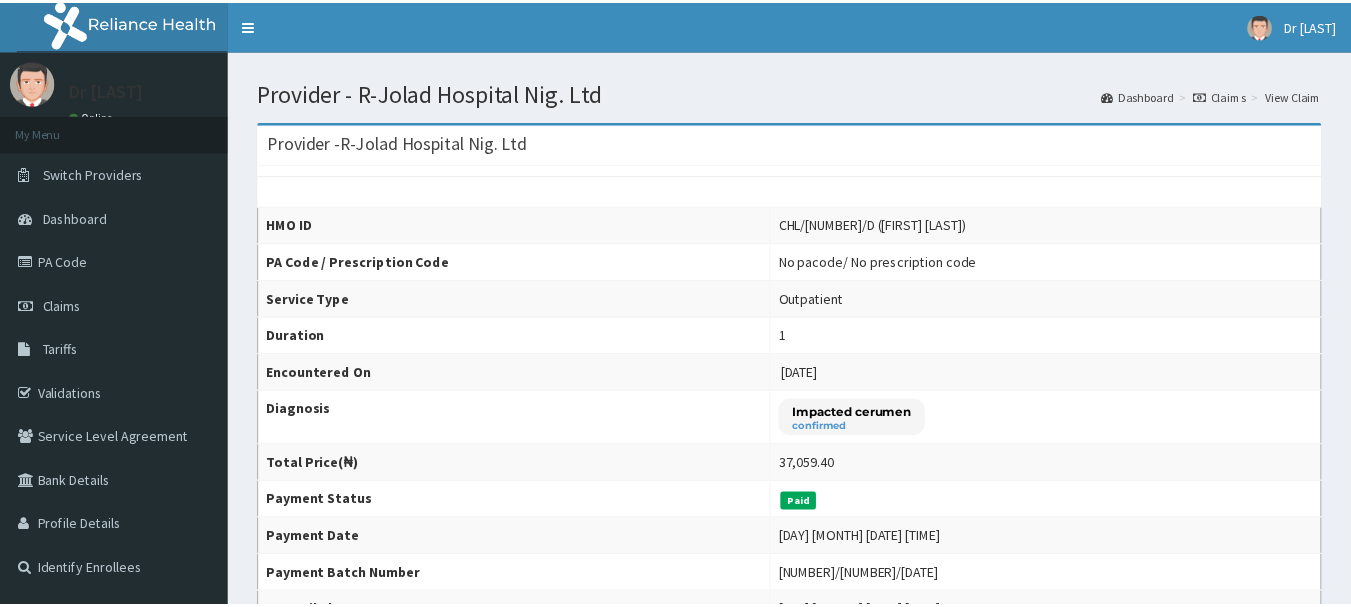 scroll, scrollTop: 0, scrollLeft: 0, axis: both 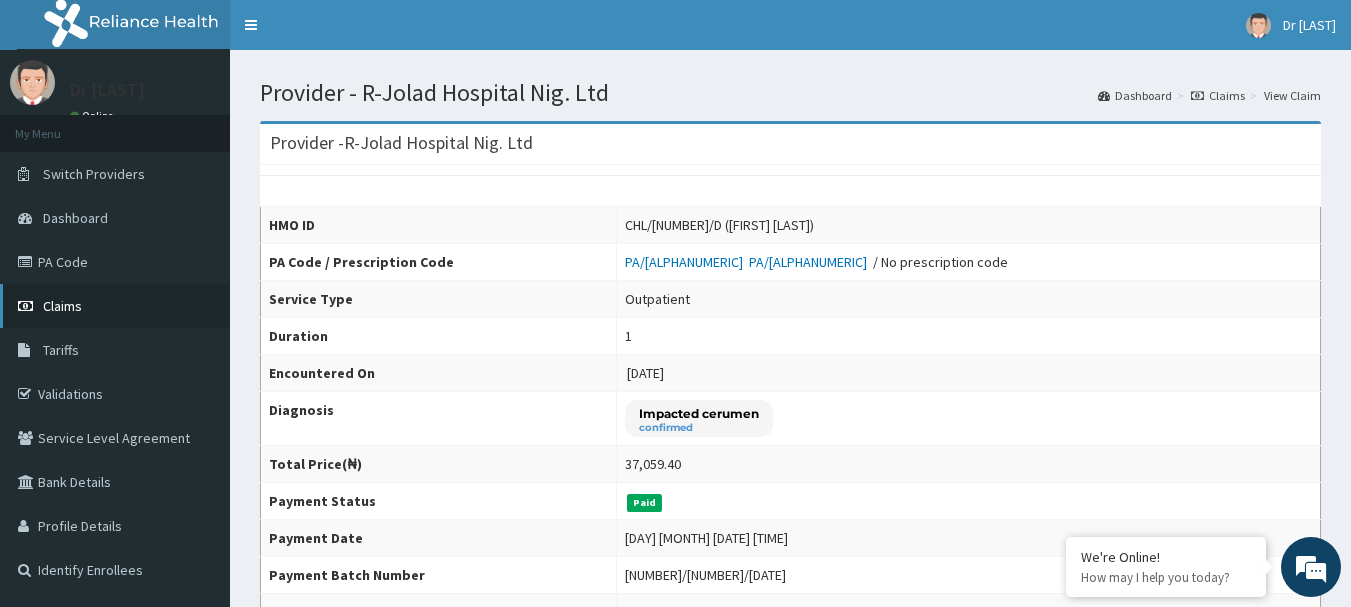 click on "Claims" at bounding box center (62, 306) 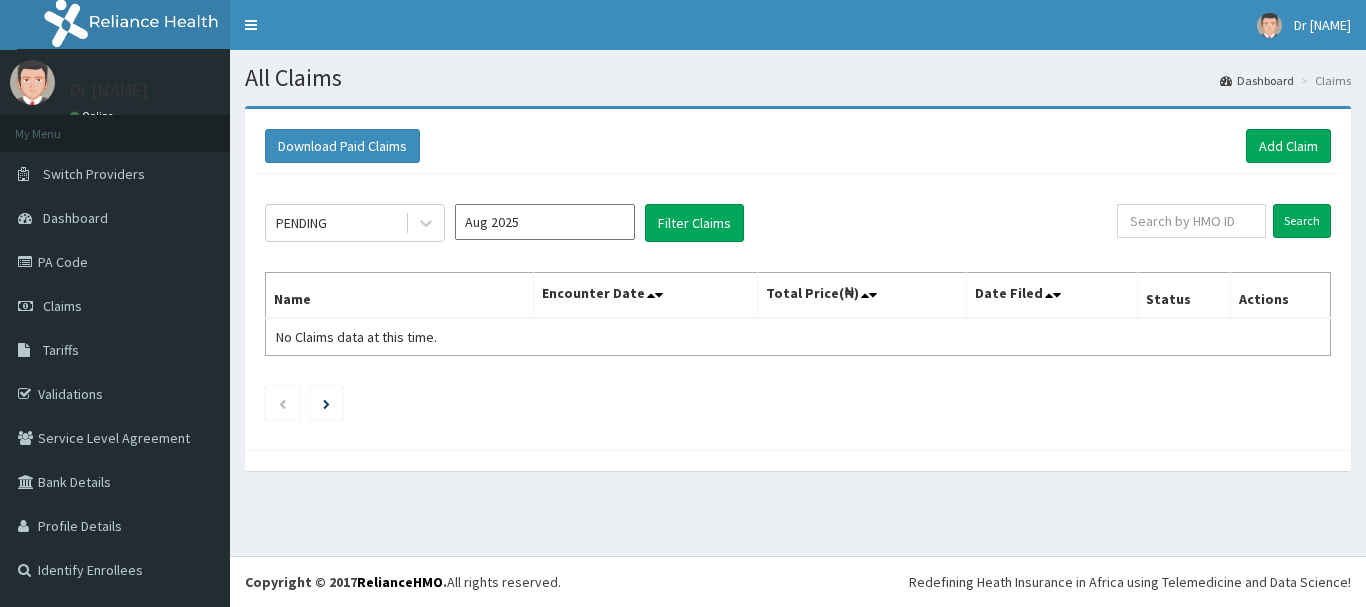 scroll, scrollTop: 0, scrollLeft: 0, axis: both 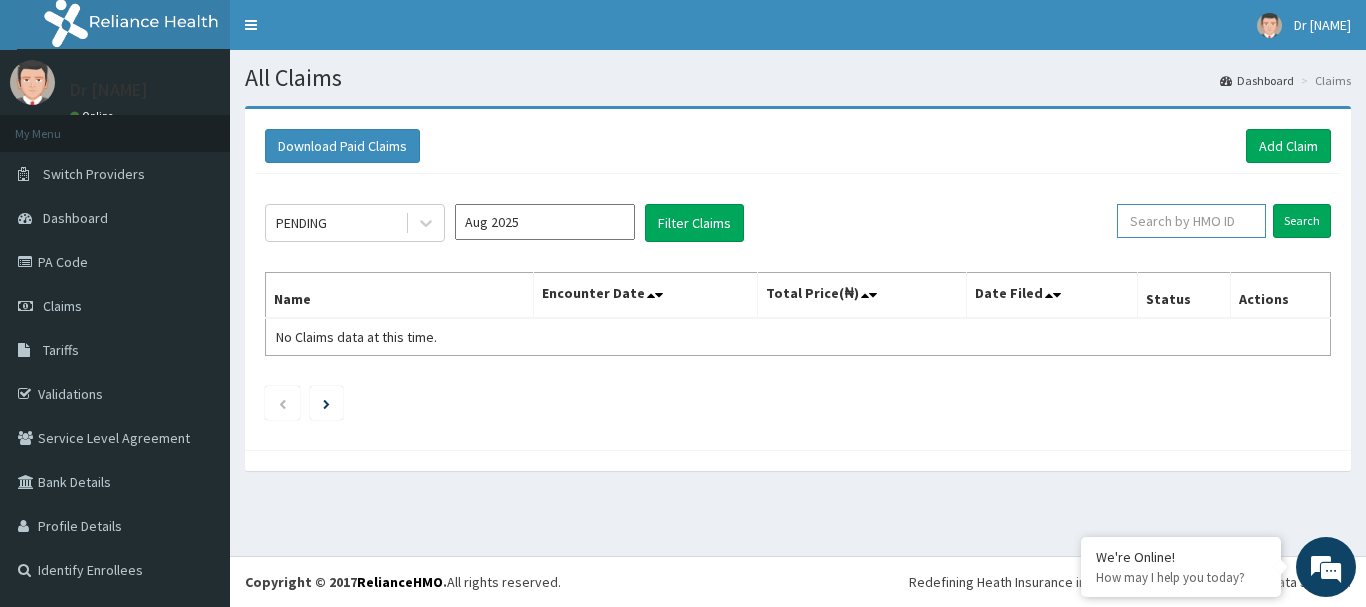 click at bounding box center [1191, 221] 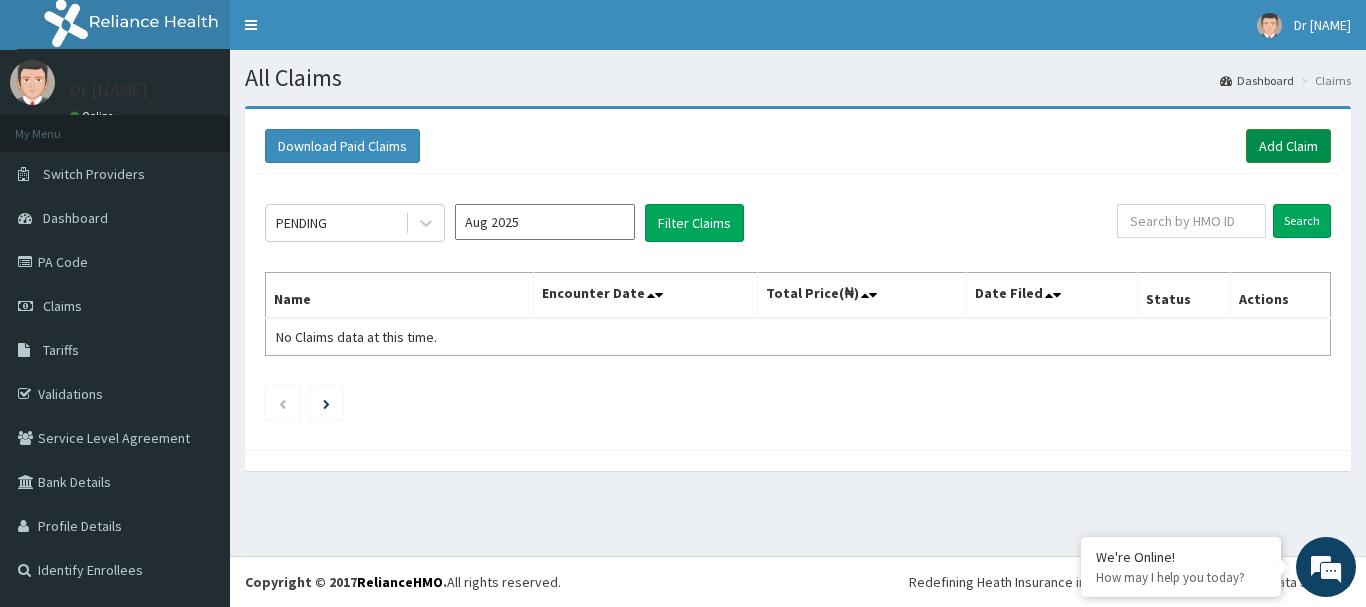 click on "Add Claim" at bounding box center [1288, 146] 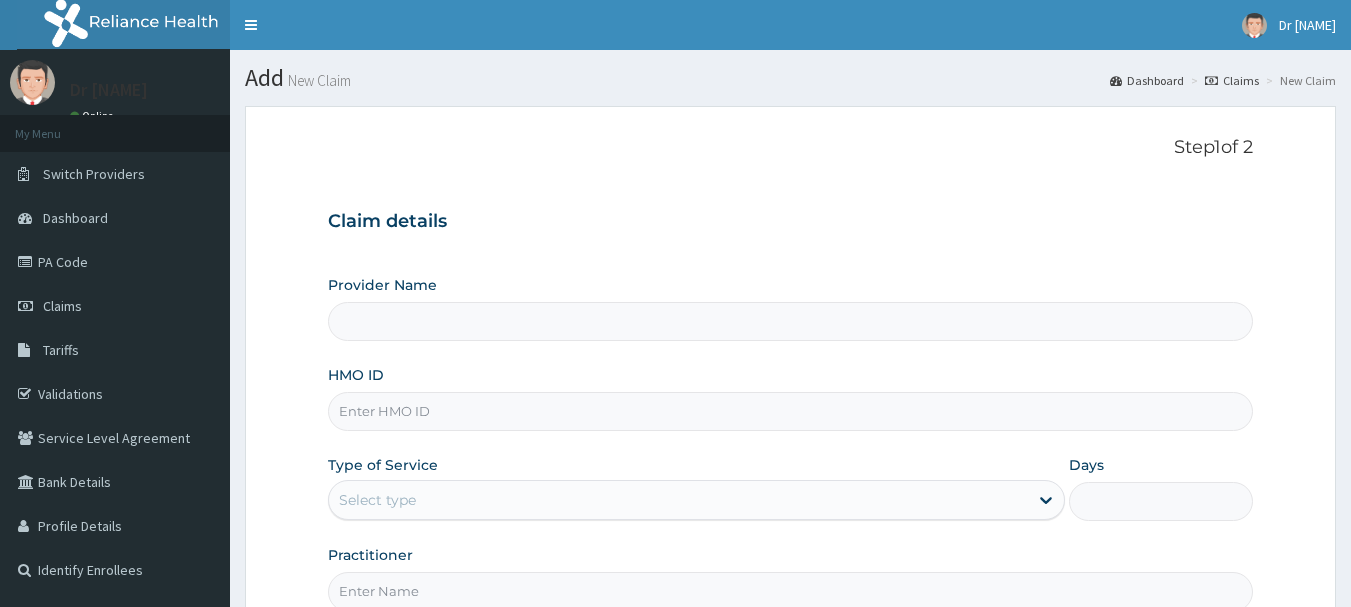 scroll, scrollTop: 0, scrollLeft: 0, axis: both 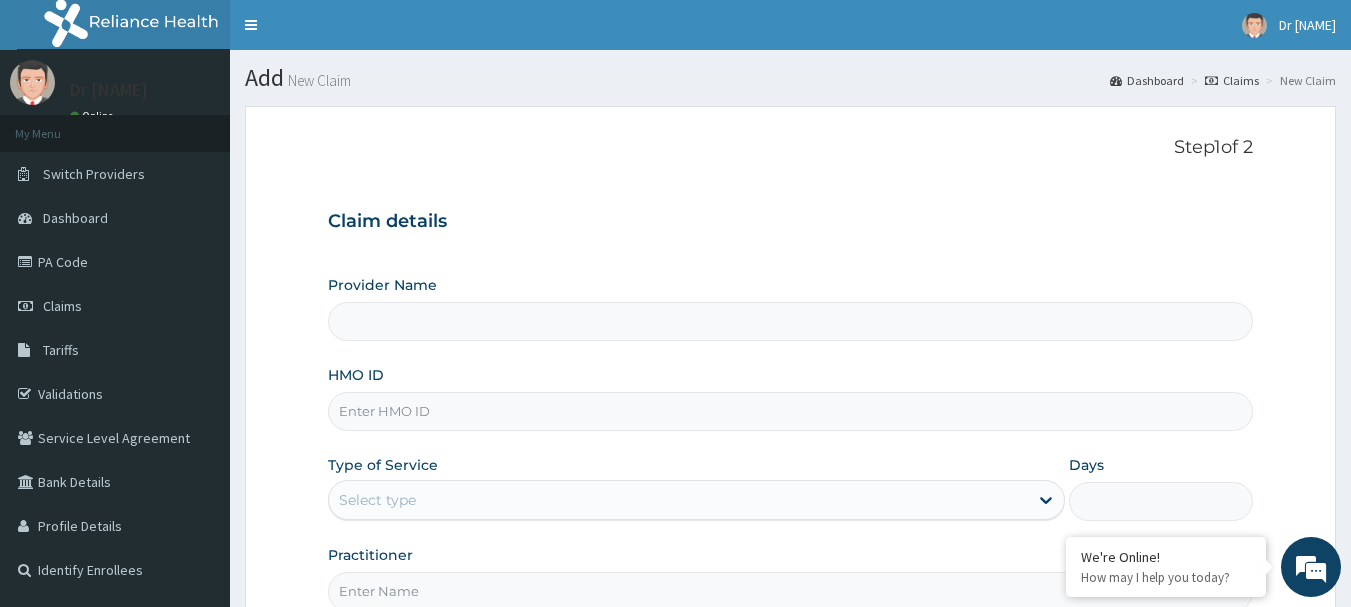 type on "R-Jolad Hospital Nig. Ltd" 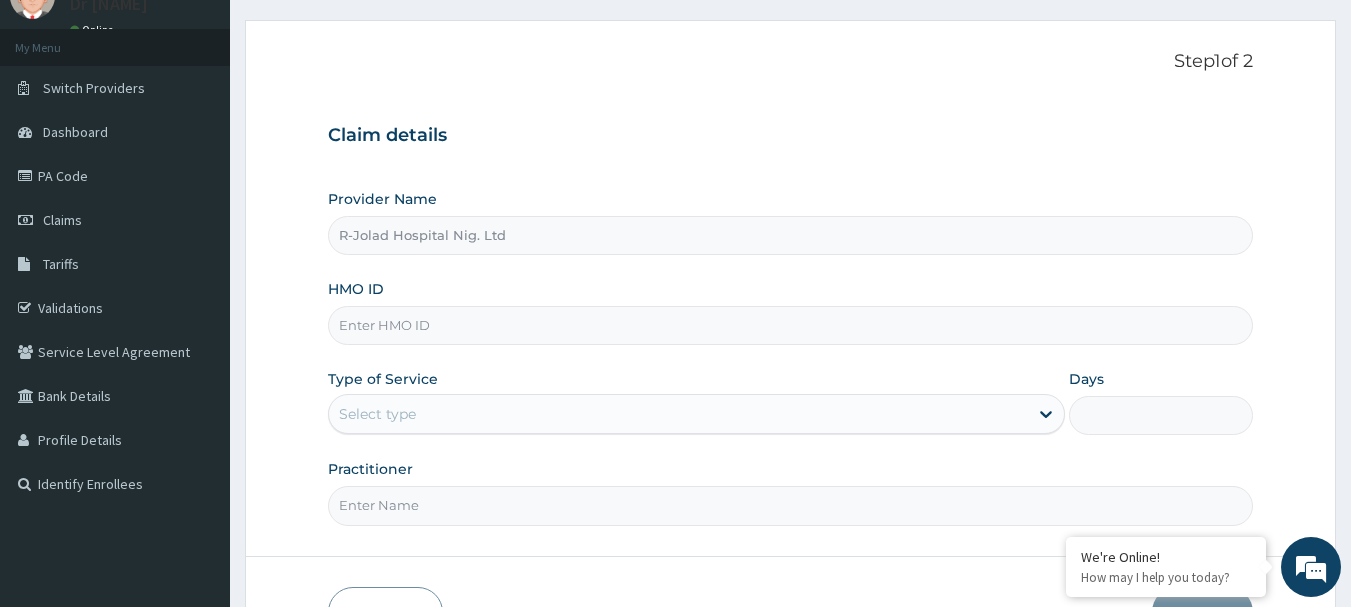 scroll, scrollTop: 215, scrollLeft: 0, axis: vertical 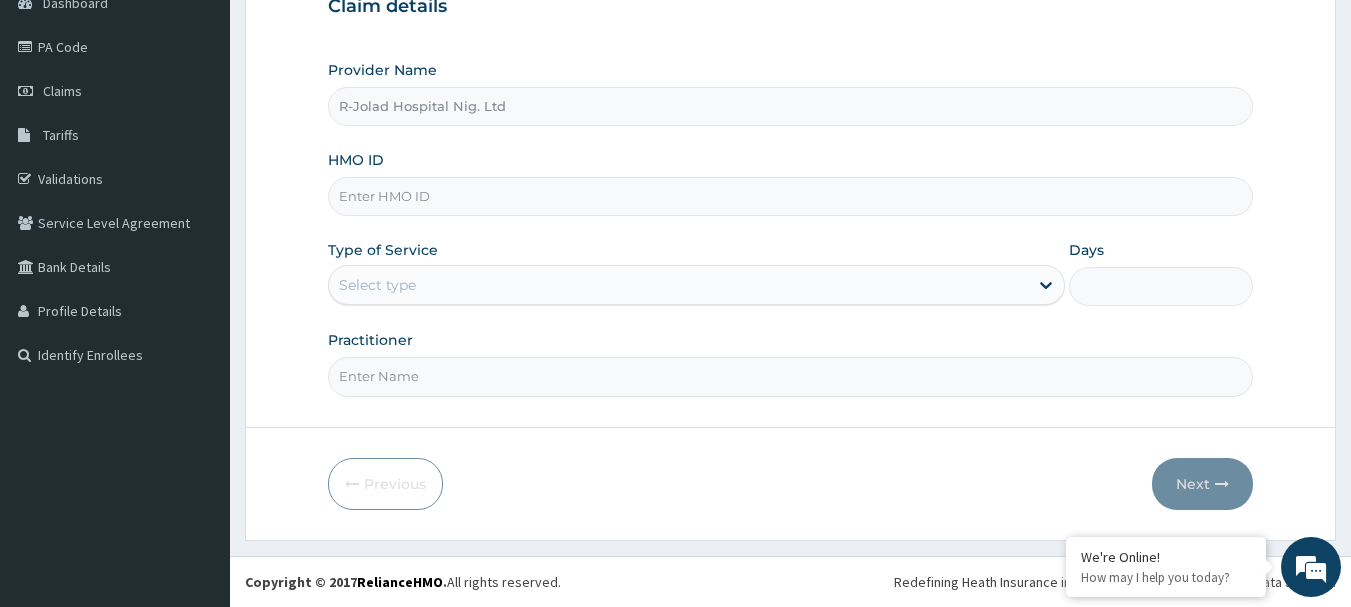 click on "HMO ID" at bounding box center [791, 196] 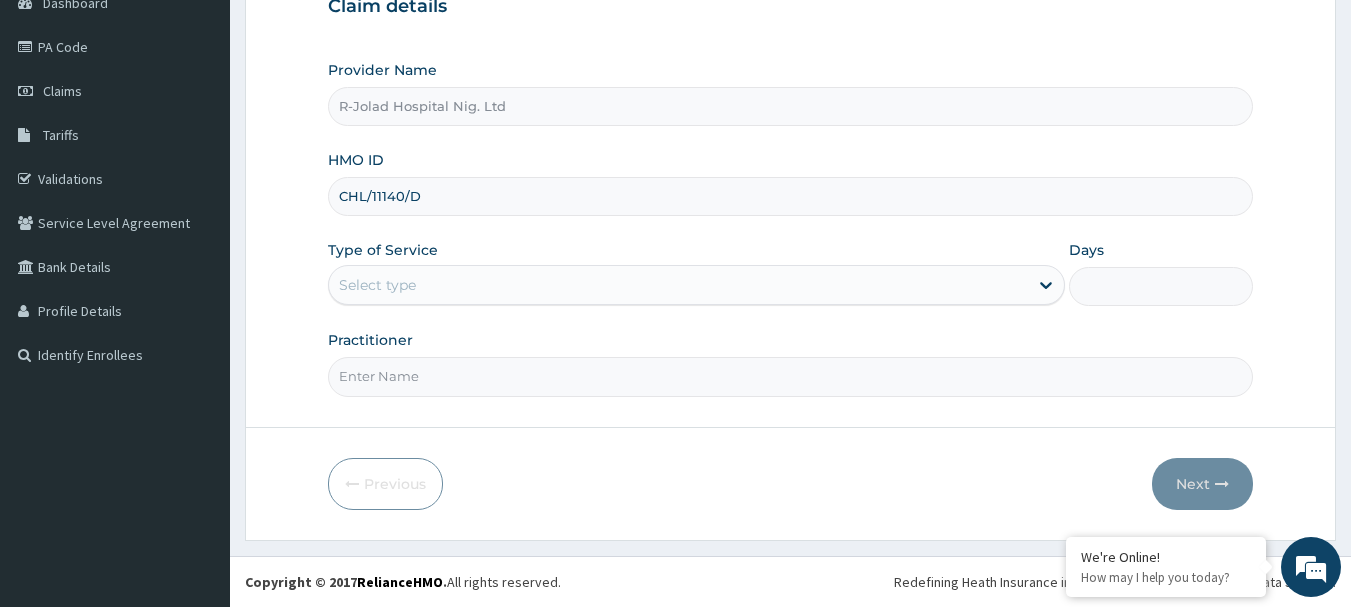 type on "CHL/11140/D" 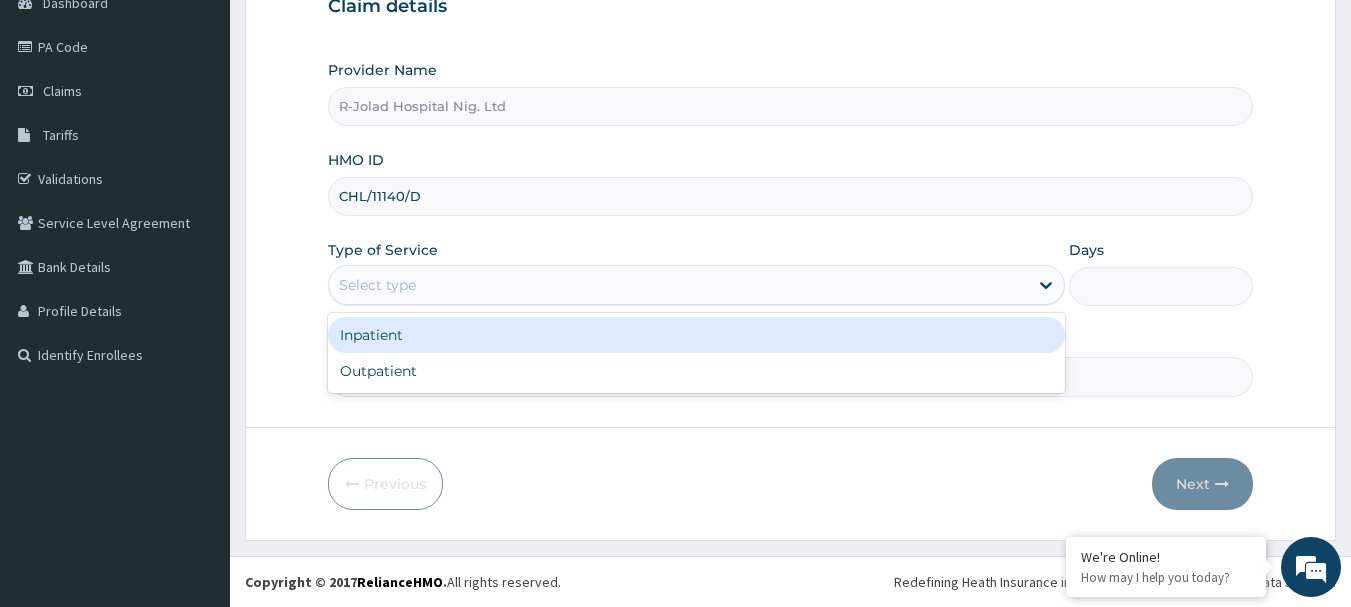 click on "Select type" at bounding box center [678, 285] 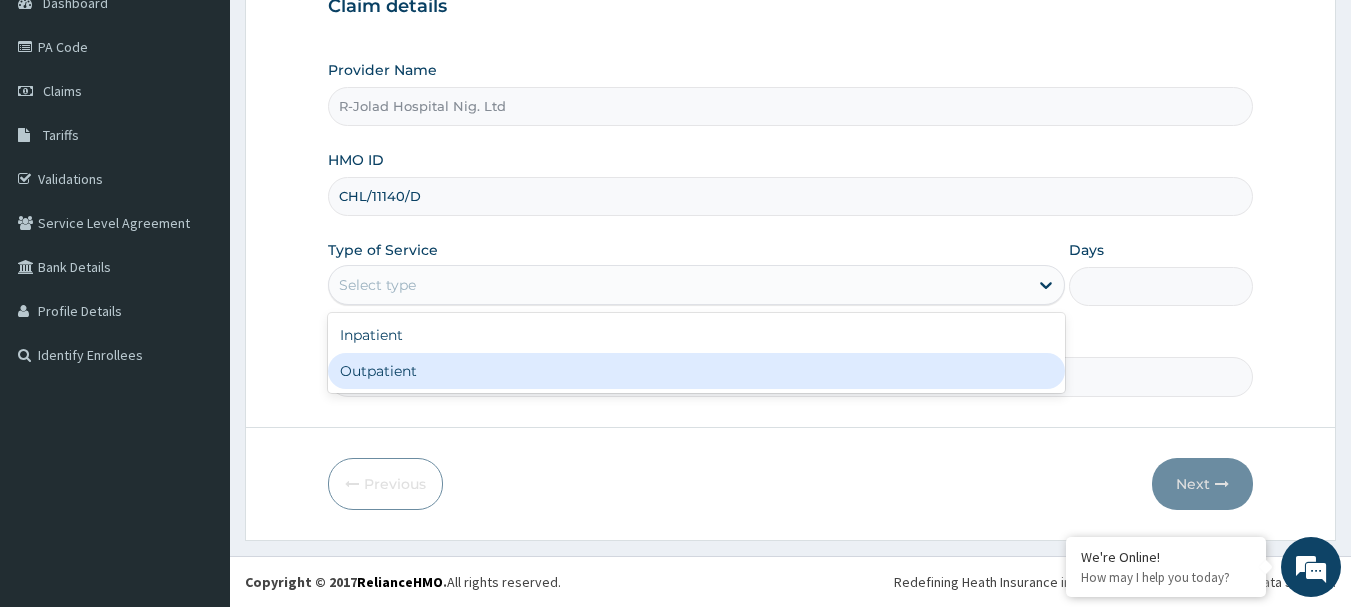 click on "Outpatient" at bounding box center (696, 371) 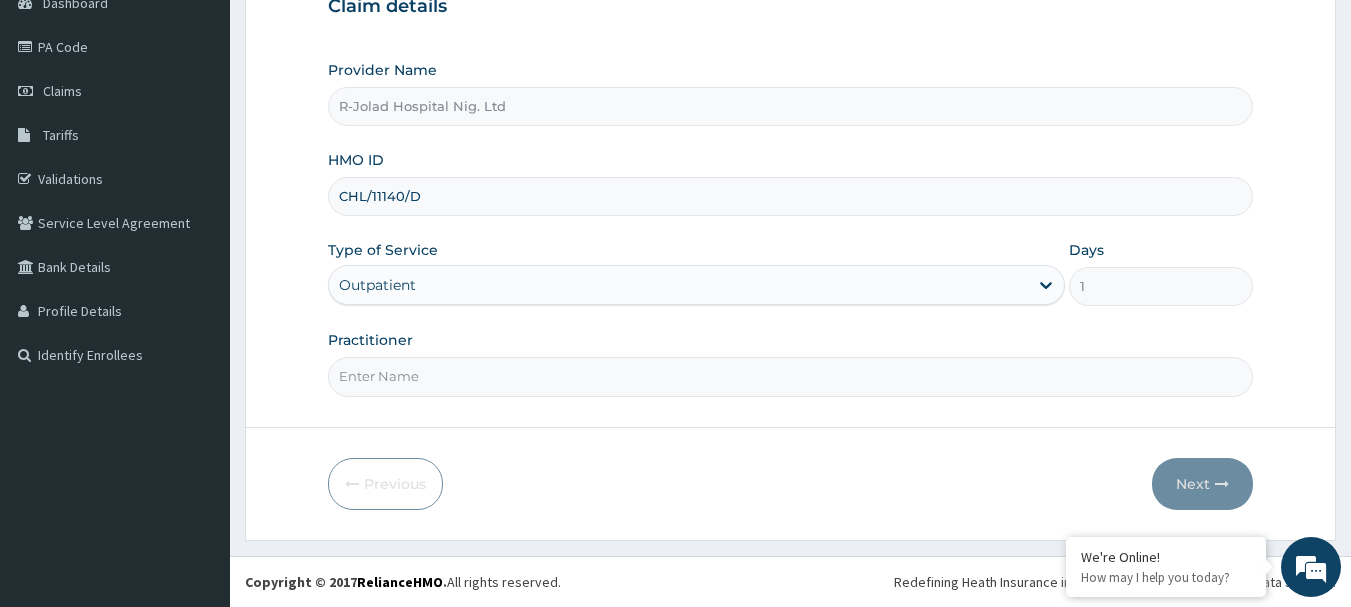 scroll, scrollTop: 0, scrollLeft: 0, axis: both 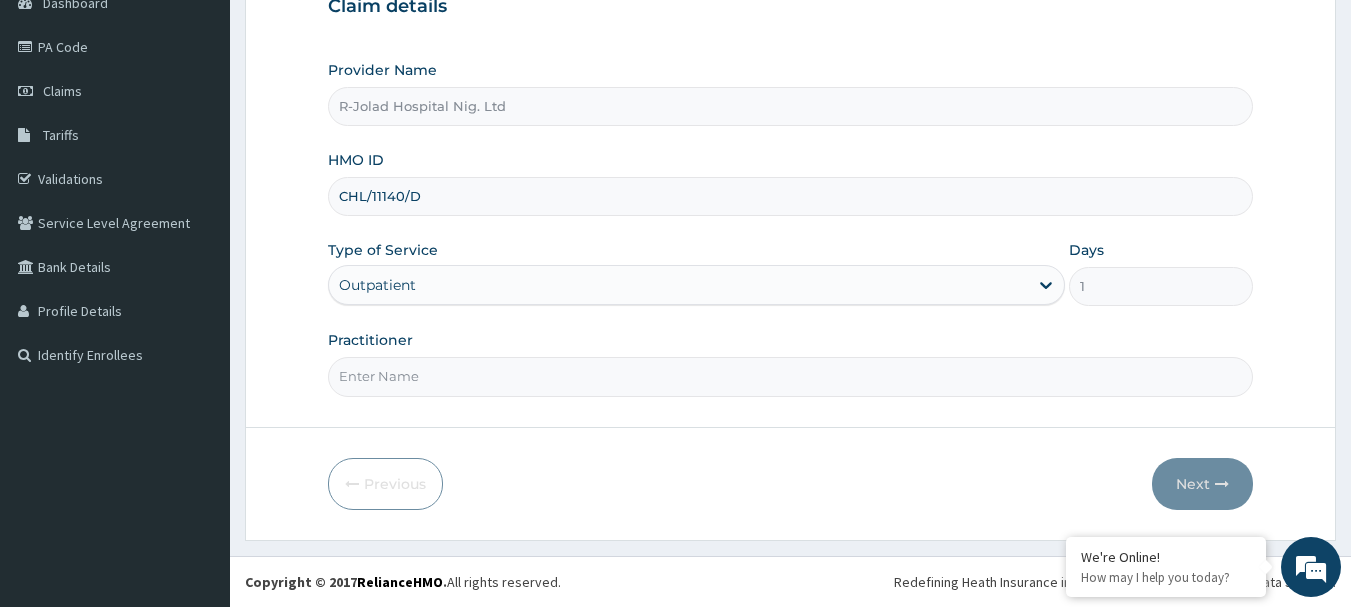 click on "Practitioner" at bounding box center [791, 376] 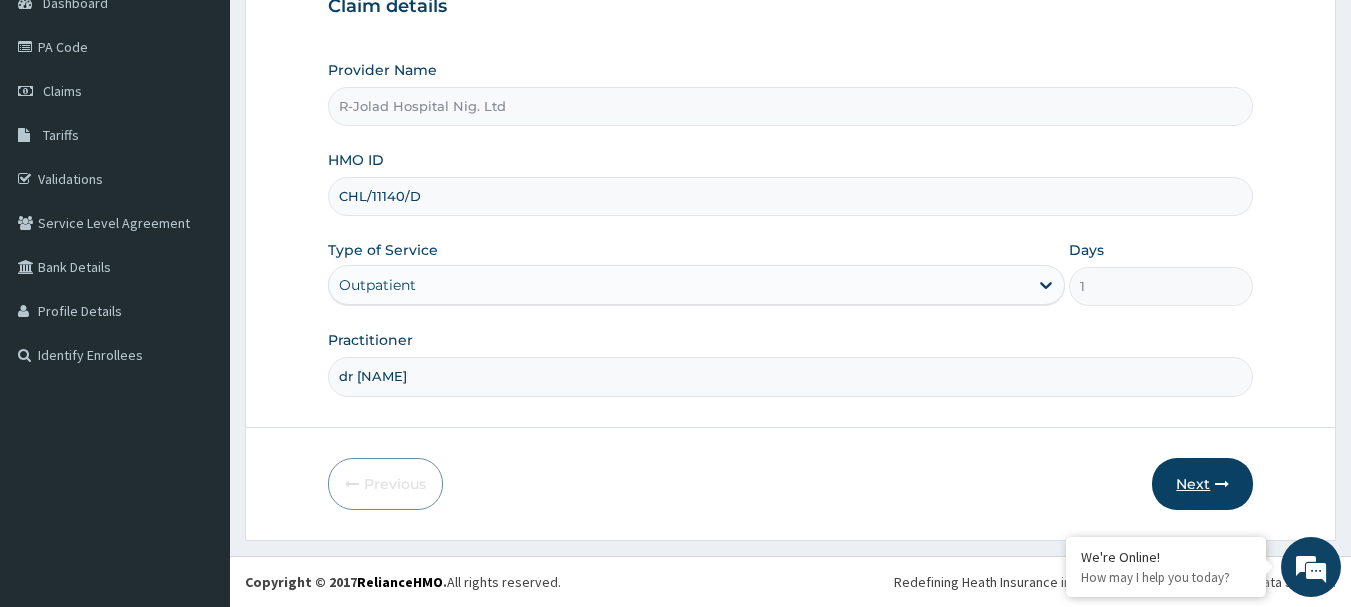 type on "dr alabi" 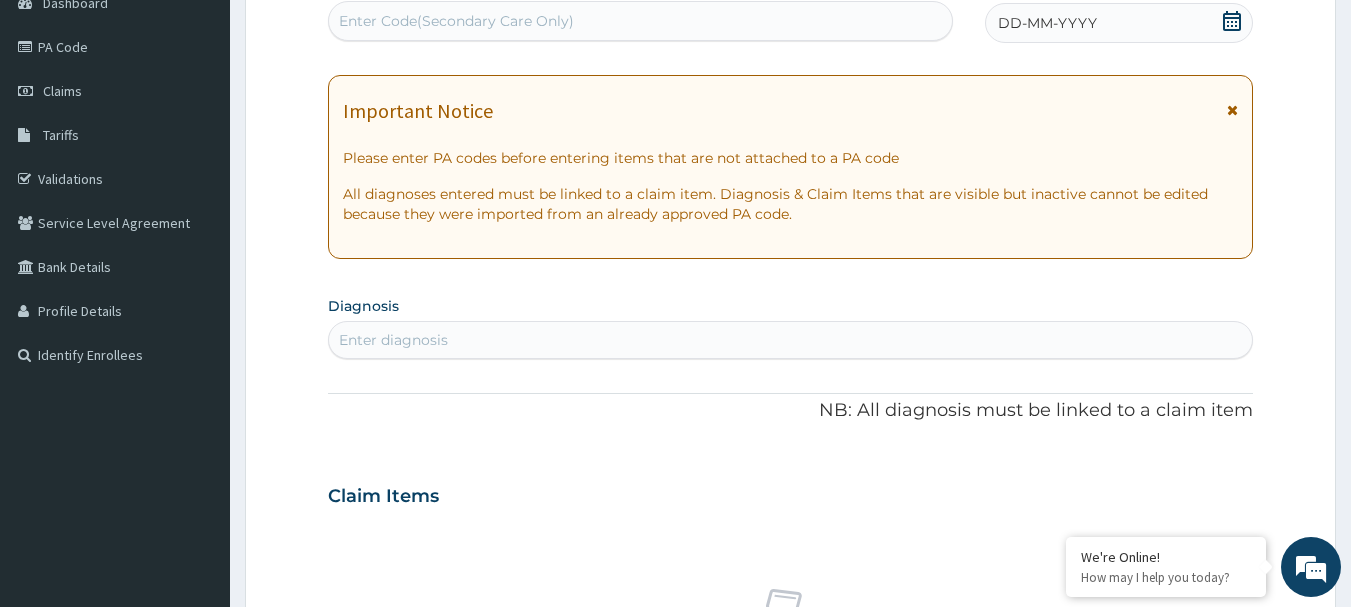click 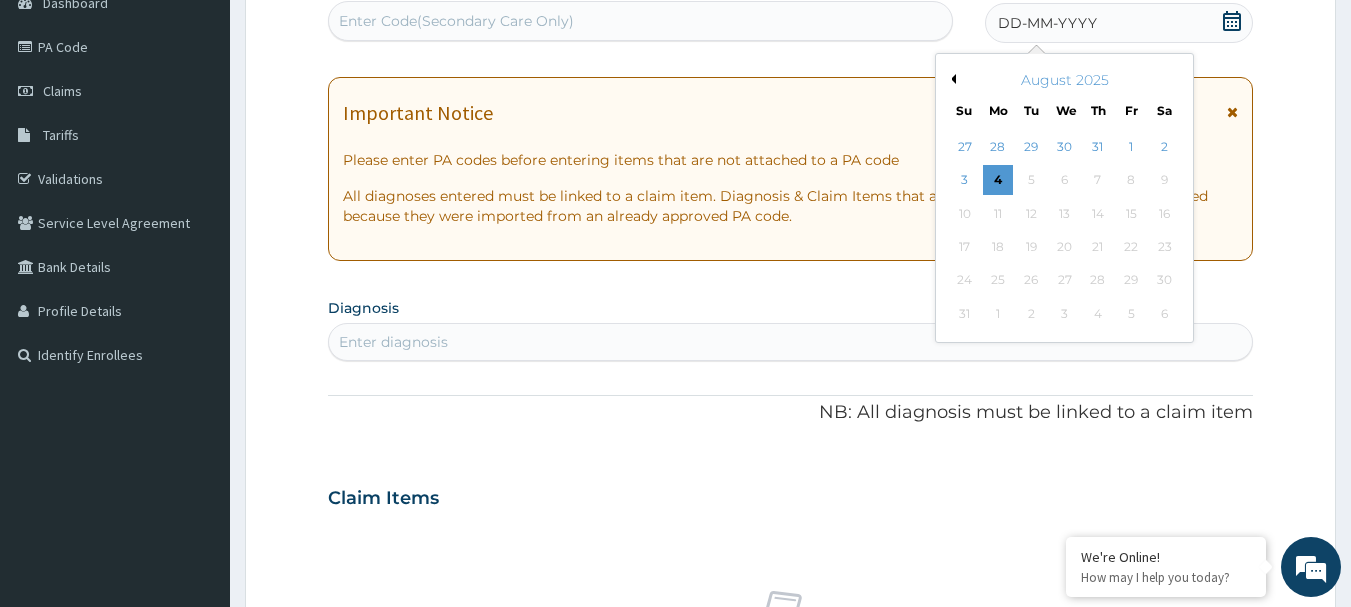 click on "Previous Month" at bounding box center [951, 79] 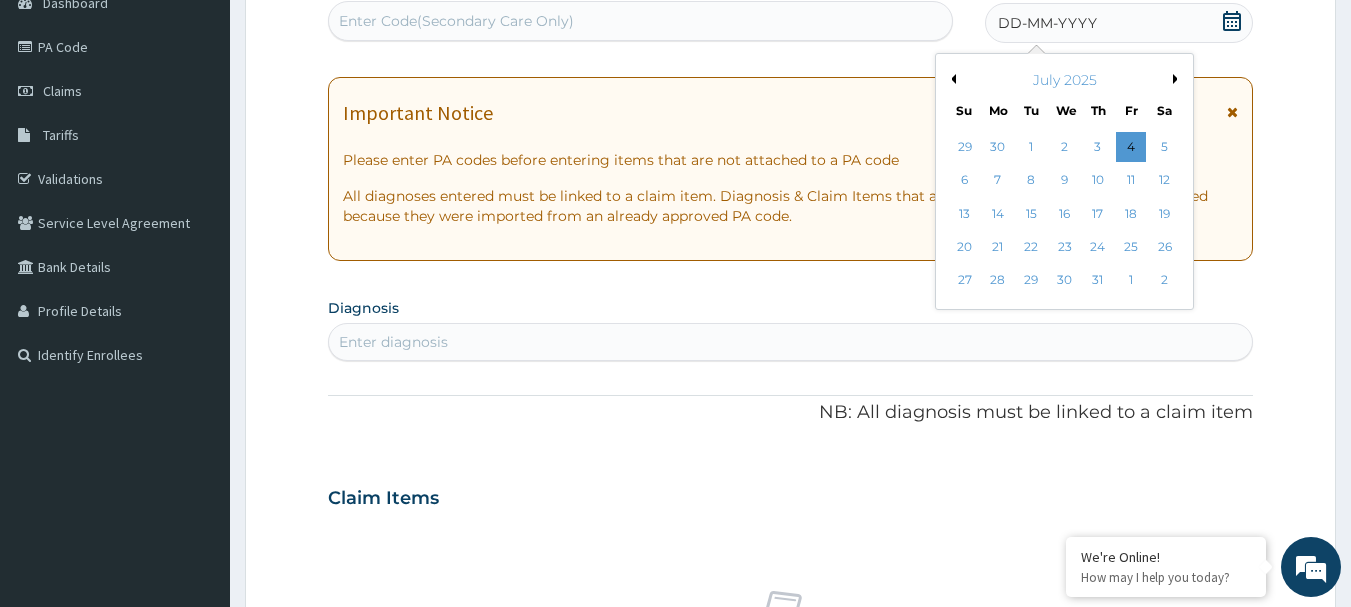 click on "Previous Month" at bounding box center [951, 79] 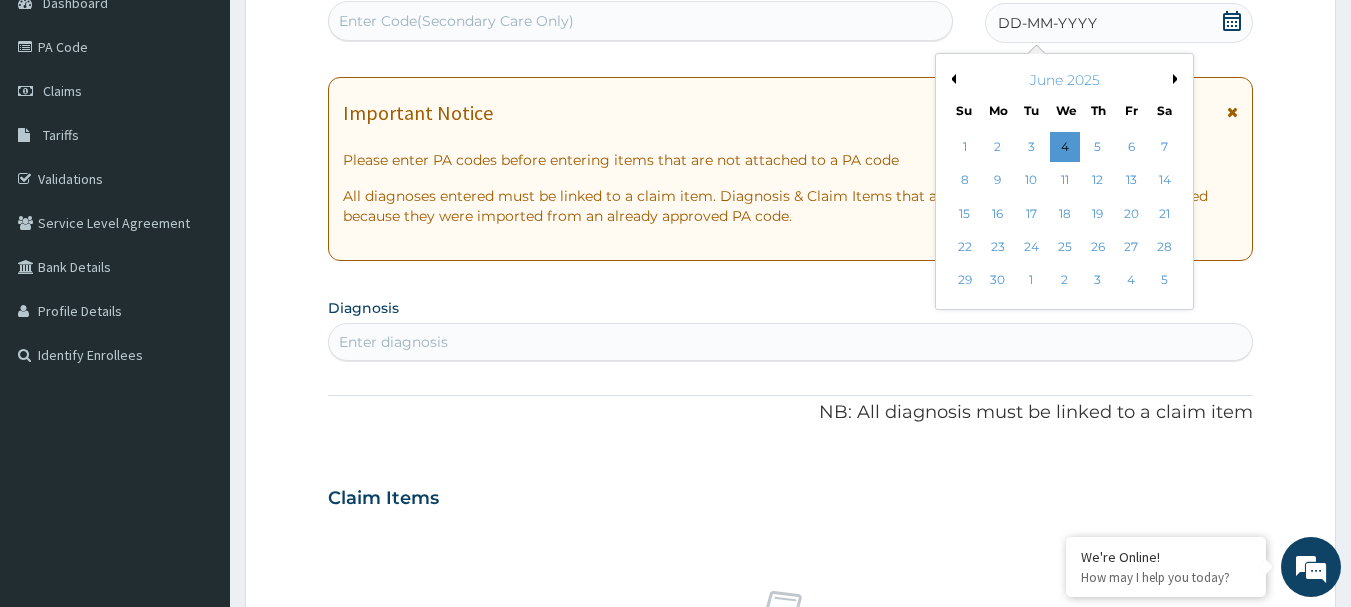 click on "Previous Month" at bounding box center (951, 79) 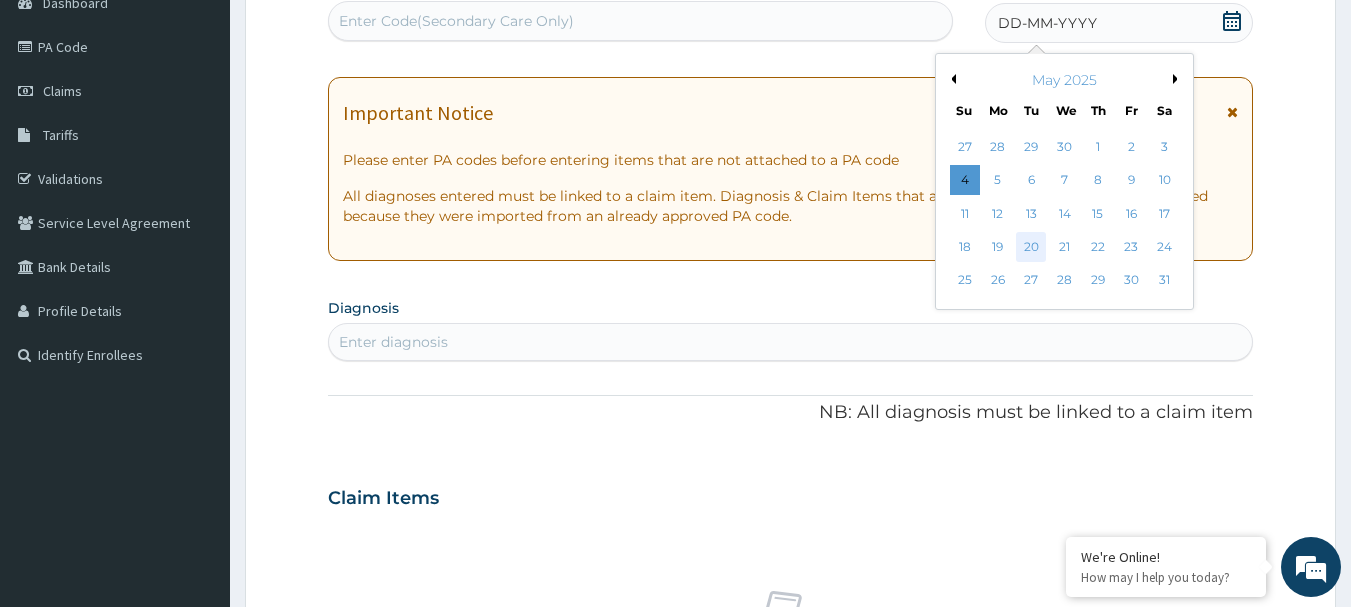 click on "20" at bounding box center [1032, 247] 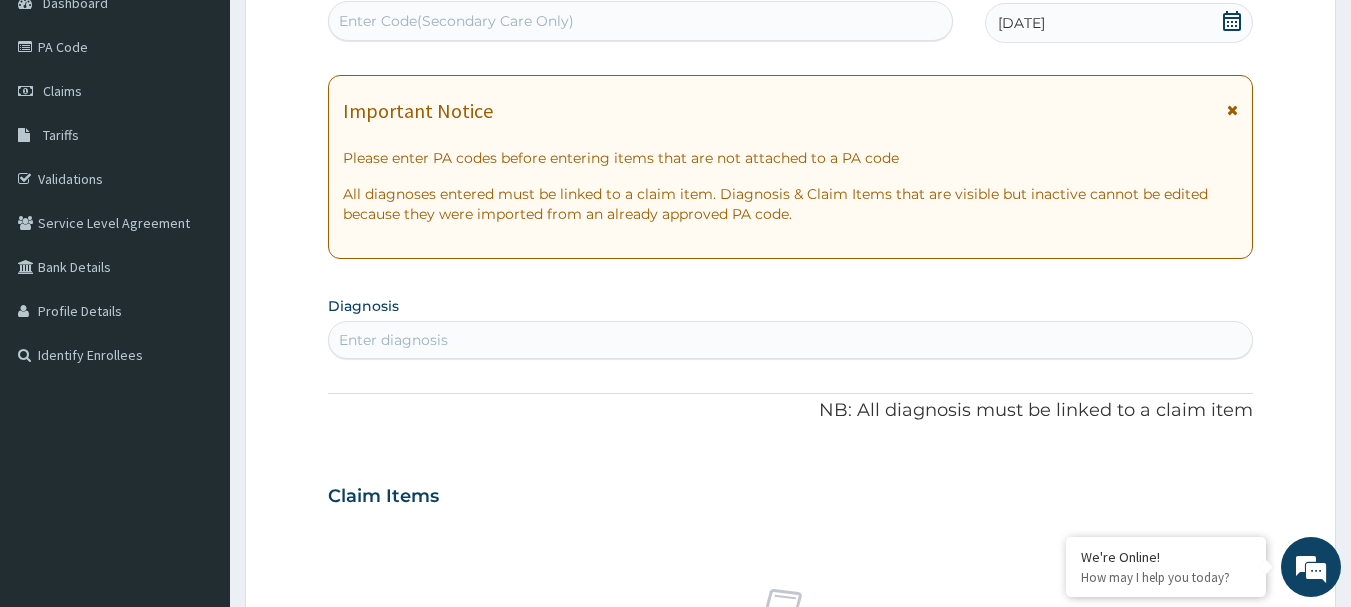 click on "Enter Code(Secondary Care Only)" at bounding box center [456, 21] 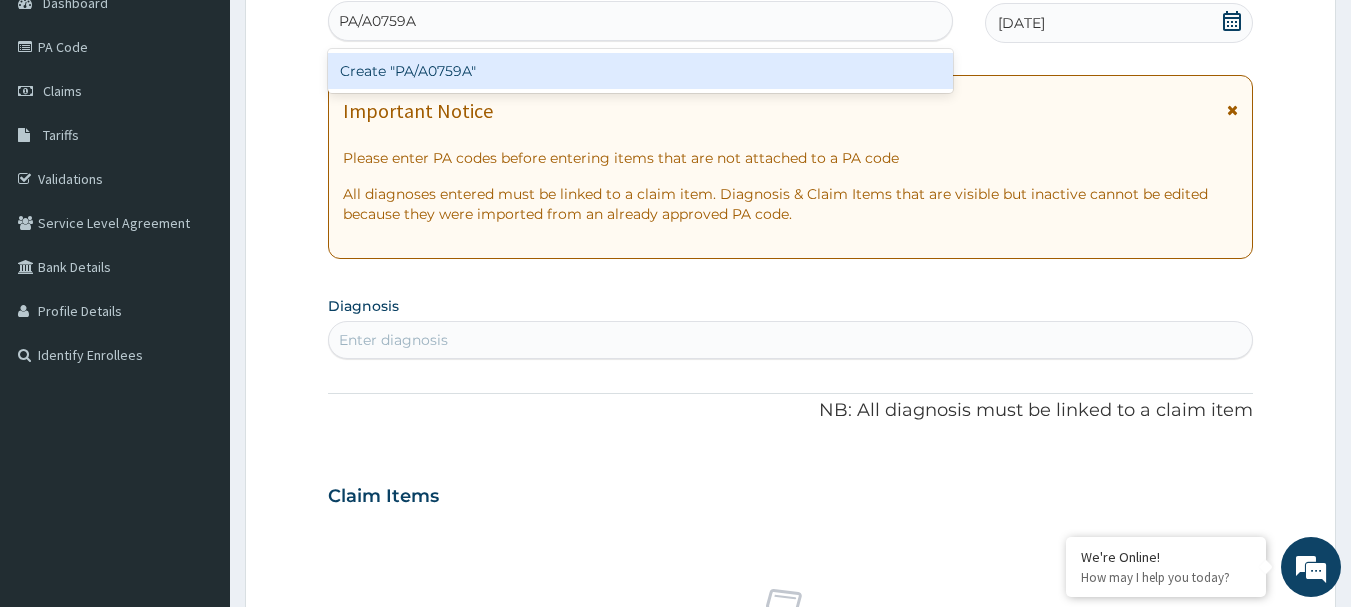 click on "Create "PA/A0759A"" at bounding box center [641, 71] 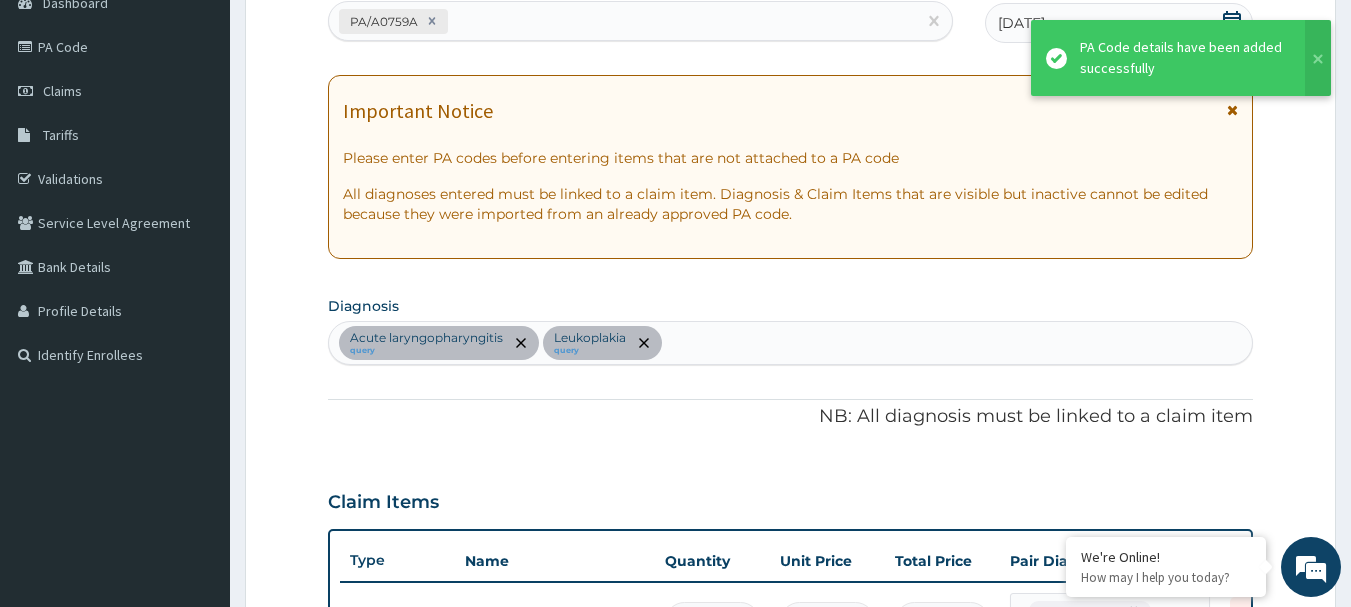 scroll, scrollTop: 612, scrollLeft: 0, axis: vertical 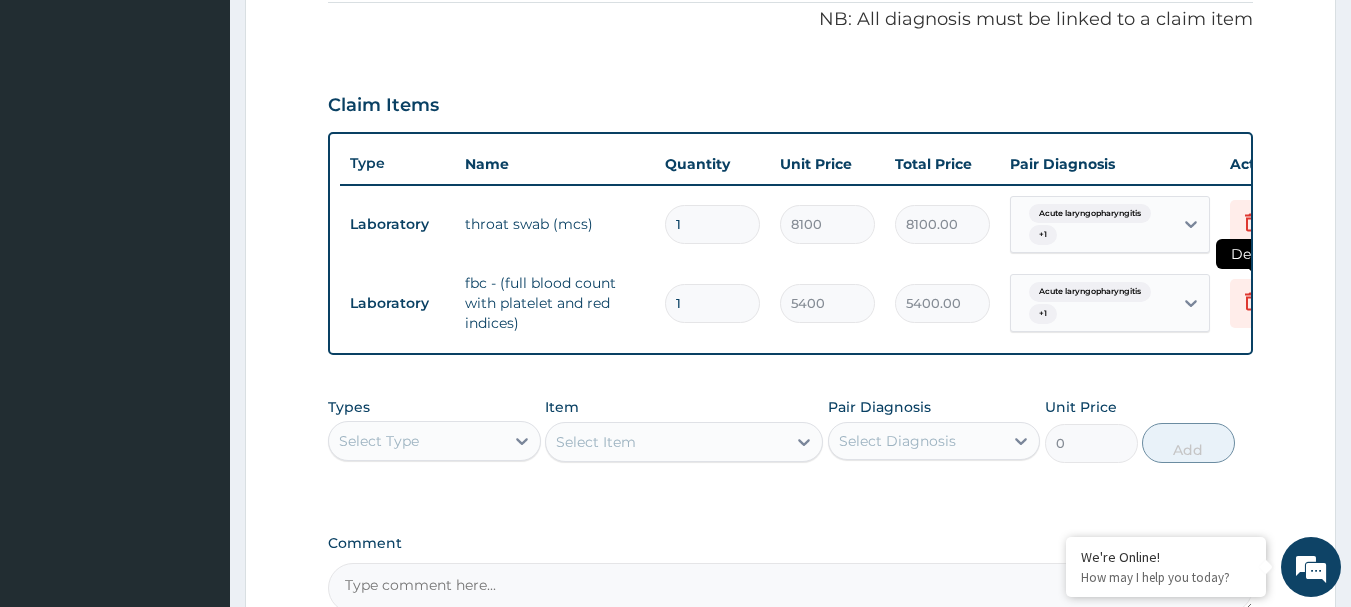 click at bounding box center [1252, 303] 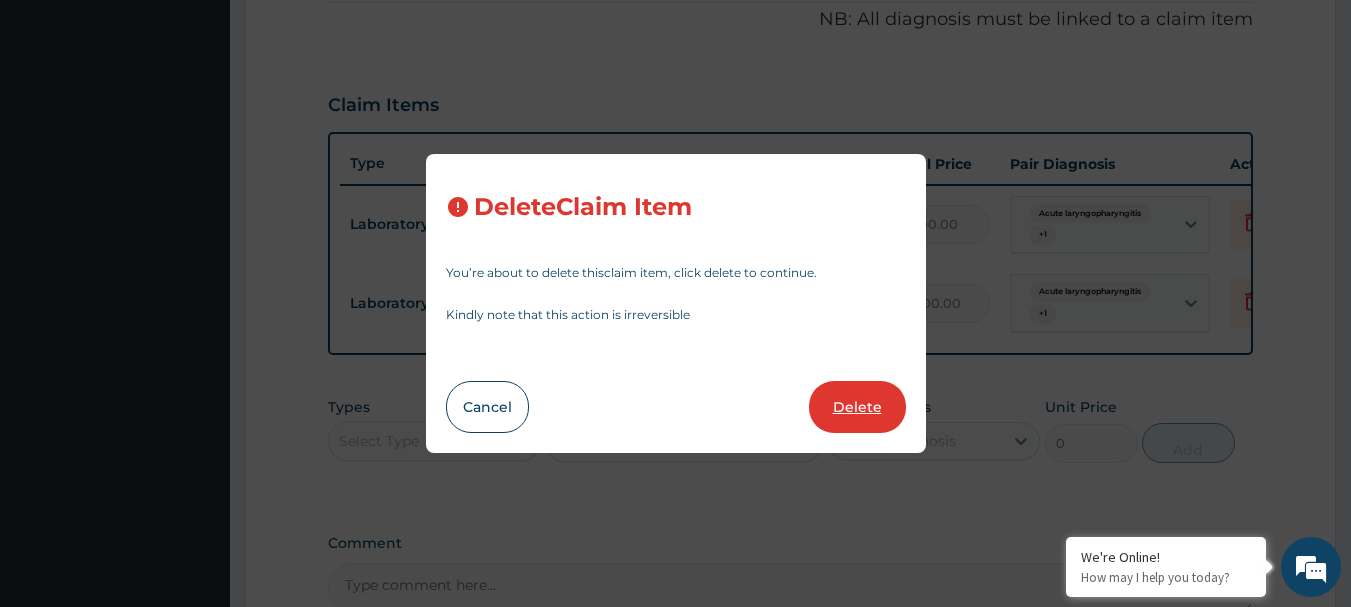 click on "Delete" at bounding box center (857, 407) 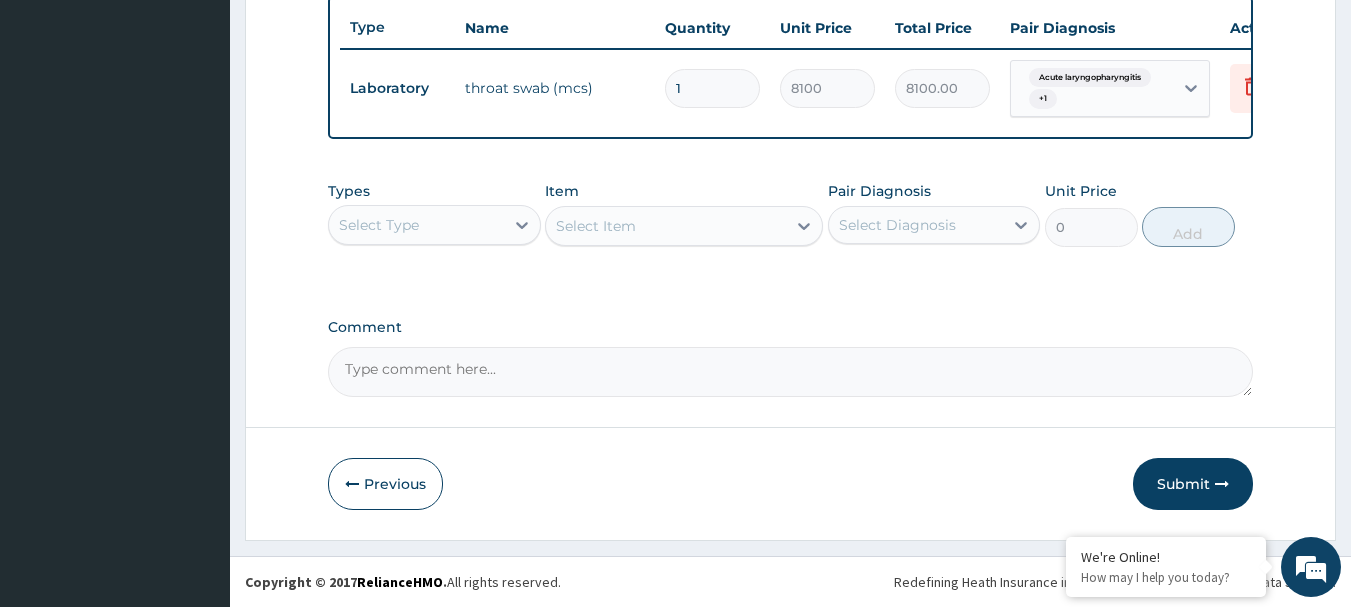 scroll, scrollTop: 763, scrollLeft: 0, axis: vertical 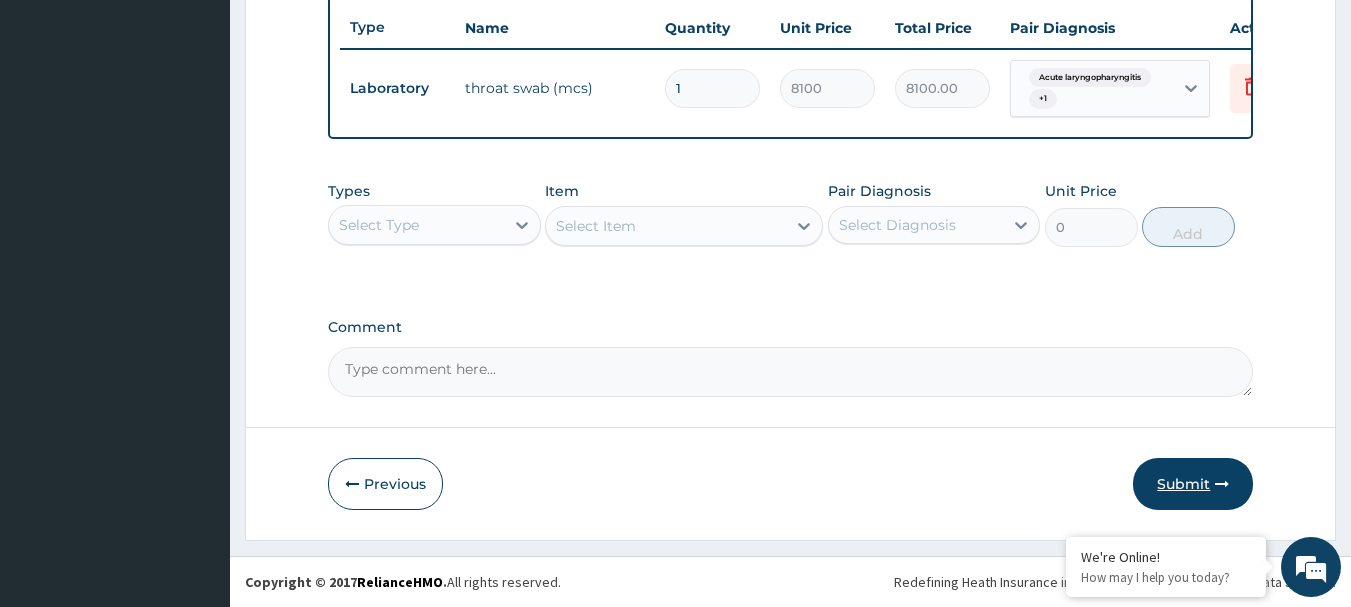 click on "Submit" at bounding box center [1193, 484] 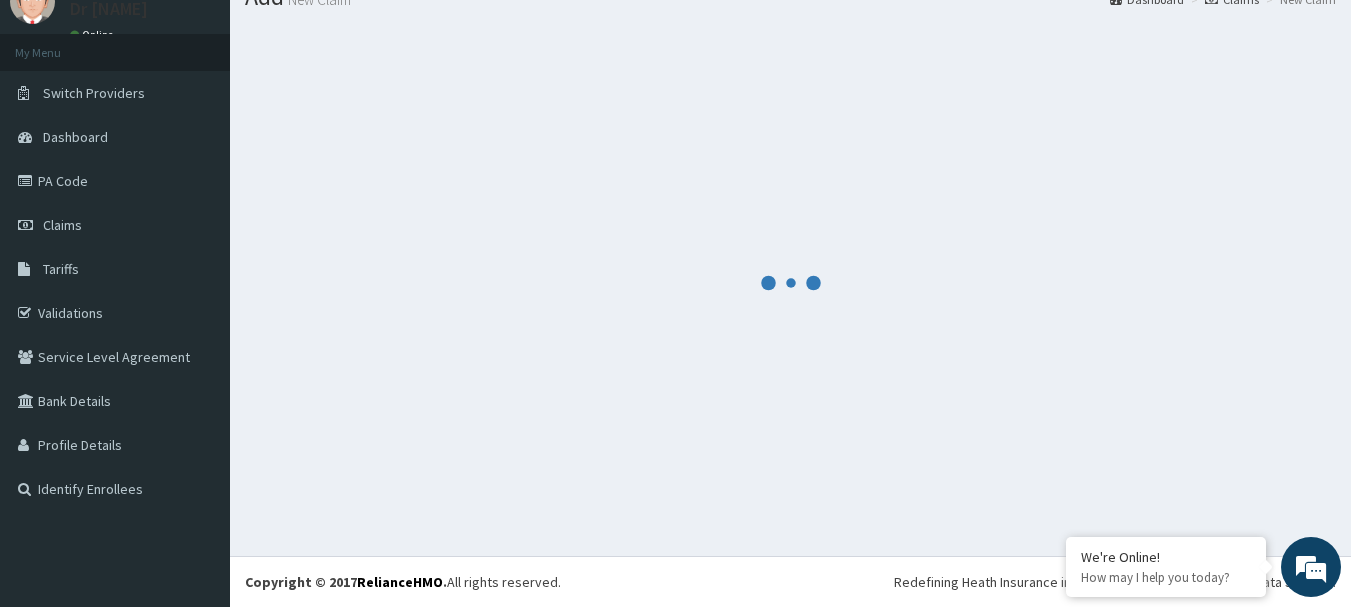 scroll, scrollTop: 81, scrollLeft: 0, axis: vertical 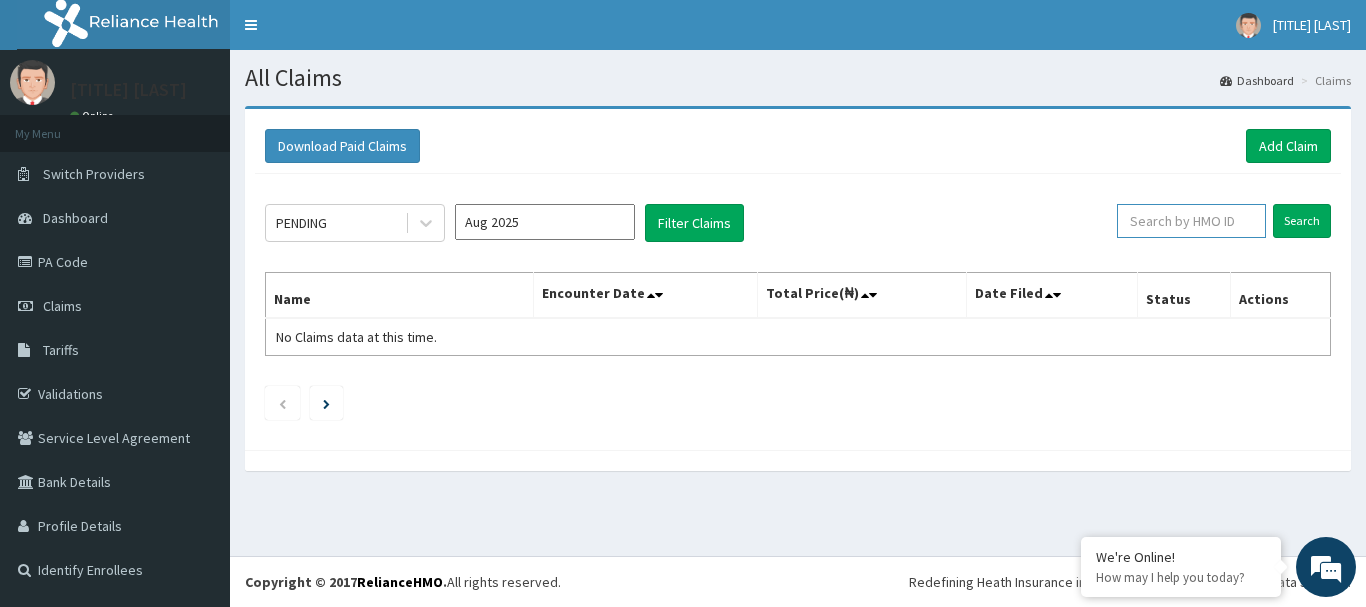 click at bounding box center (1191, 221) 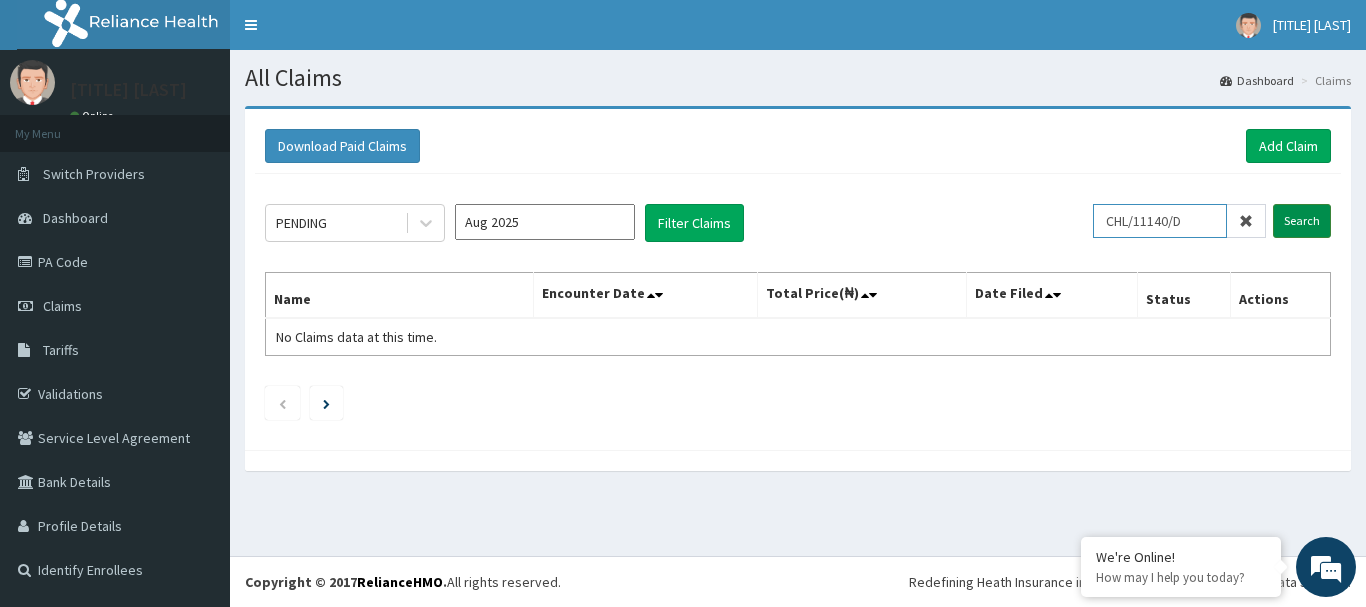 type on "CHL/11140/D" 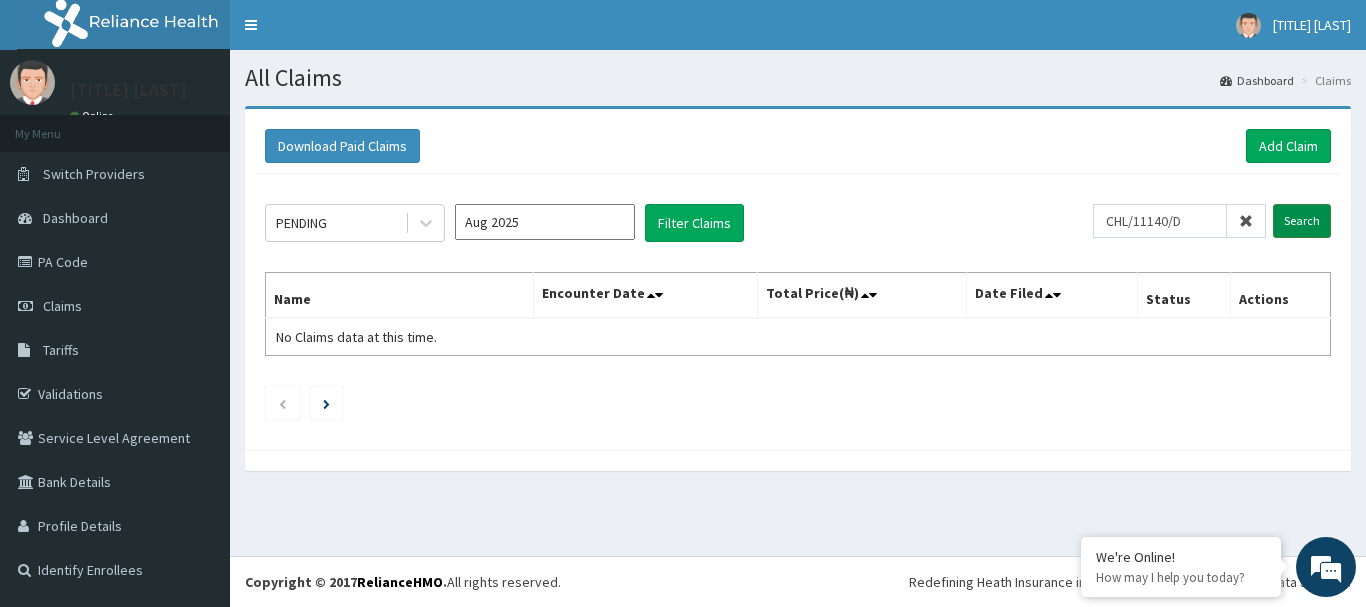 click on "Search" at bounding box center (1302, 221) 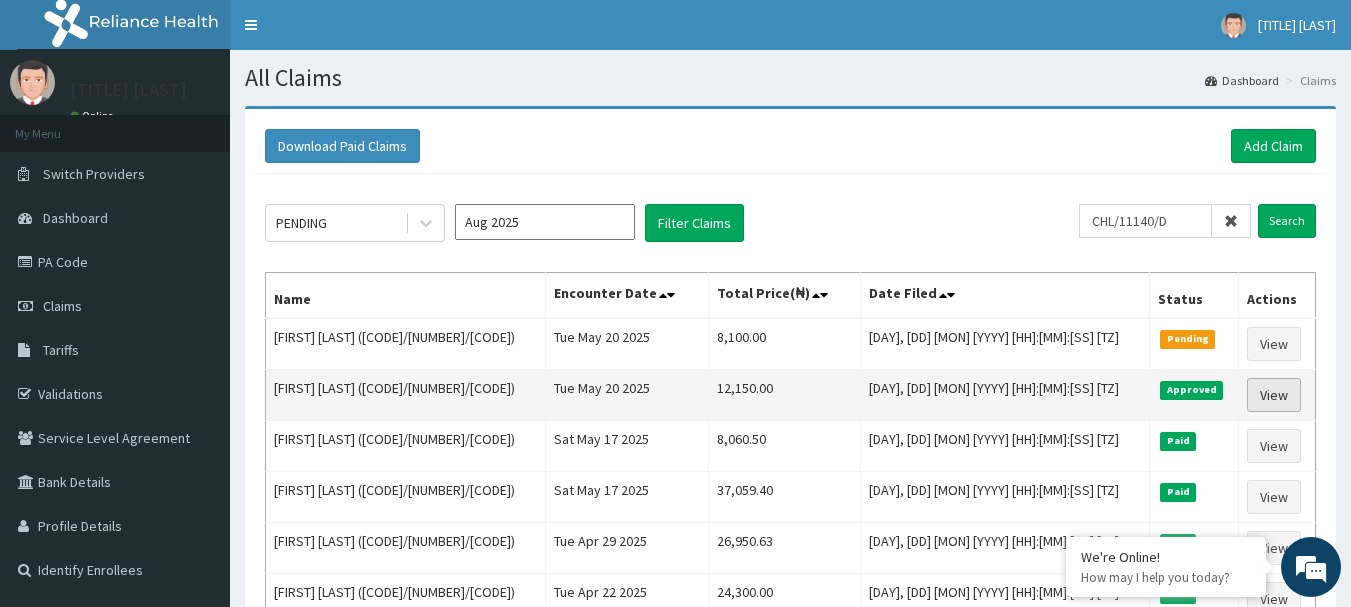 click on "View" at bounding box center (1274, 395) 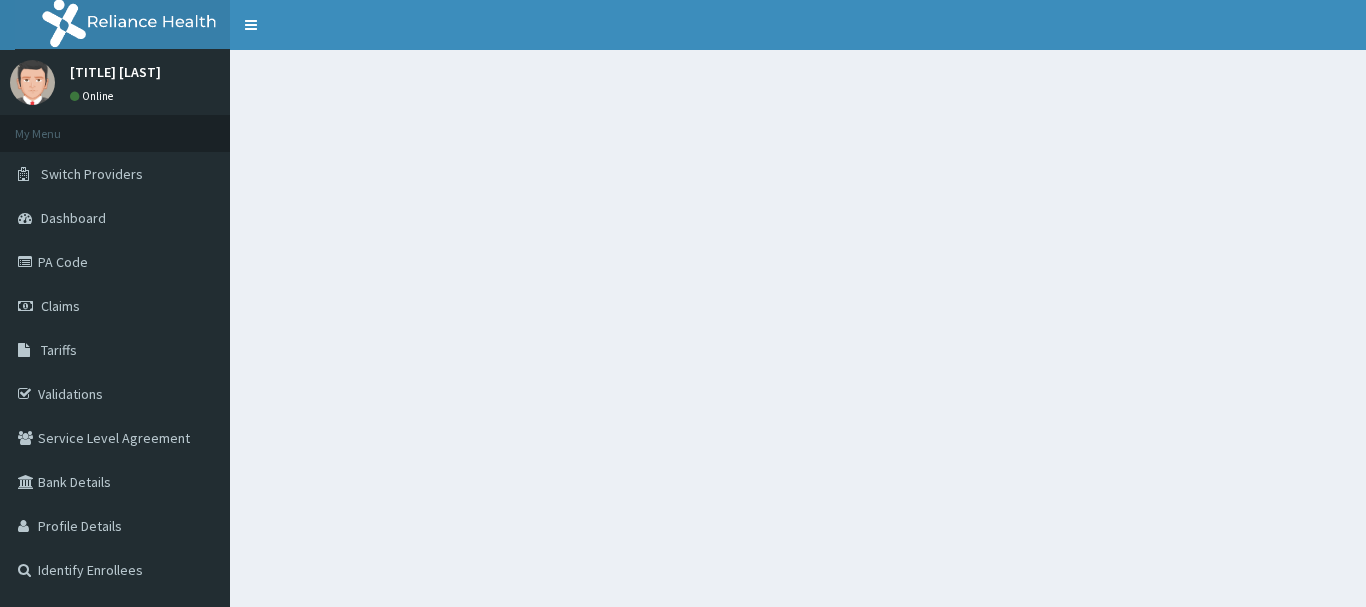 scroll, scrollTop: 0, scrollLeft: 0, axis: both 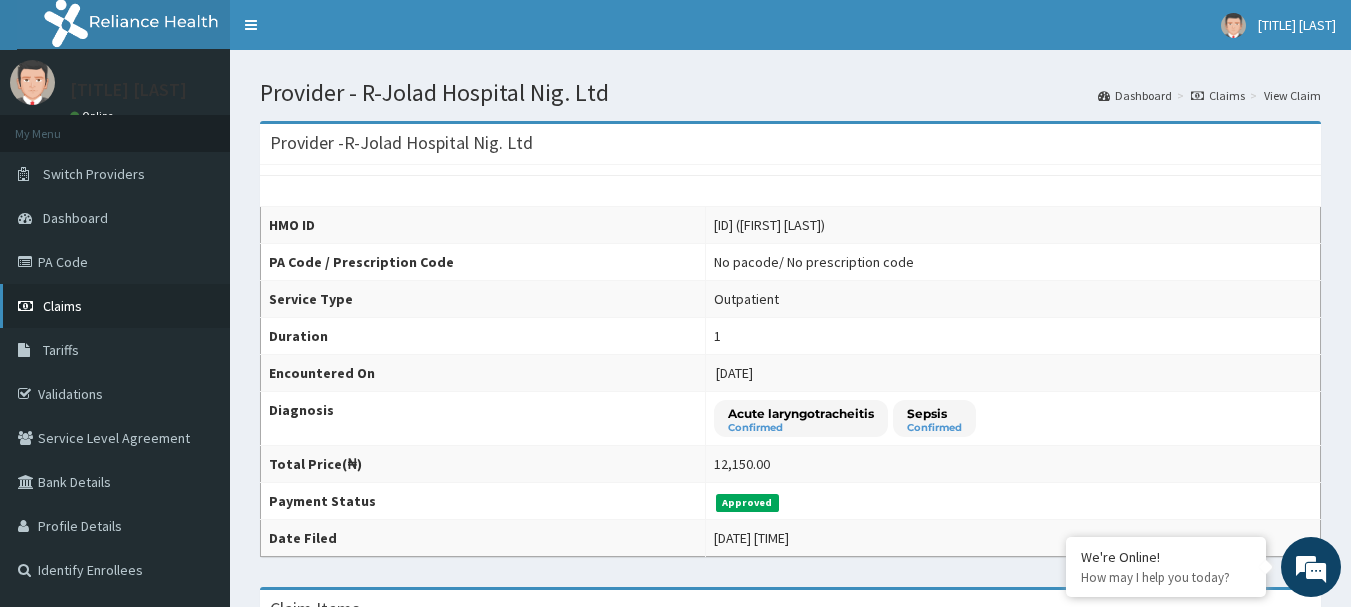 click on "Claims" at bounding box center [62, 306] 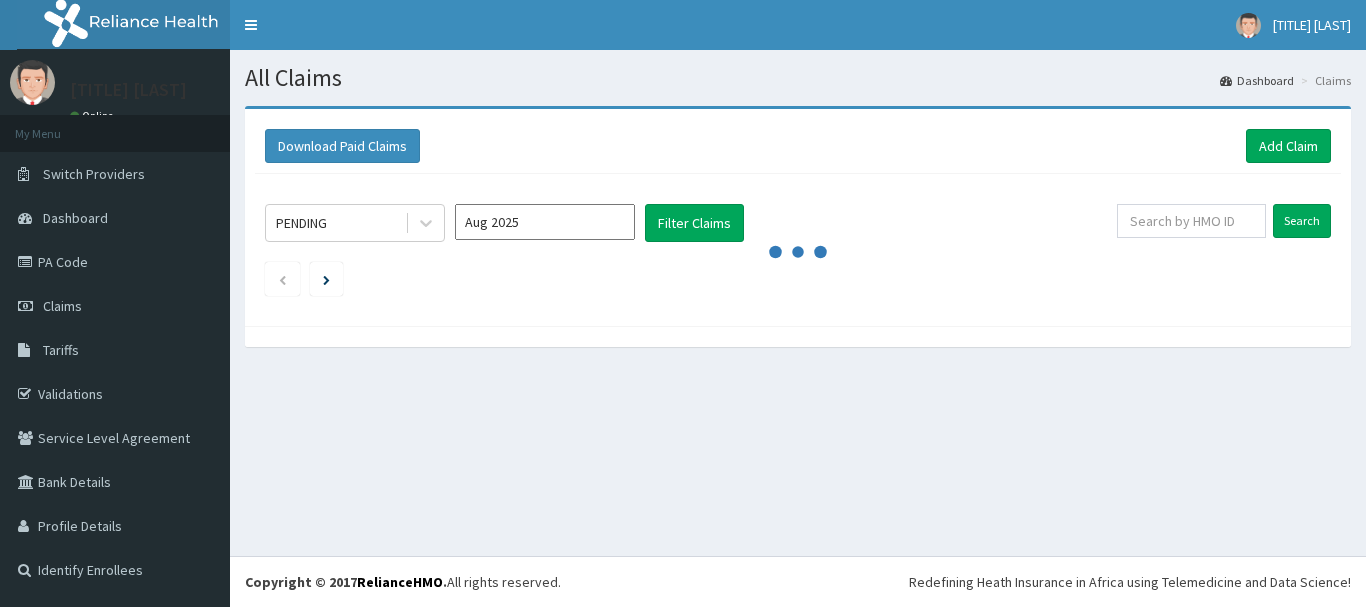 scroll, scrollTop: 0, scrollLeft: 0, axis: both 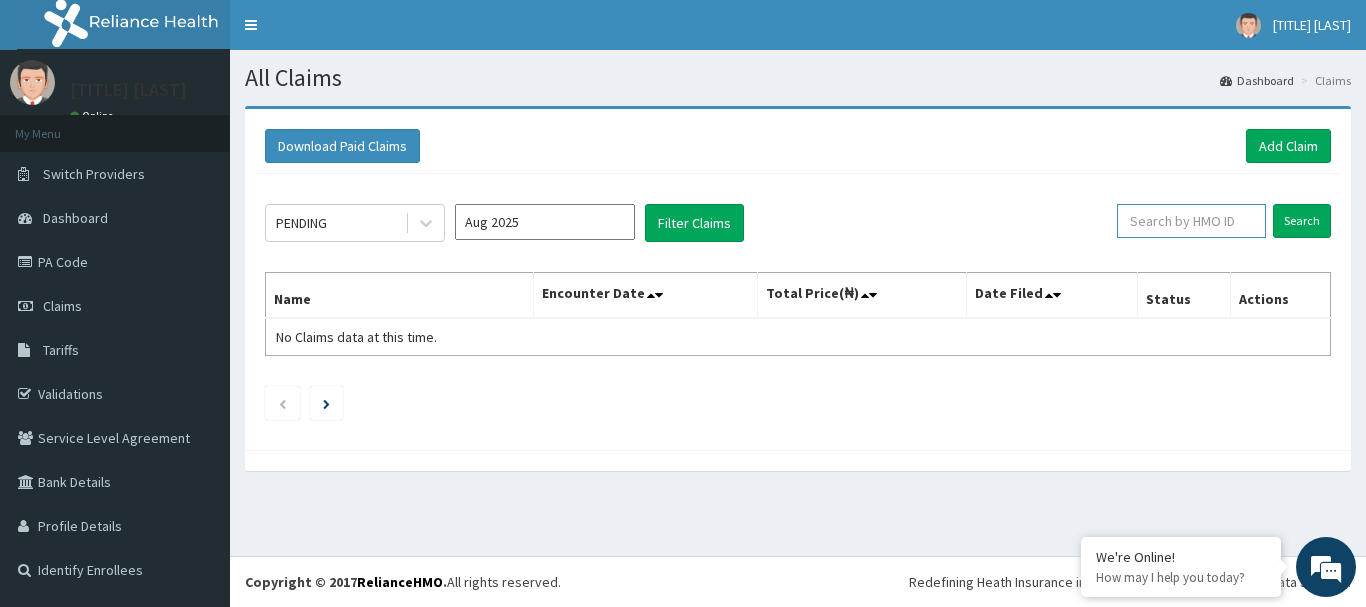 click at bounding box center (1191, 221) 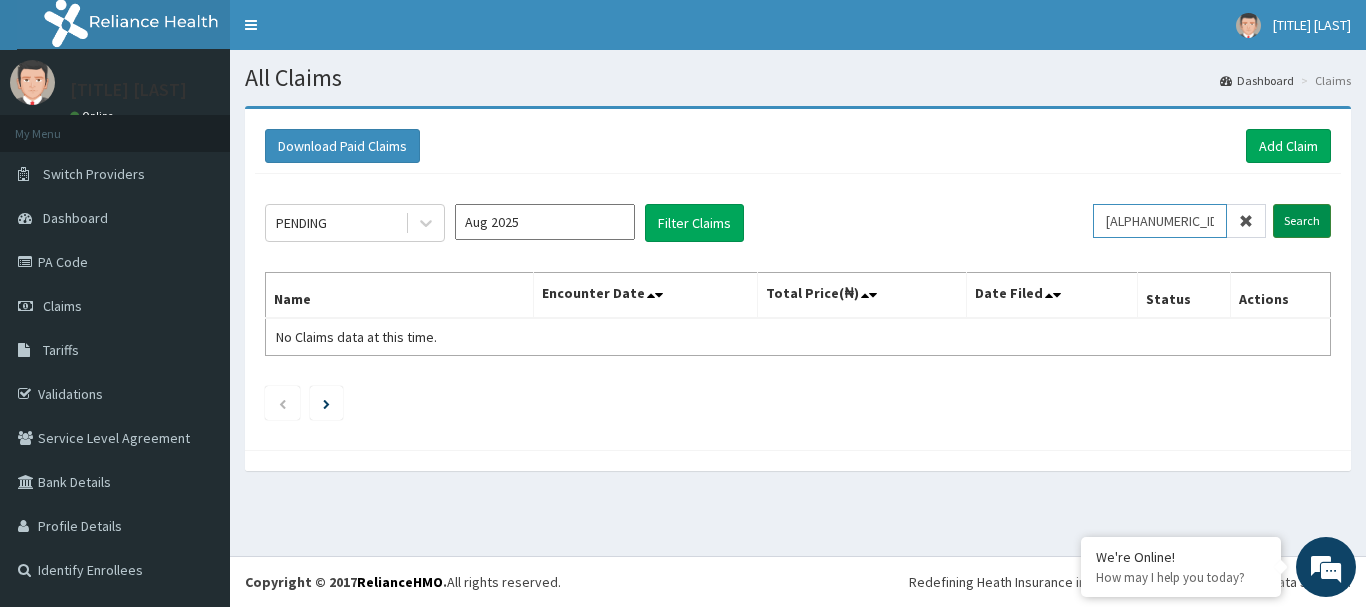 type on "[ALPHANUMERIC_ID]" 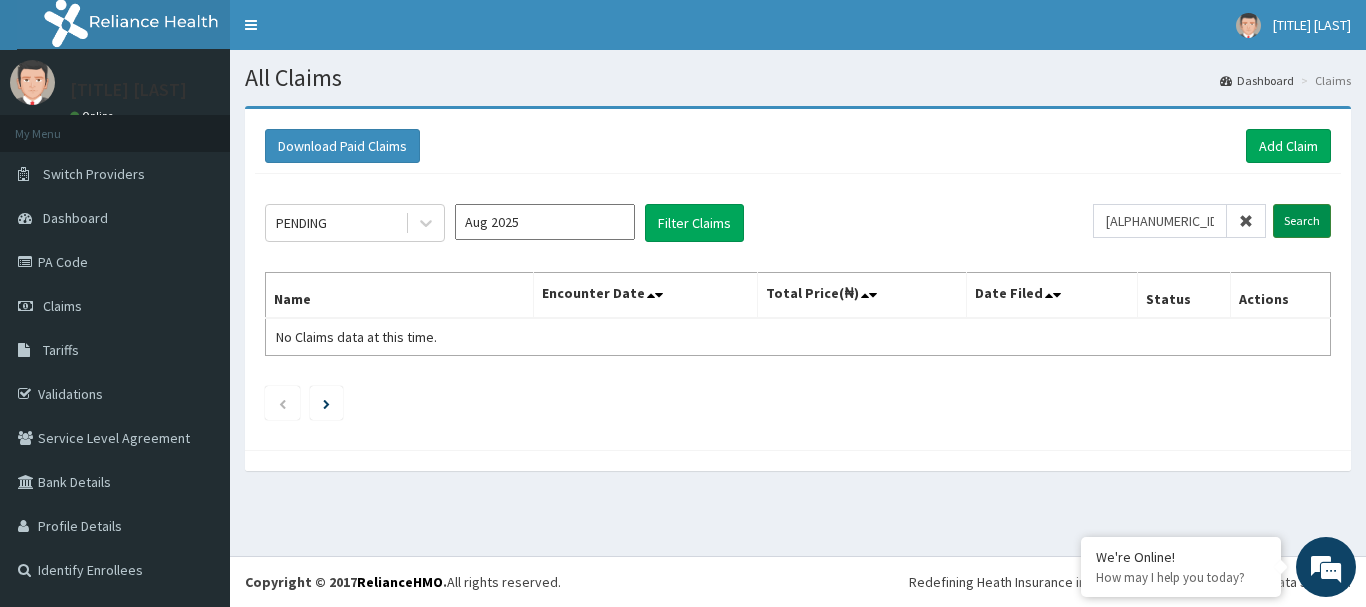 click on "Search" at bounding box center (1302, 221) 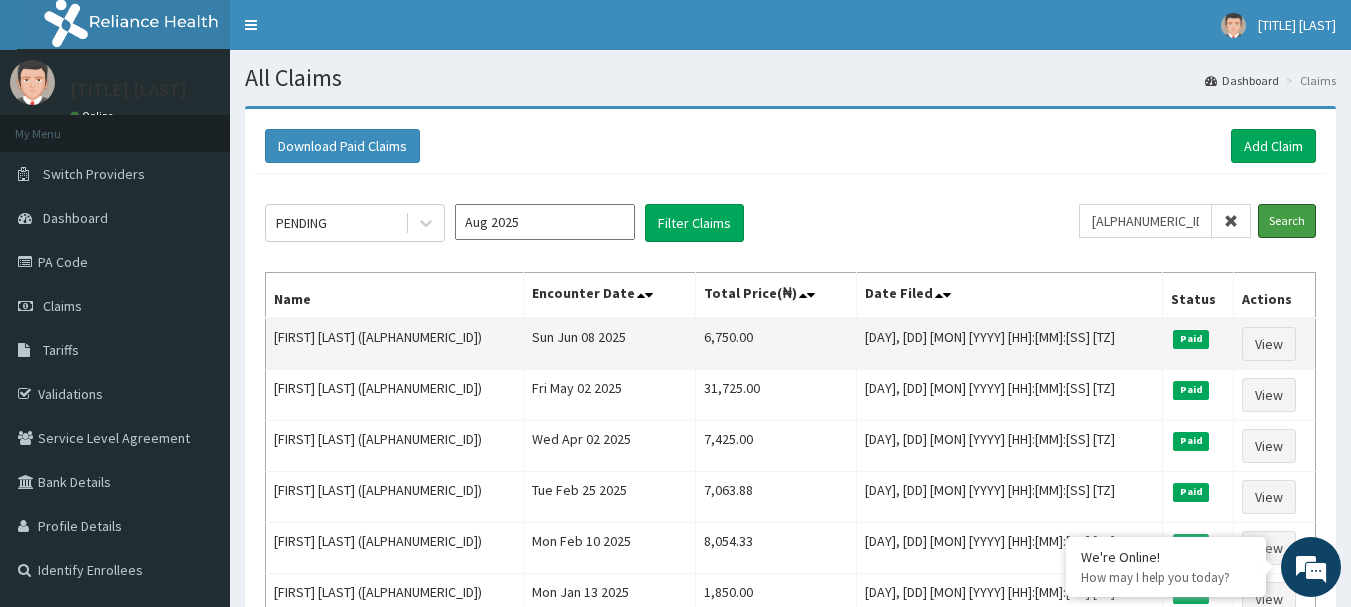 scroll, scrollTop: 0, scrollLeft: 0, axis: both 